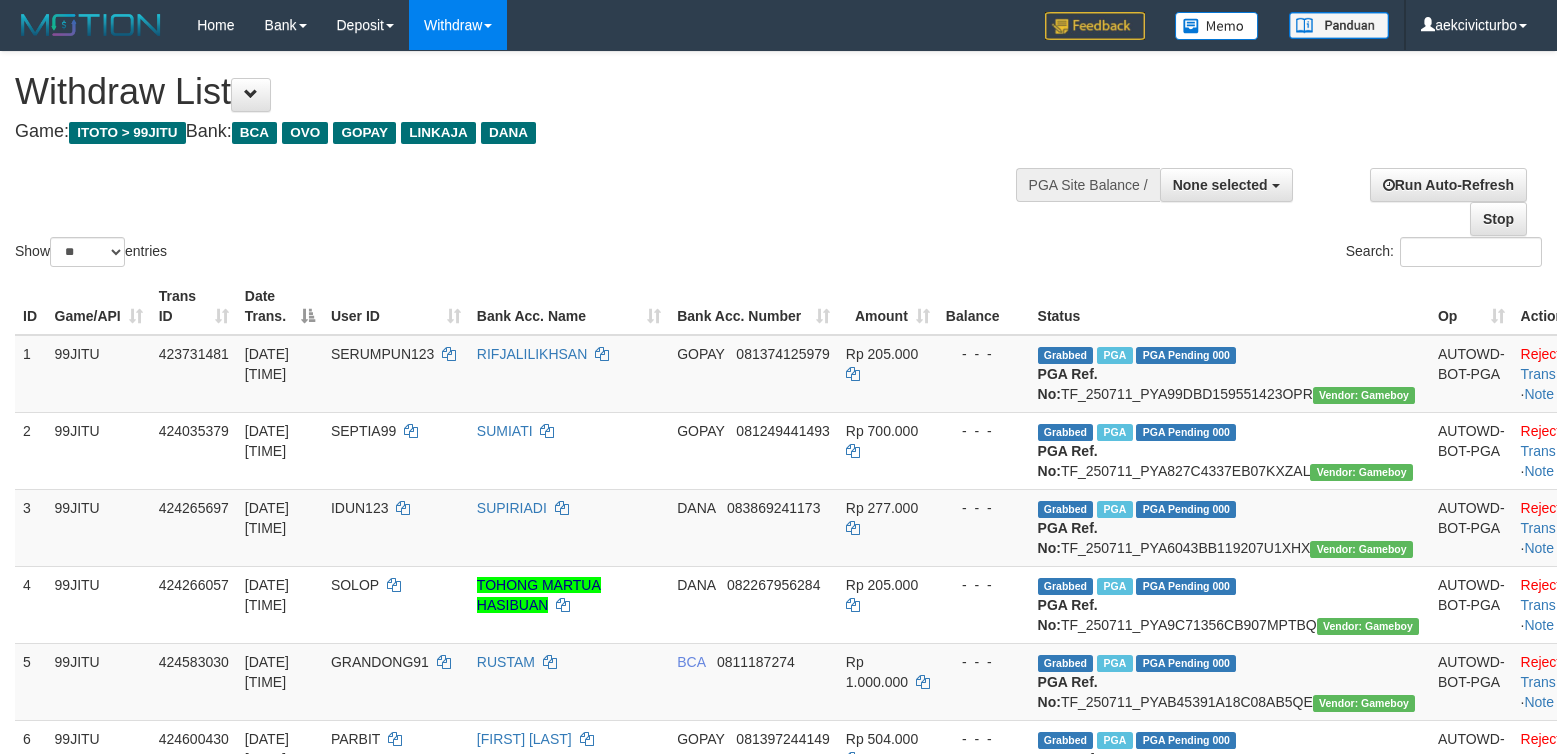 select 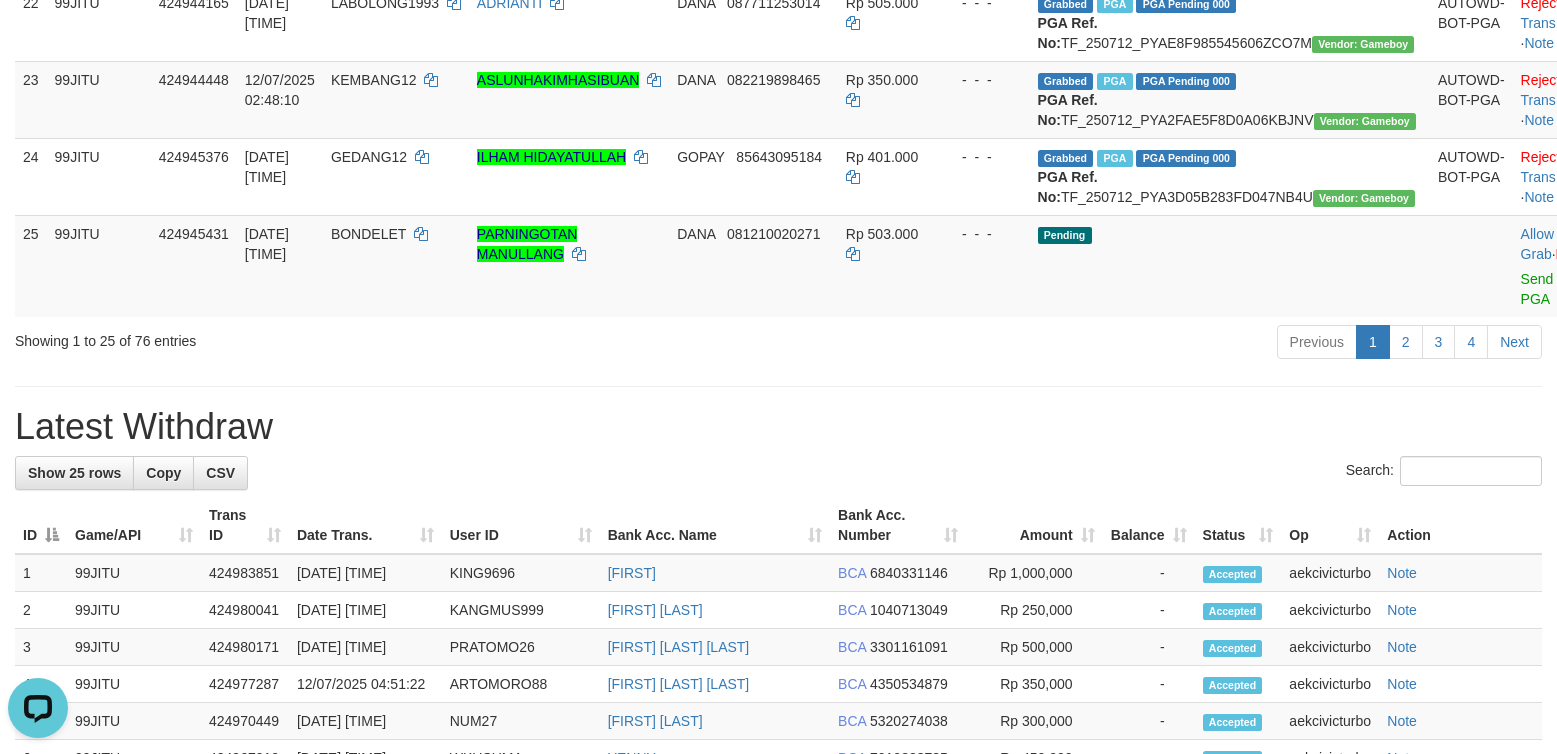 scroll, scrollTop: 0, scrollLeft: 0, axis: both 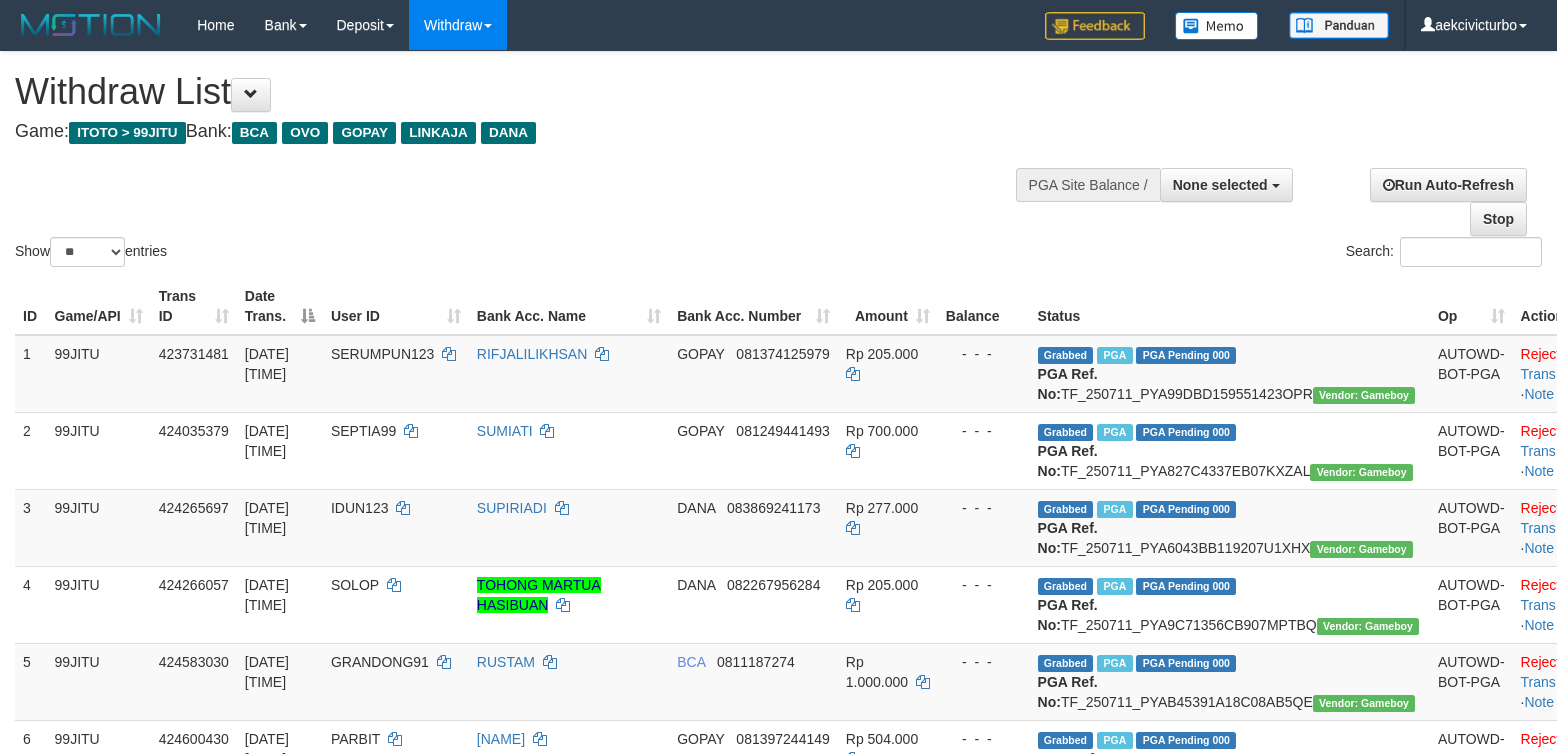 select 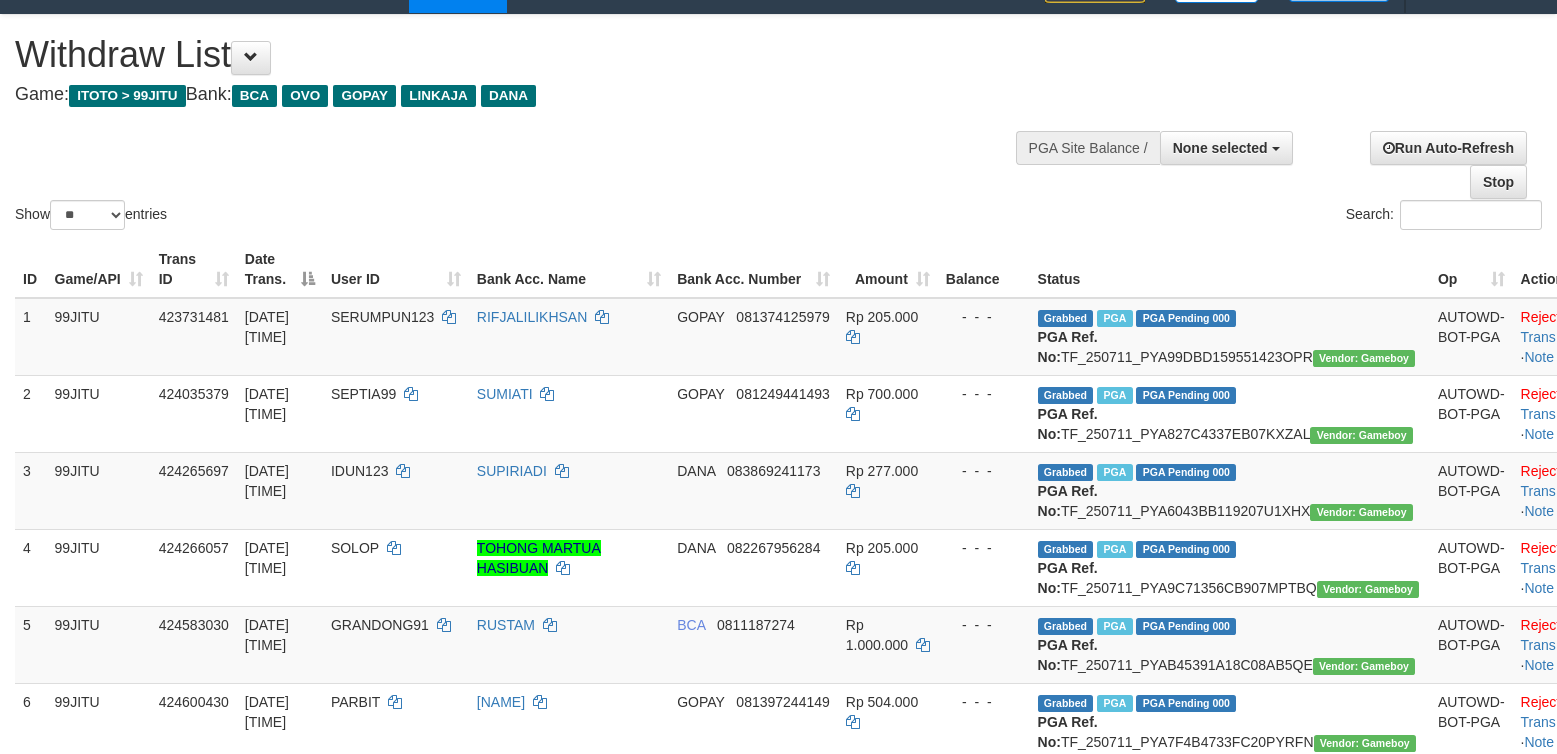 scroll, scrollTop: 0, scrollLeft: 0, axis: both 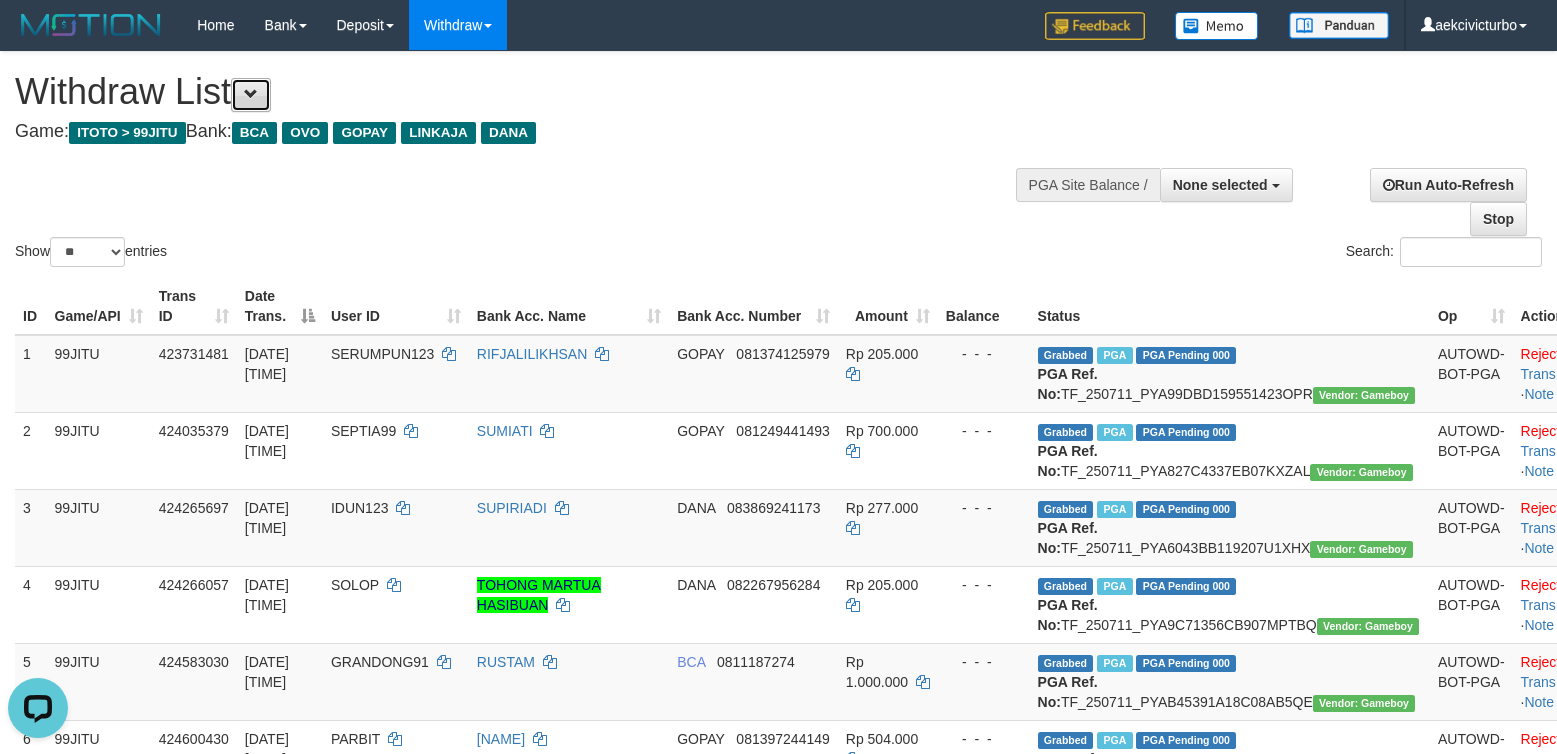 click at bounding box center (251, 94) 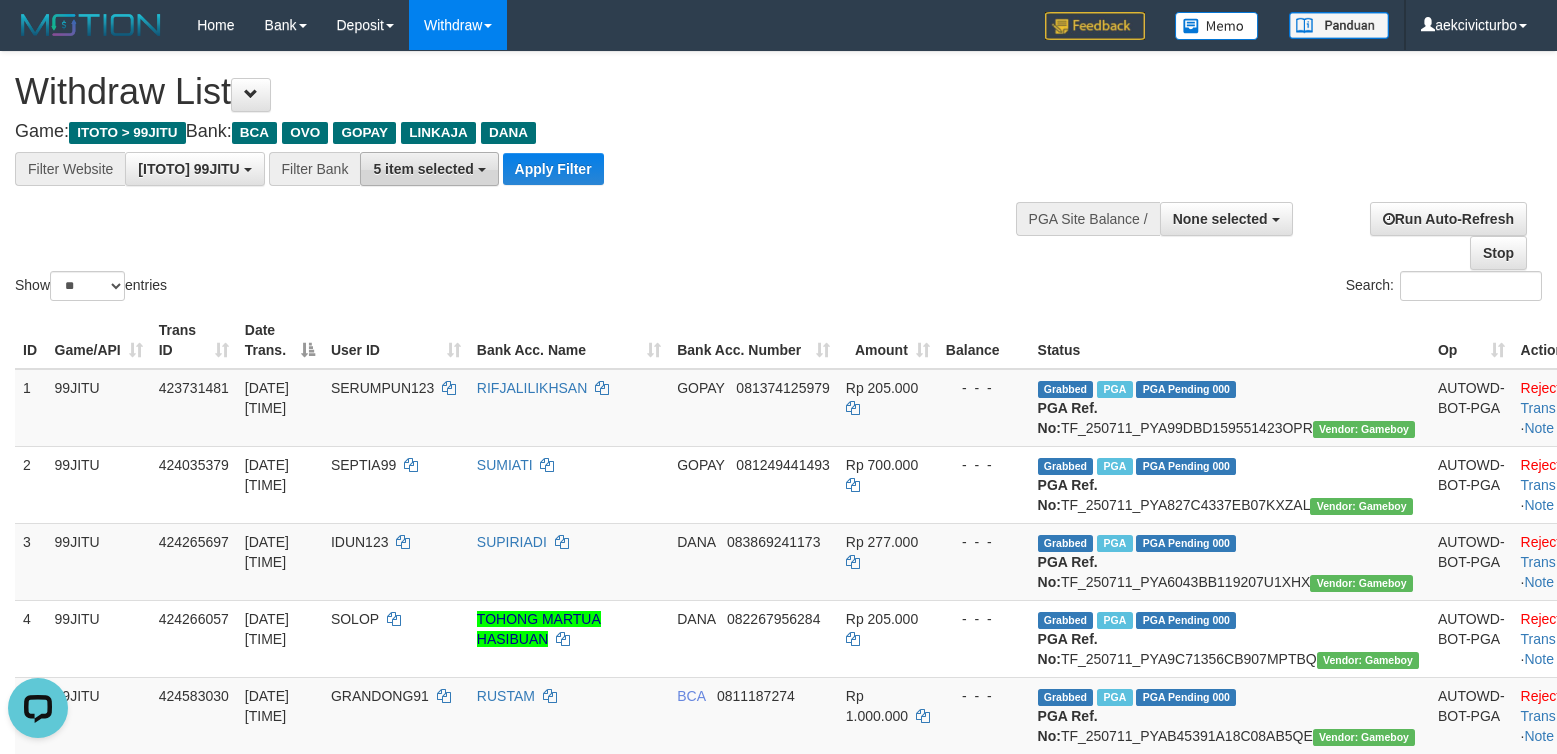 click on "5 item selected" at bounding box center [423, 169] 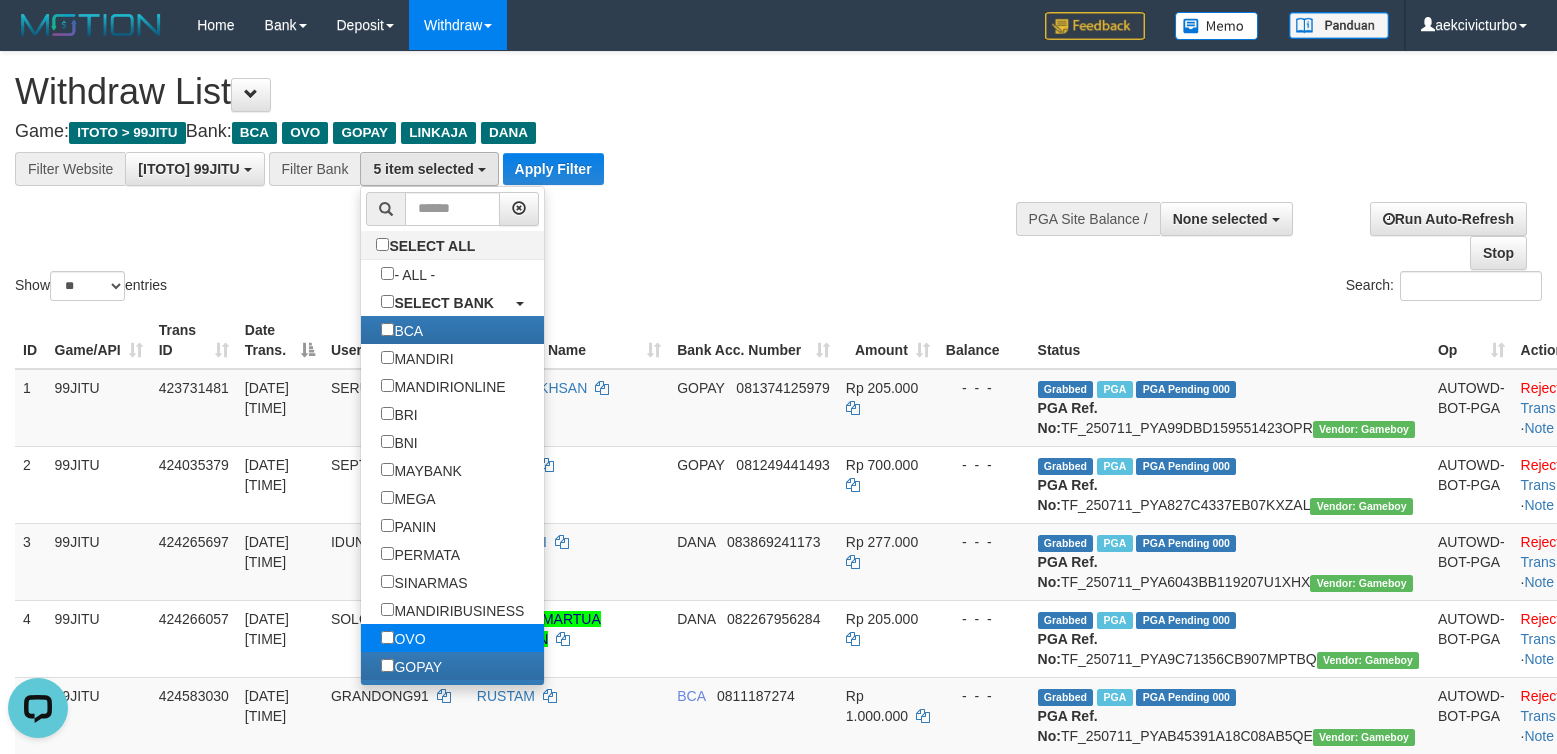 click on "OVO" at bounding box center (403, 638) 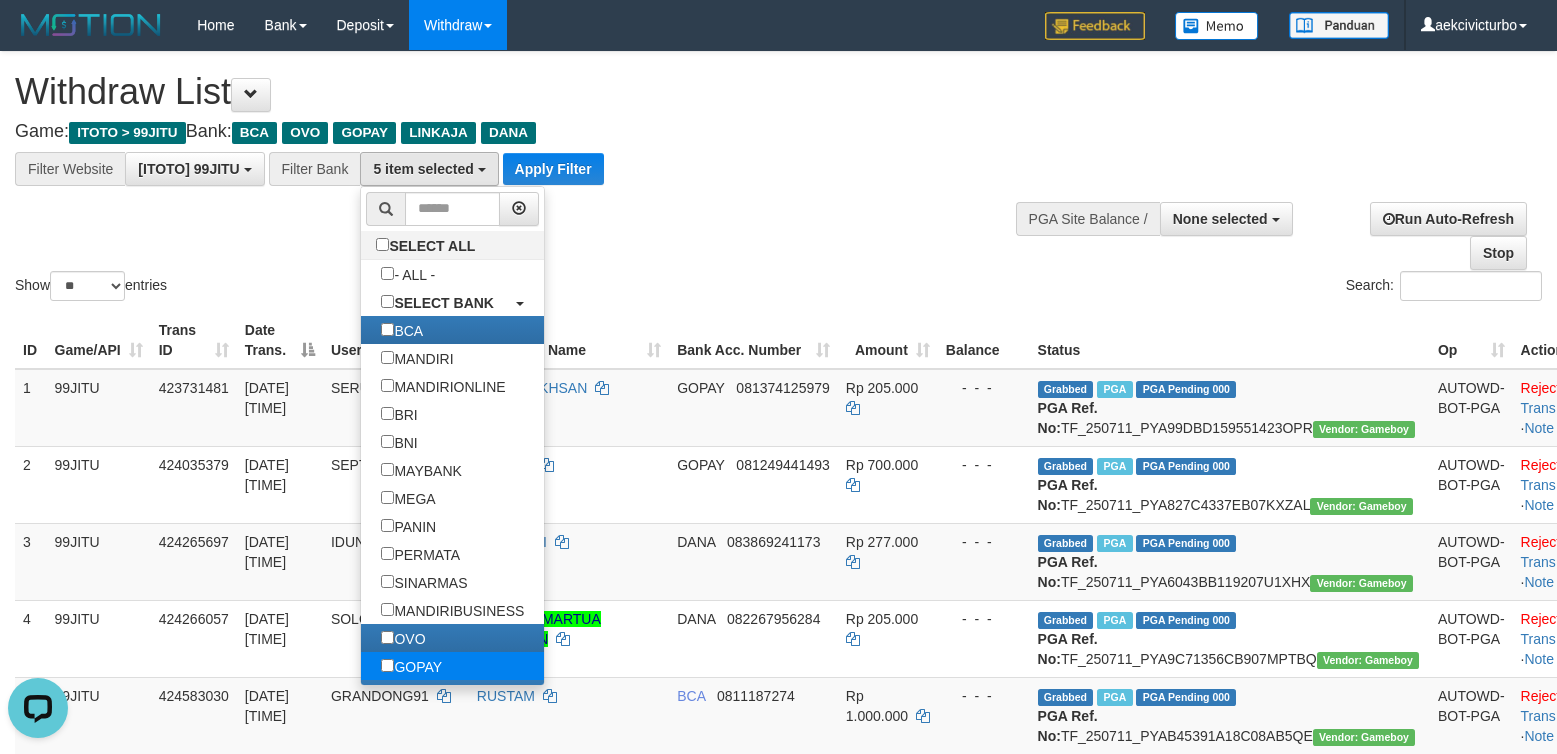 scroll, scrollTop: 35, scrollLeft: 0, axis: vertical 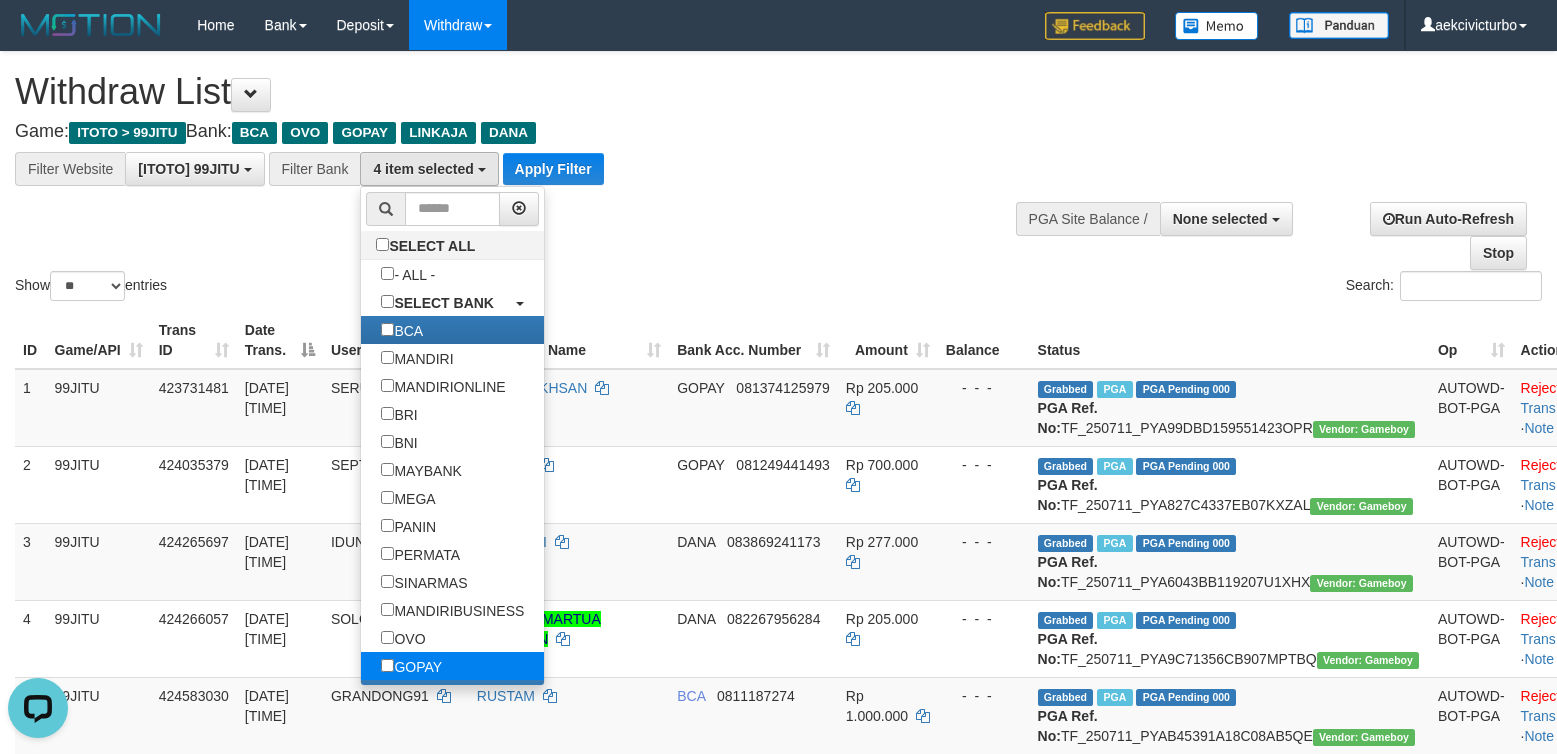 click on "GOPAY" at bounding box center (411, 666) 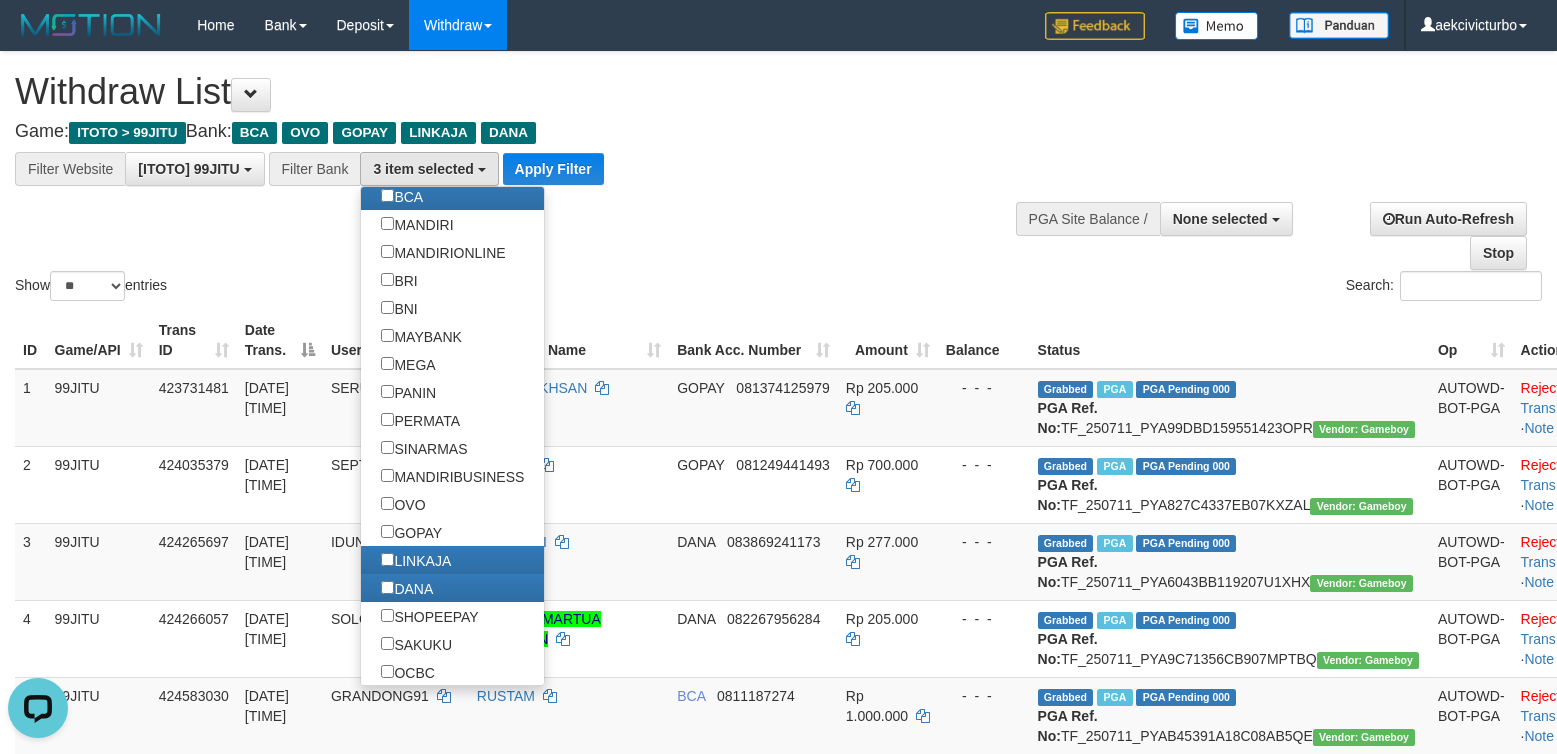 scroll, scrollTop: 200, scrollLeft: 0, axis: vertical 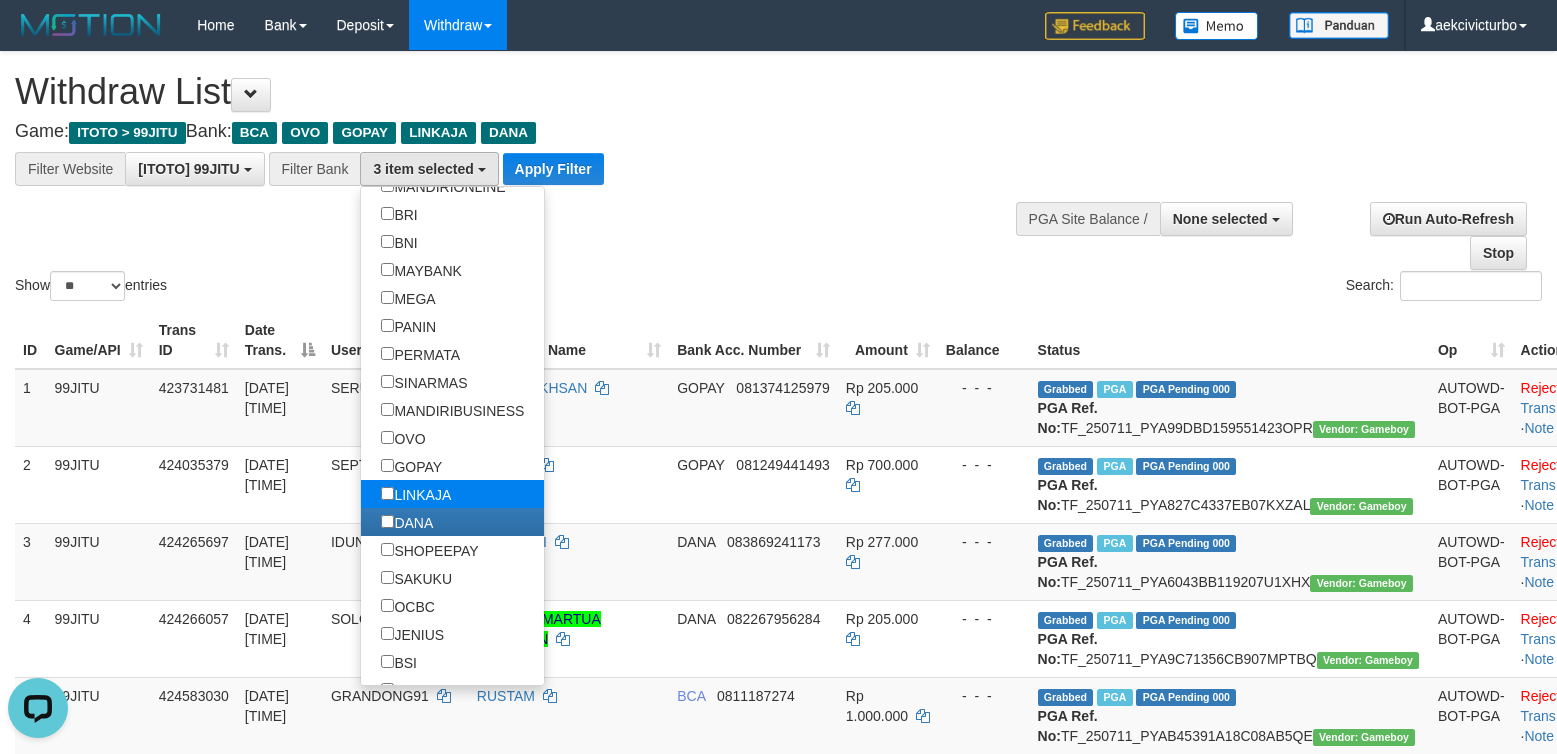 click on "LINKAJA" at bounding box center (416, 494) 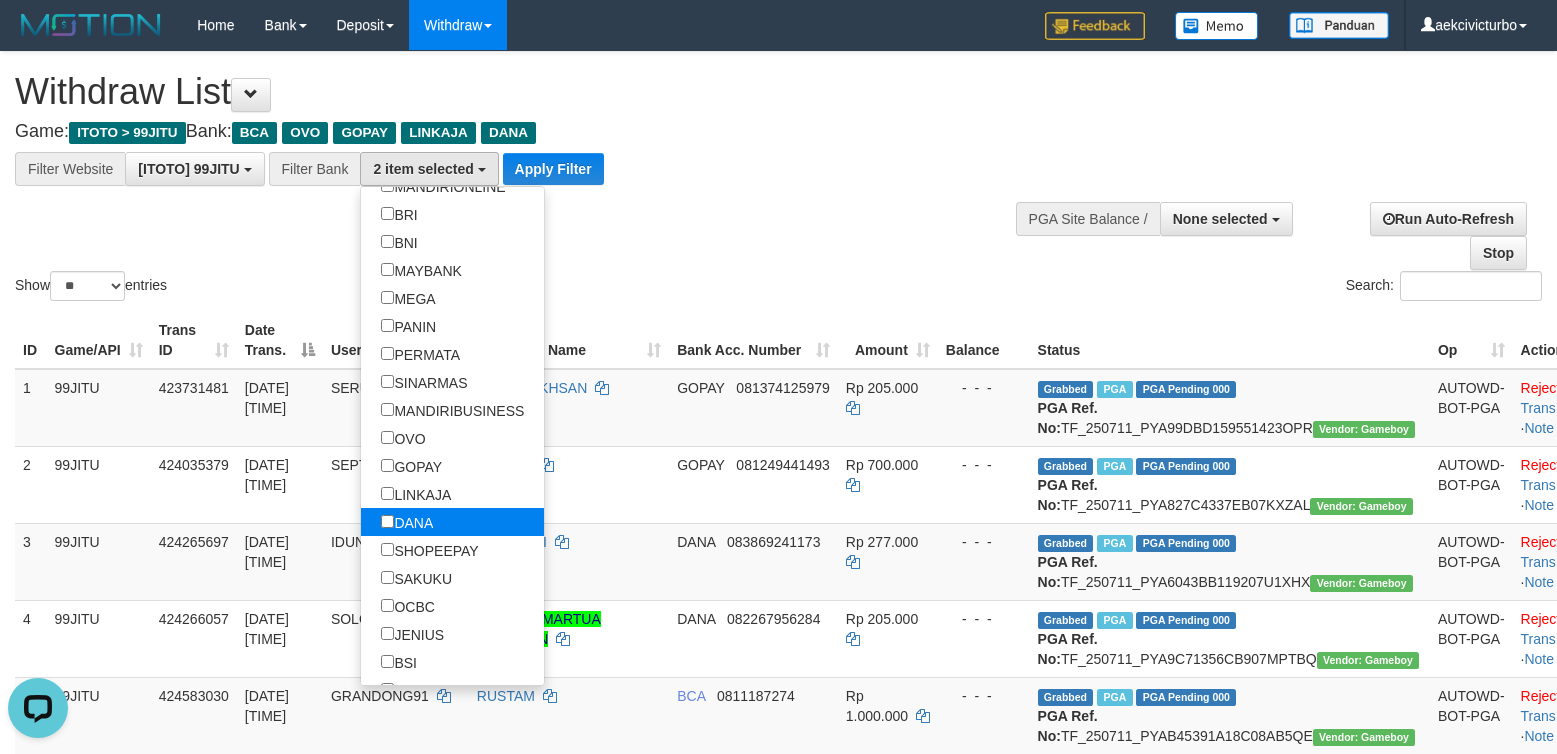 click on "DANA" at bounding box center (407, 522) 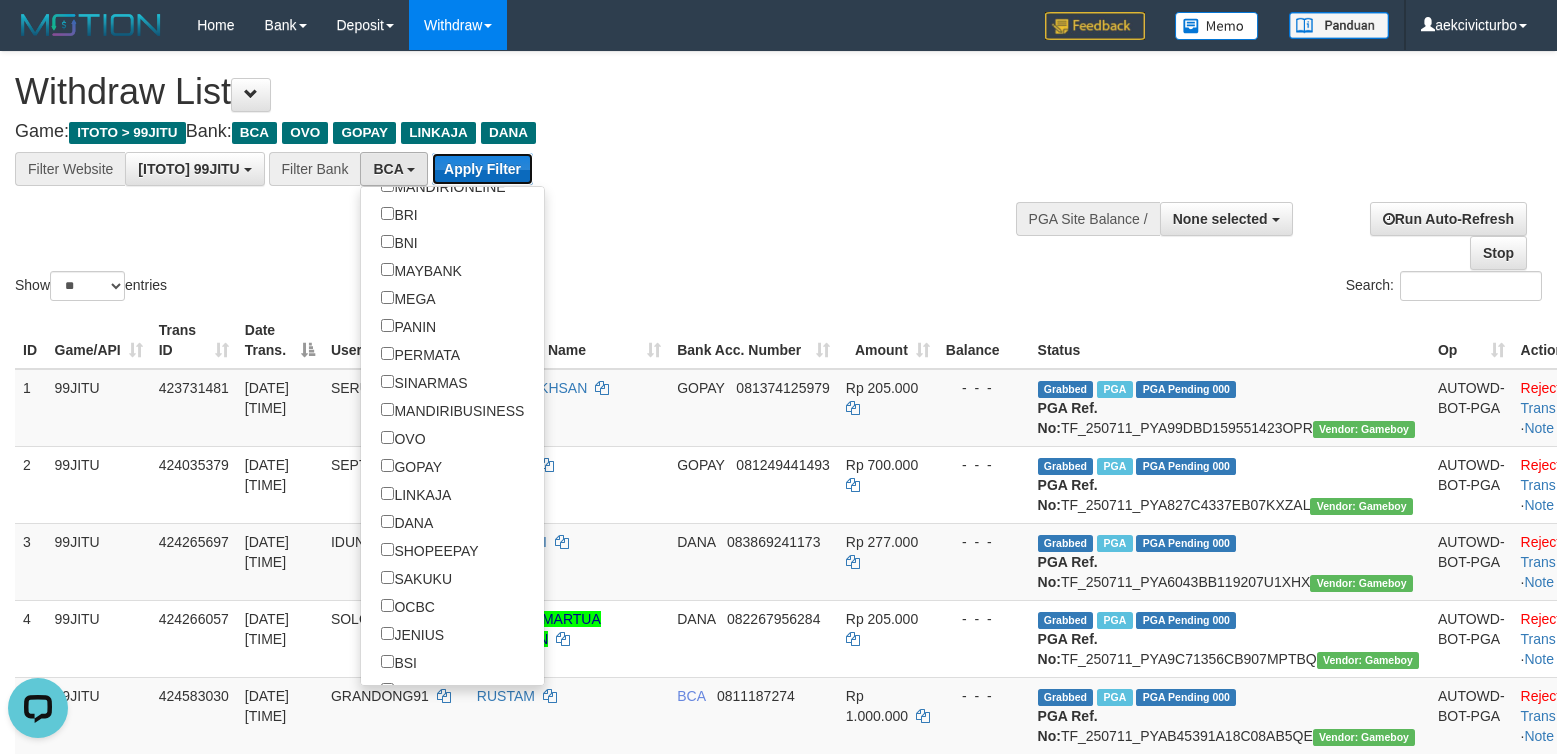click on "Apply Filter" at bounding box center [482, 169] 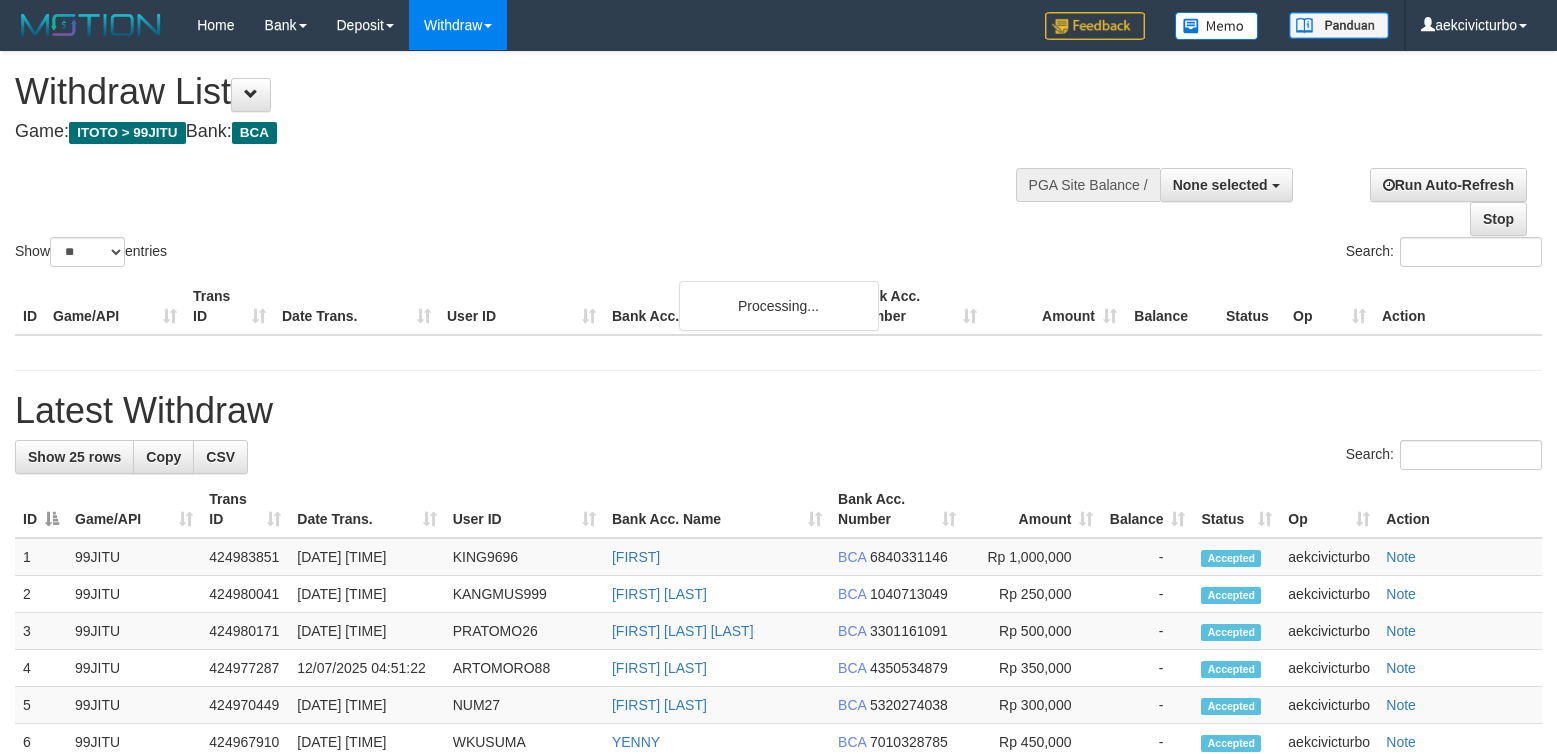 select 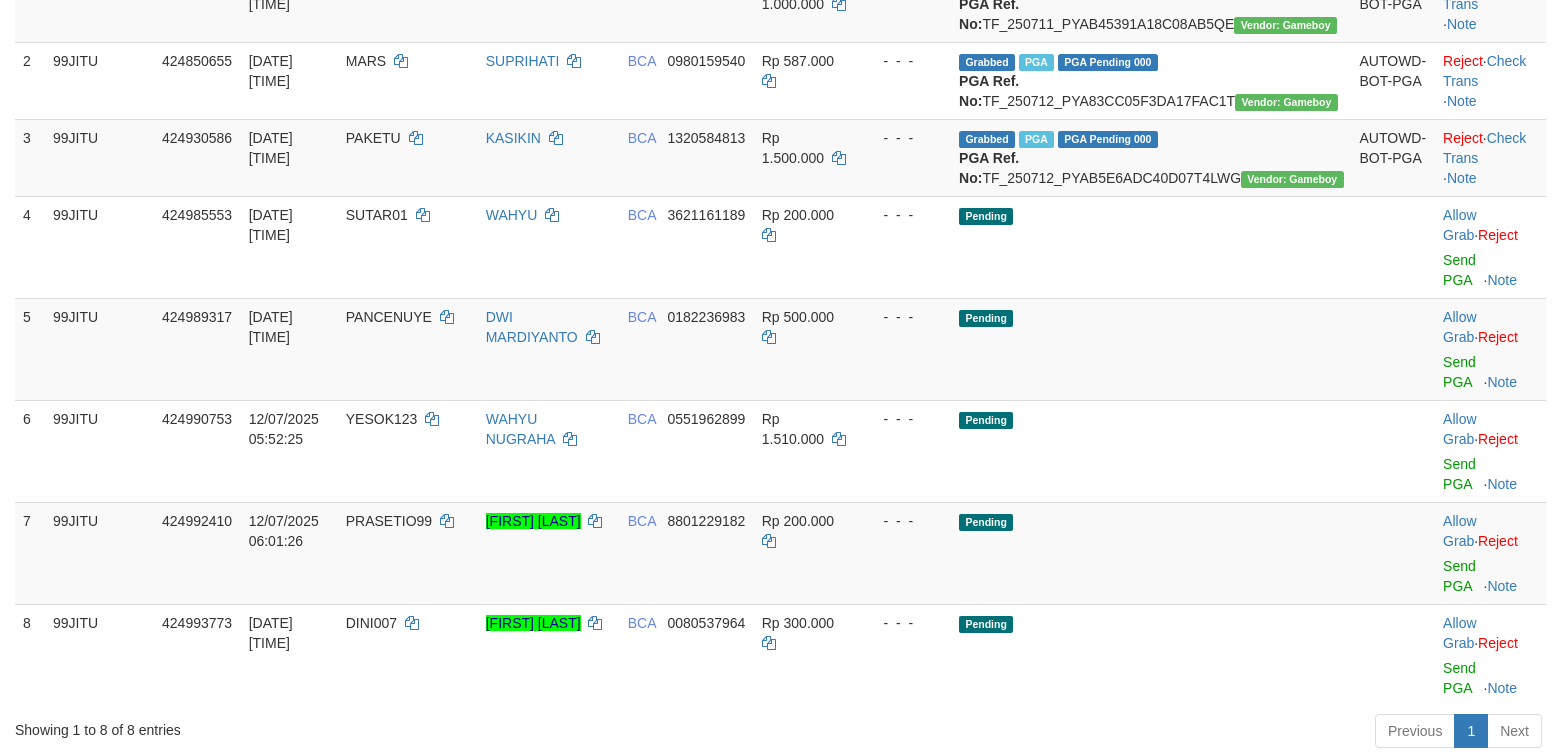 scroll, scrollTop: 400, scrollLeft: 0, axis: vertical 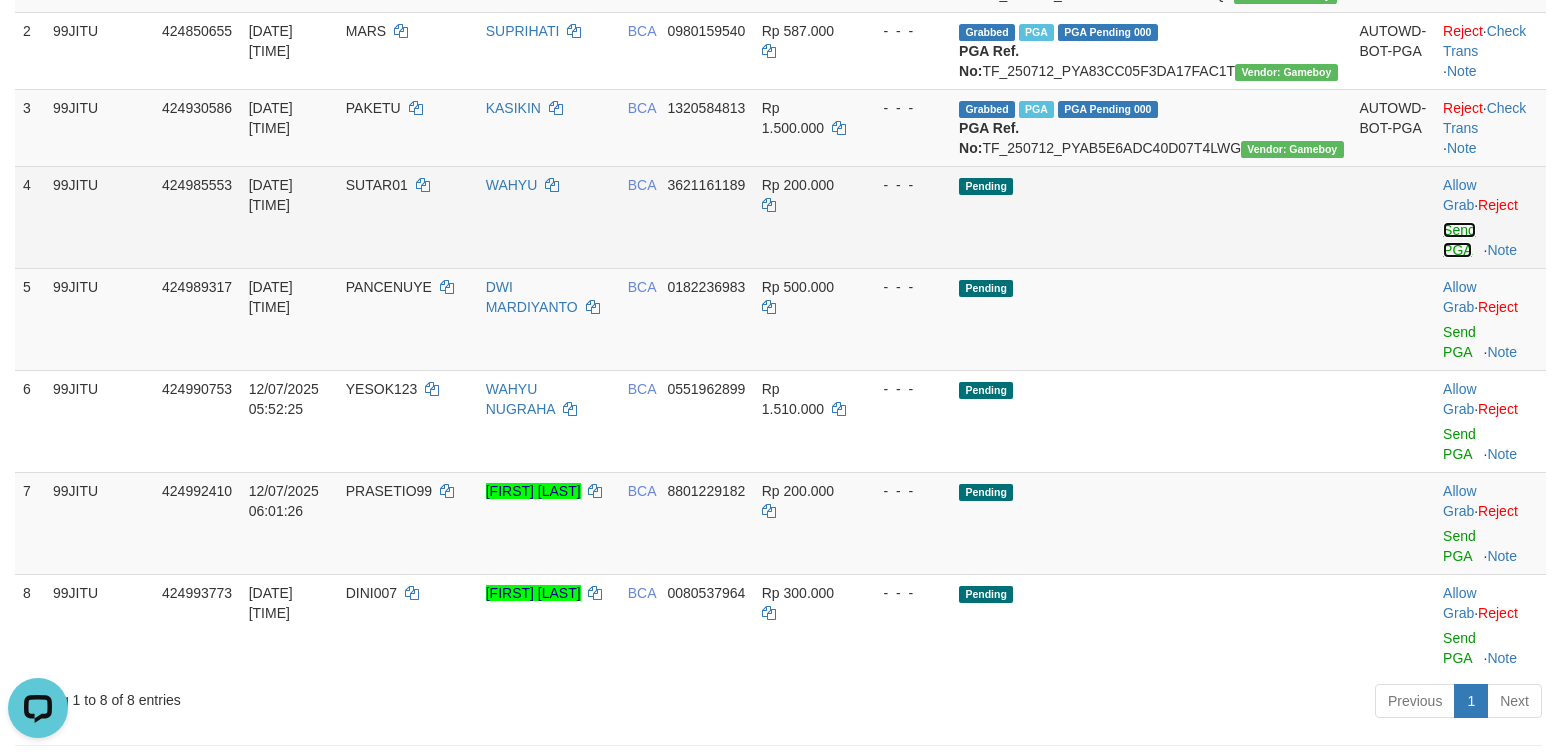 drag, startPoint x: 1439, startPoint y: 288, endPoint x: 882, endPoint y: 272, distance: 557.22974 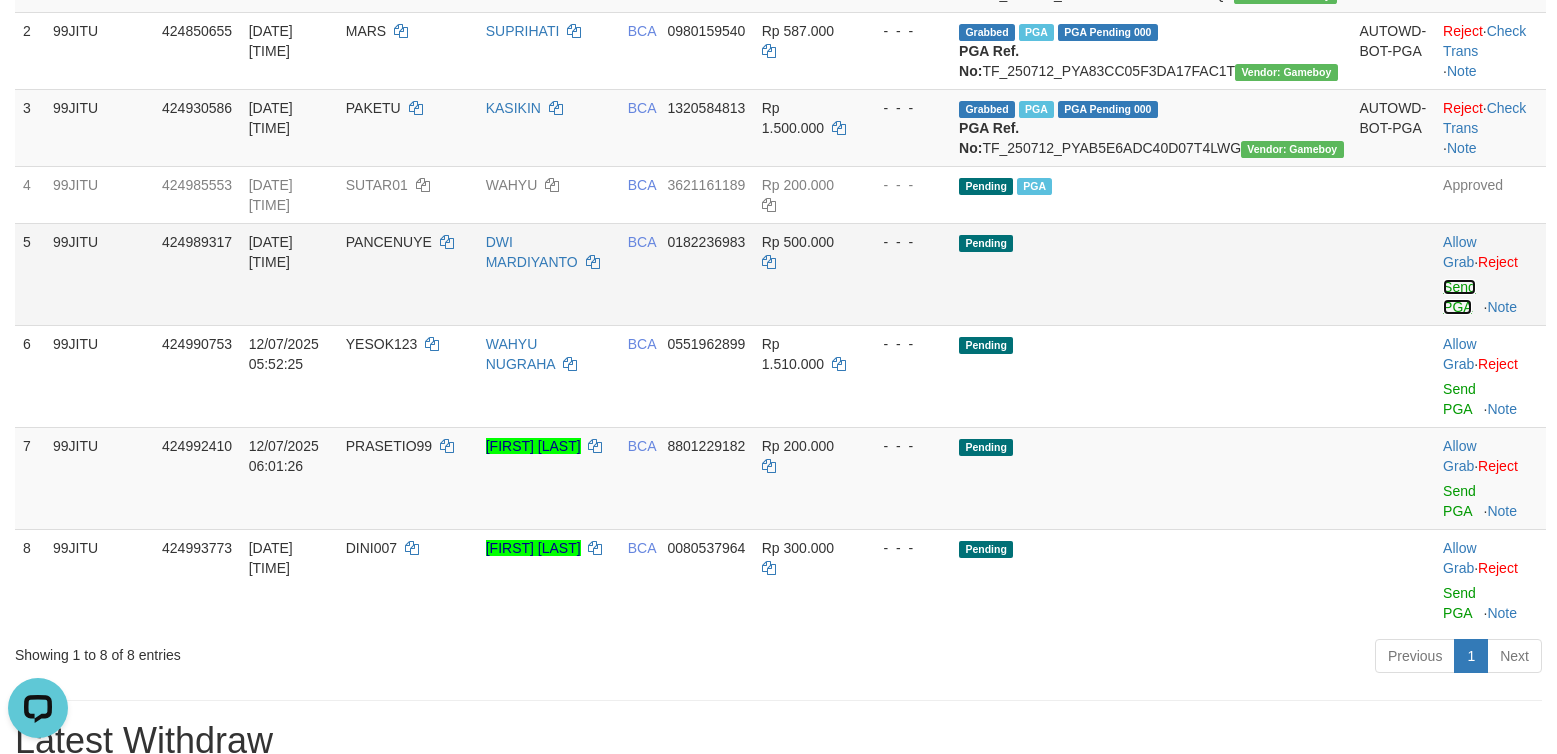 click on "Send PGA" at bounding box center [1459, 297] 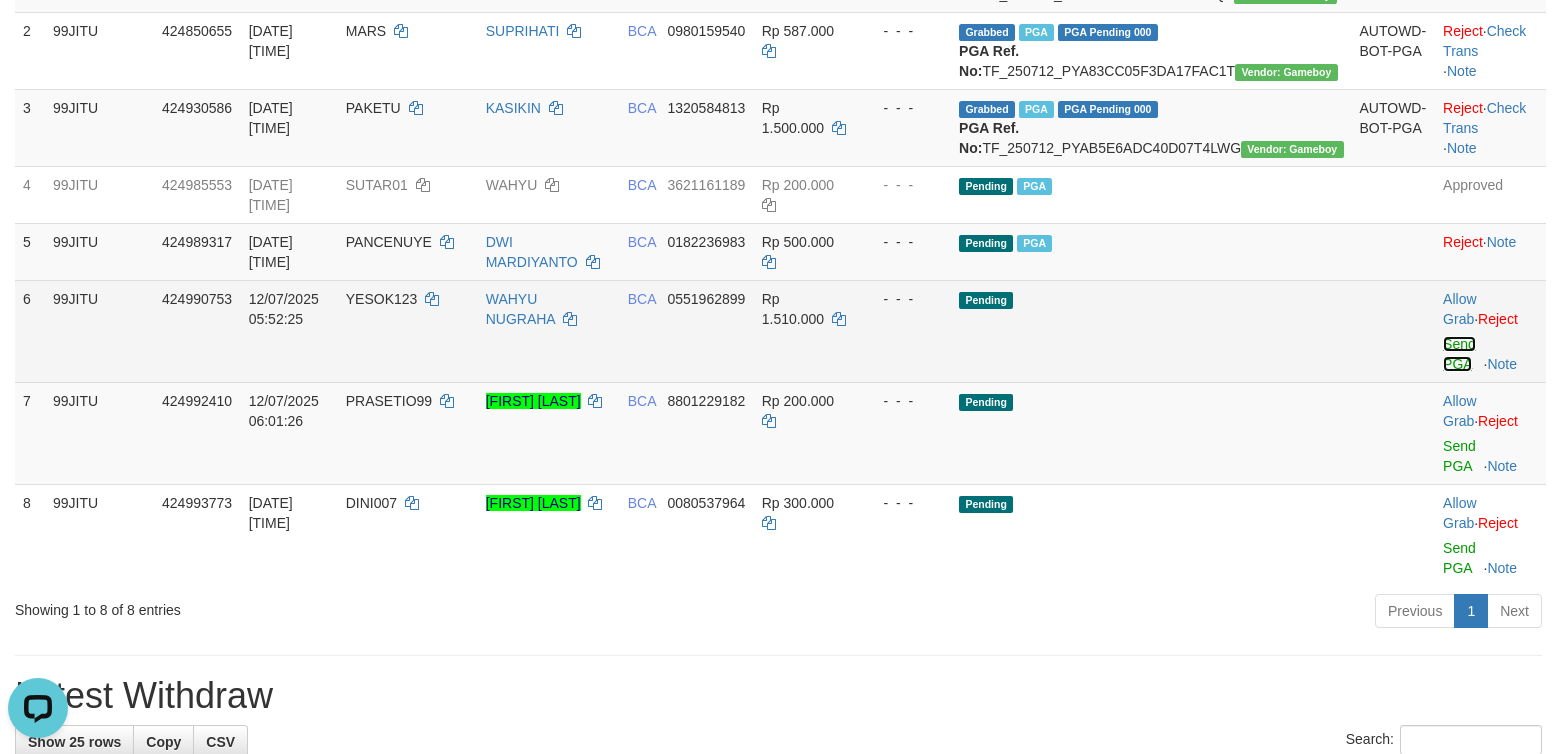 click on "Send PGA" at bounding box center [1459, 354] 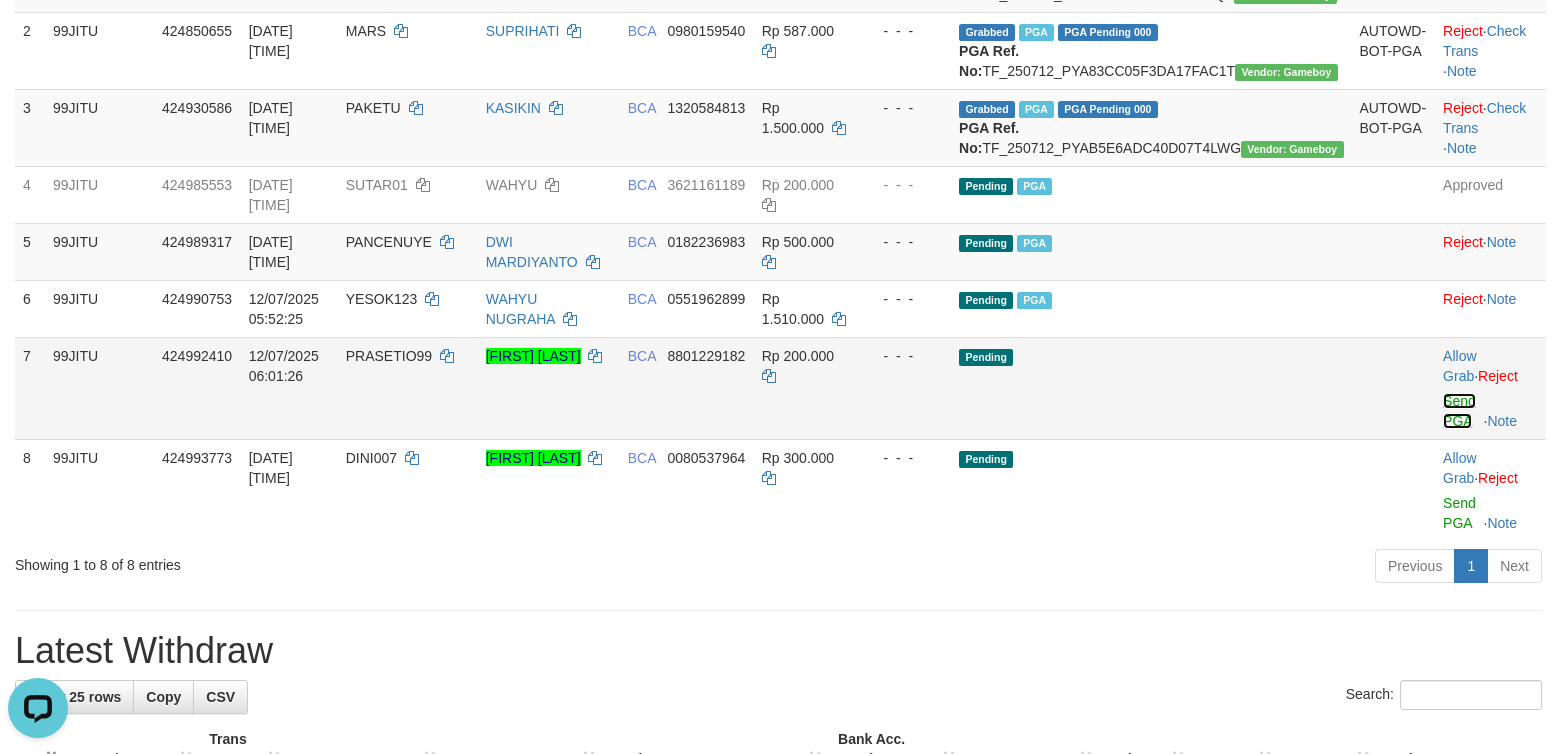 click on "Send PGA" at bounding box center [1459, 411] 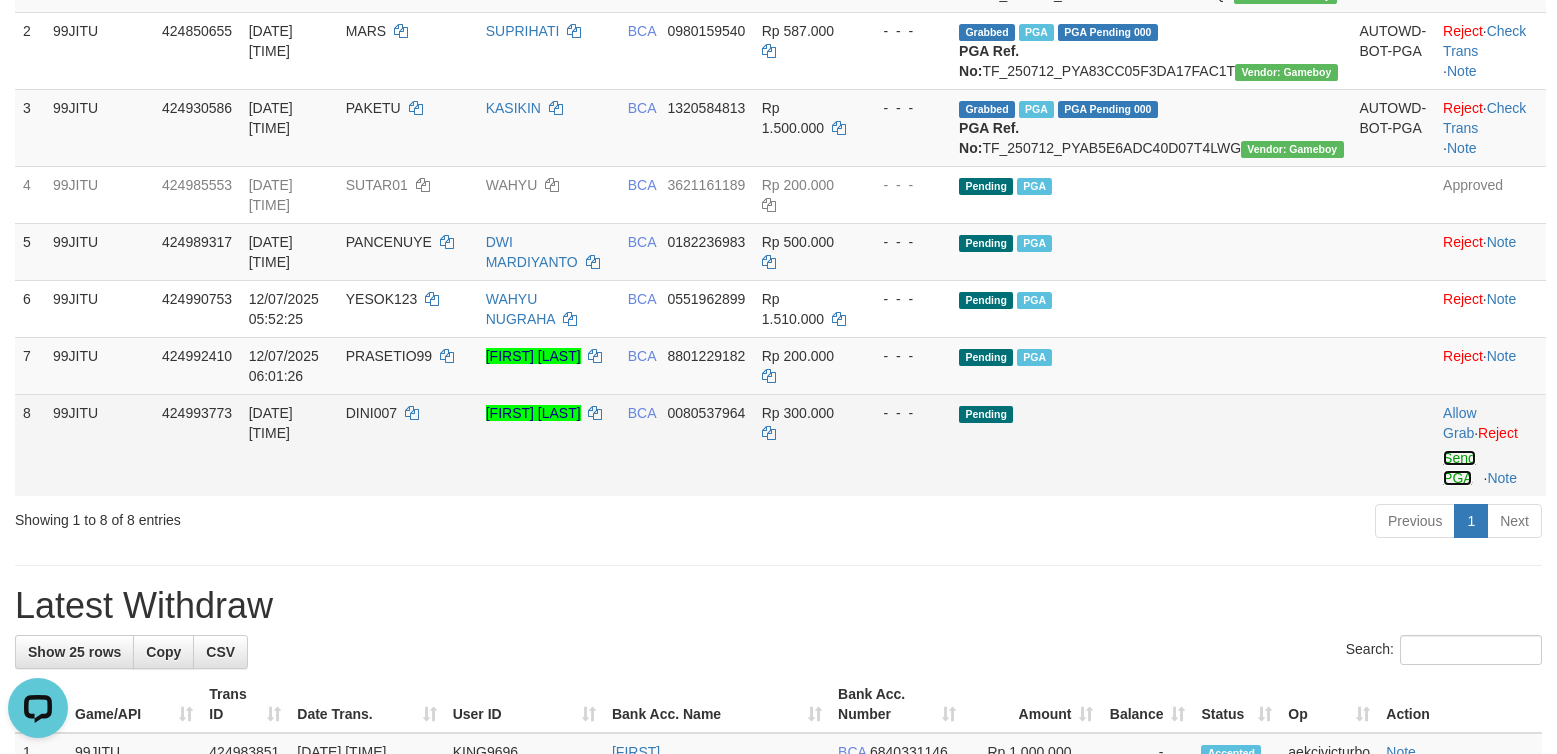click on "Send PGA" at bounding box center [1459, 468] 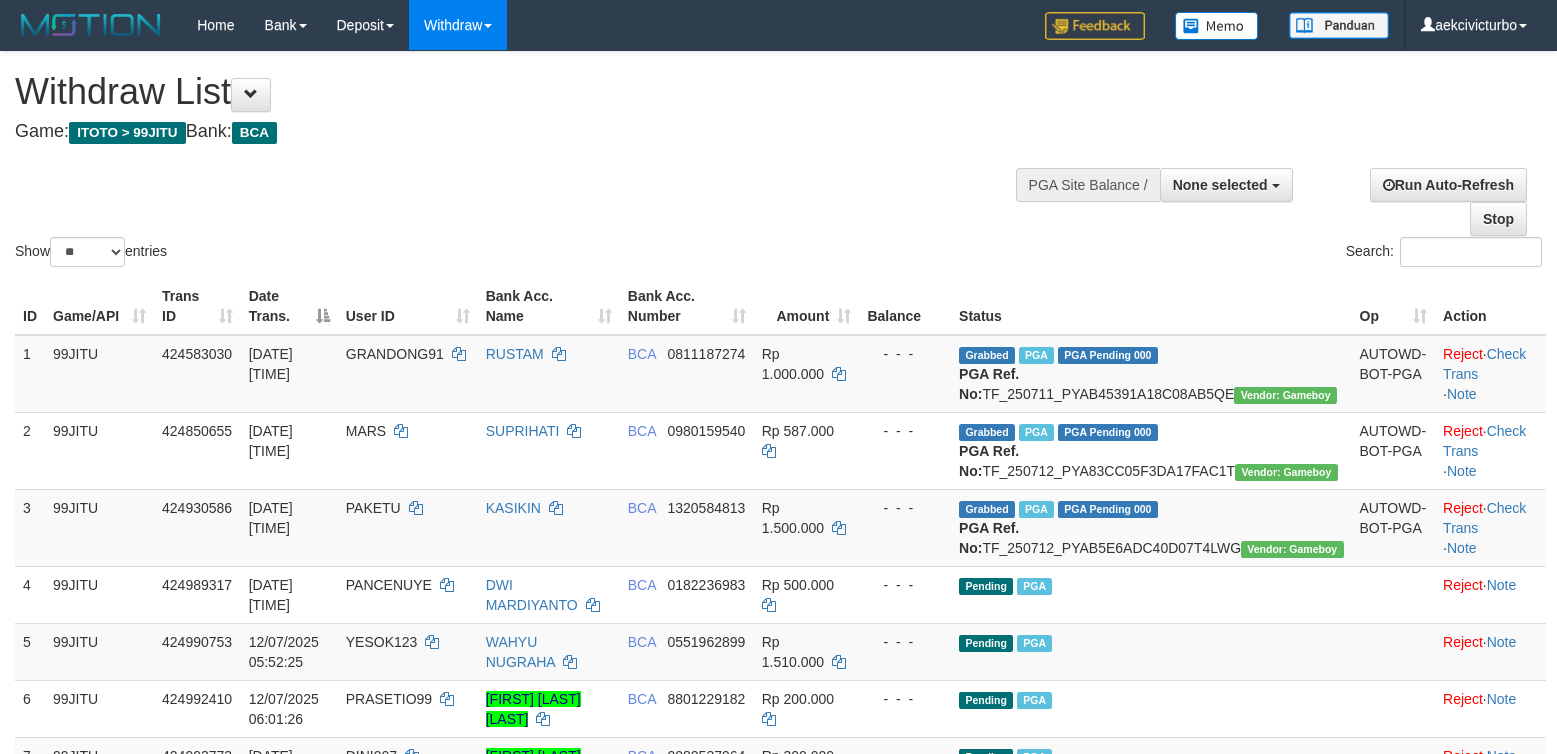 select 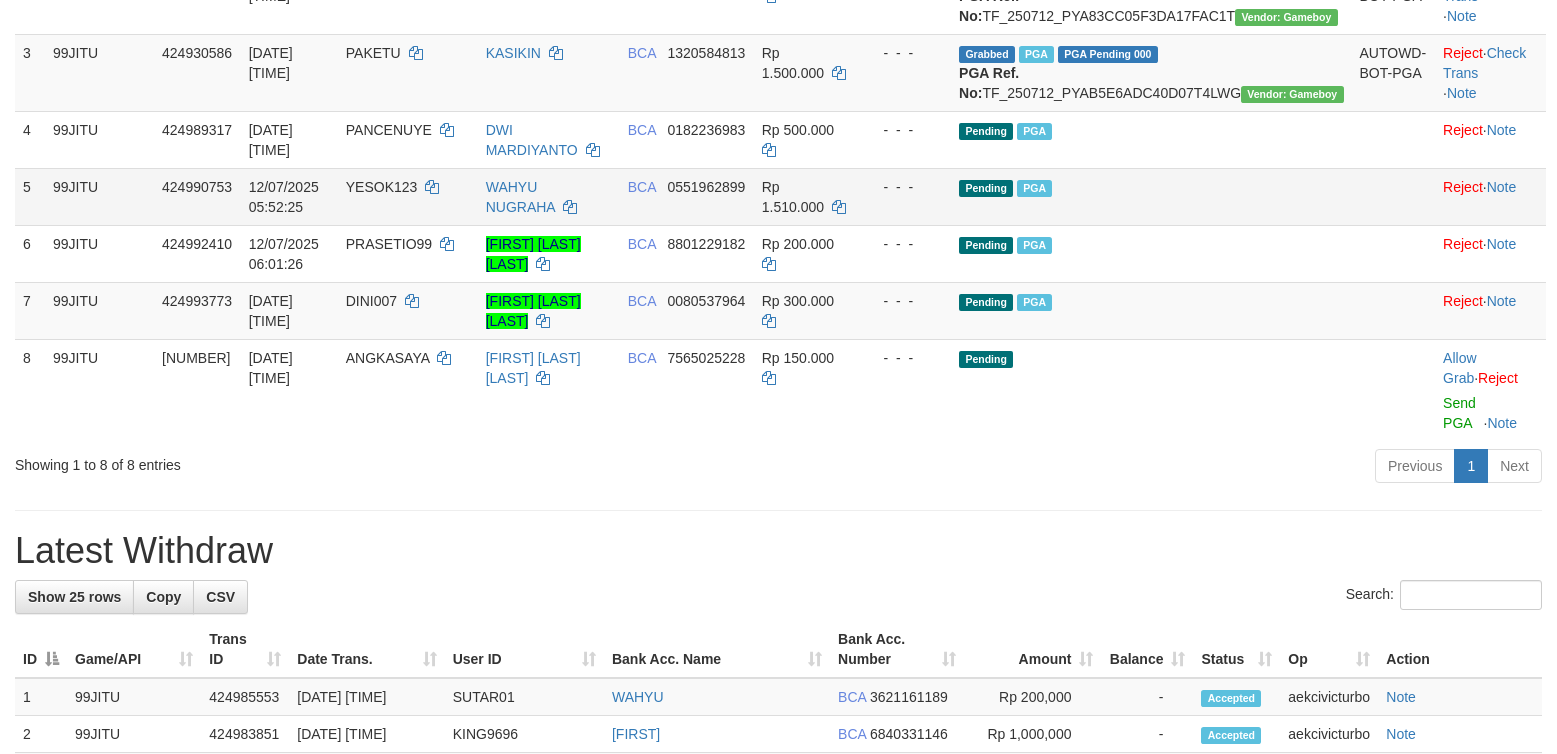 scroll, scrollTop: 400, scrollLeft: 0, axis: vertical 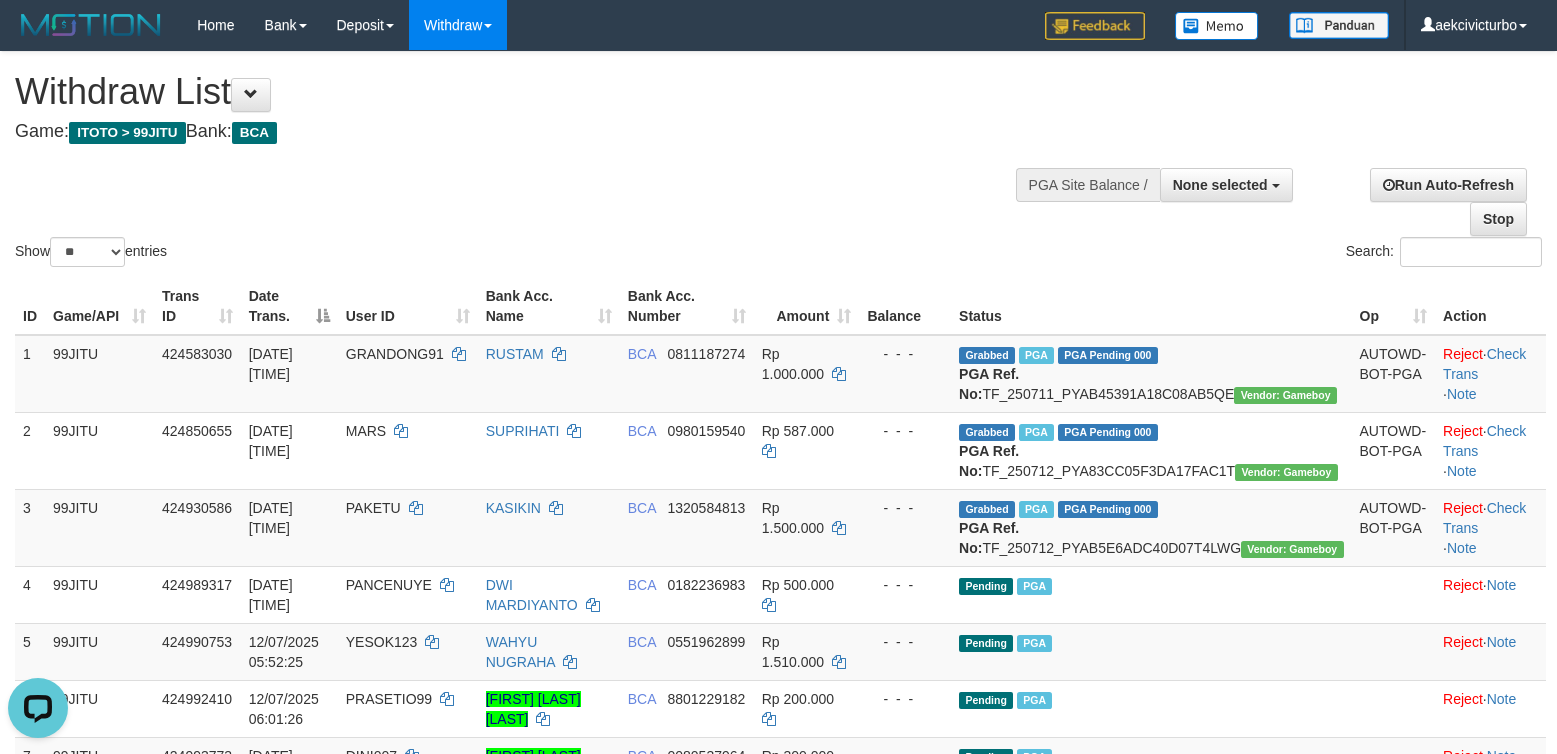 click on "Withdraw List
Game:   ITOTO > 99JITU    				Bank:   BCA" at bounding box center (516, 106) 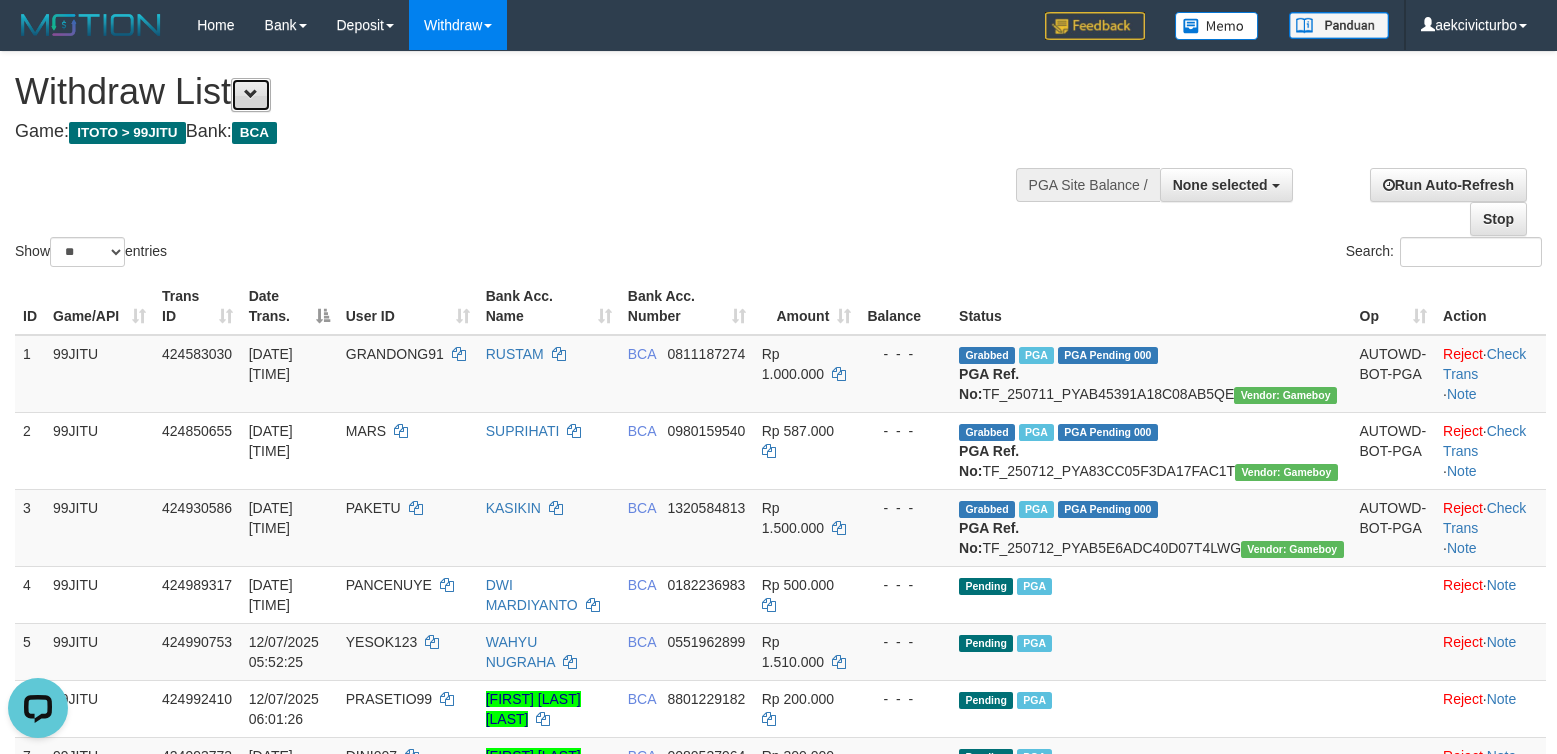 click at bounding box center (251, 95) 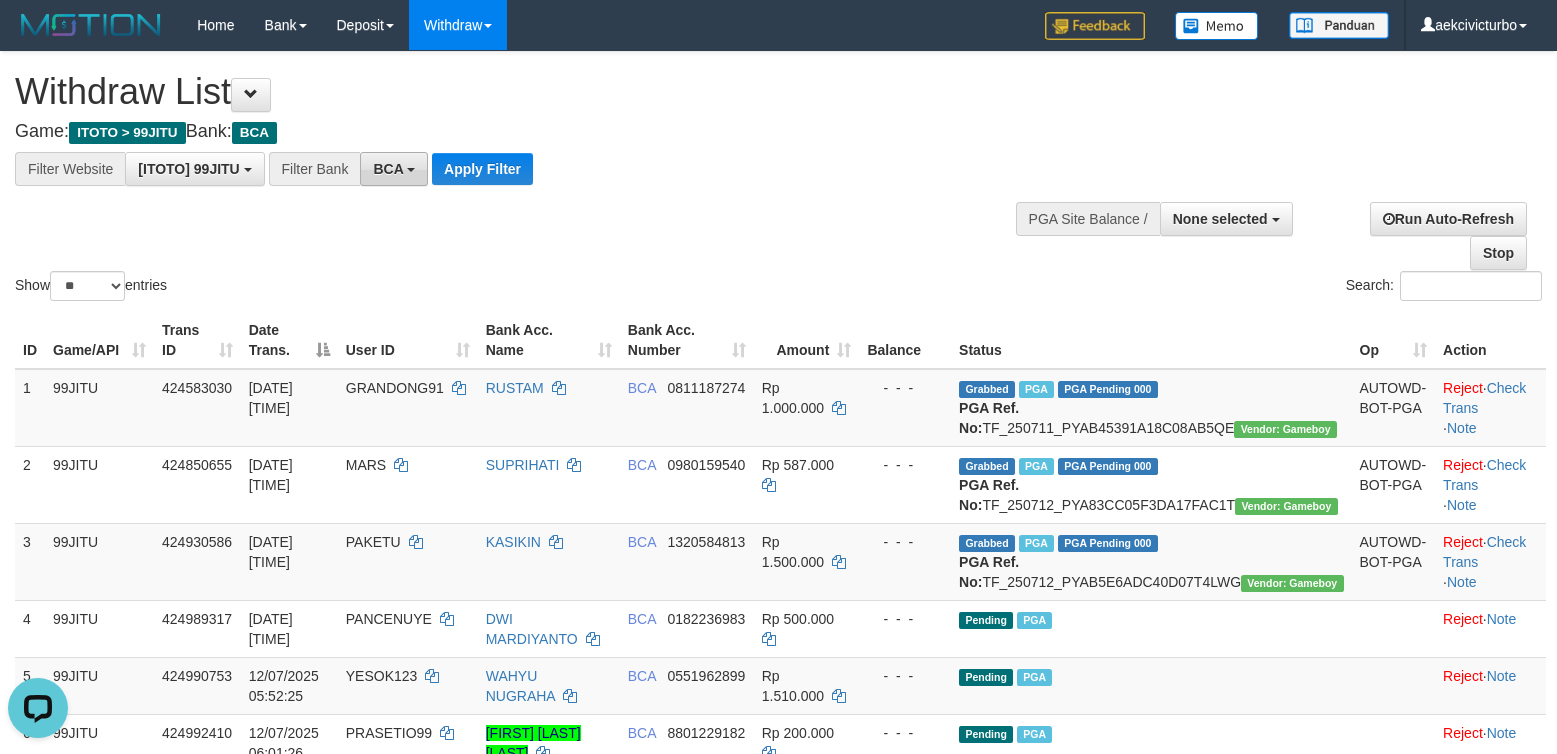 click on "BCA" at bounding box center [394, 169] 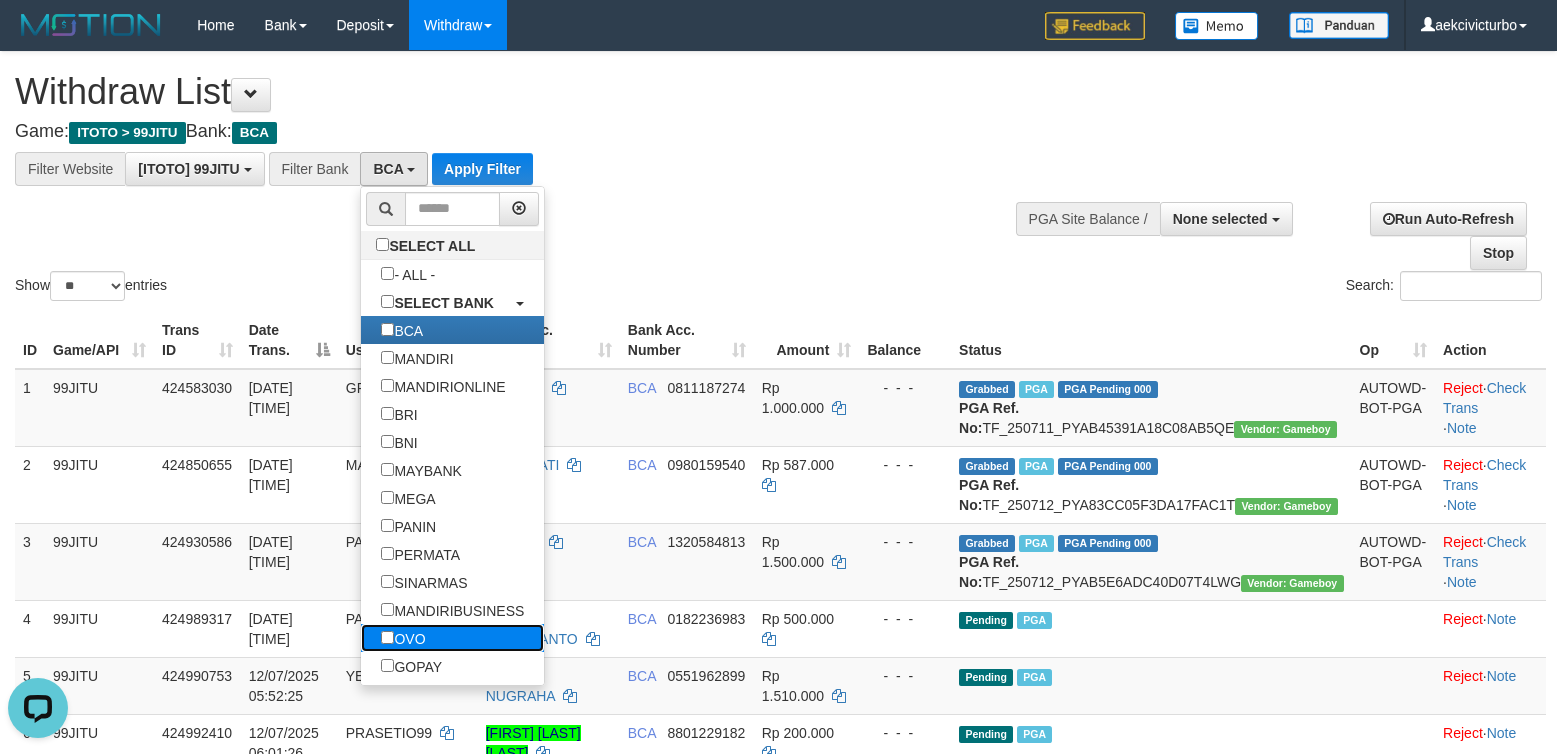 click on "OVO" at bounding box center (403, 638) 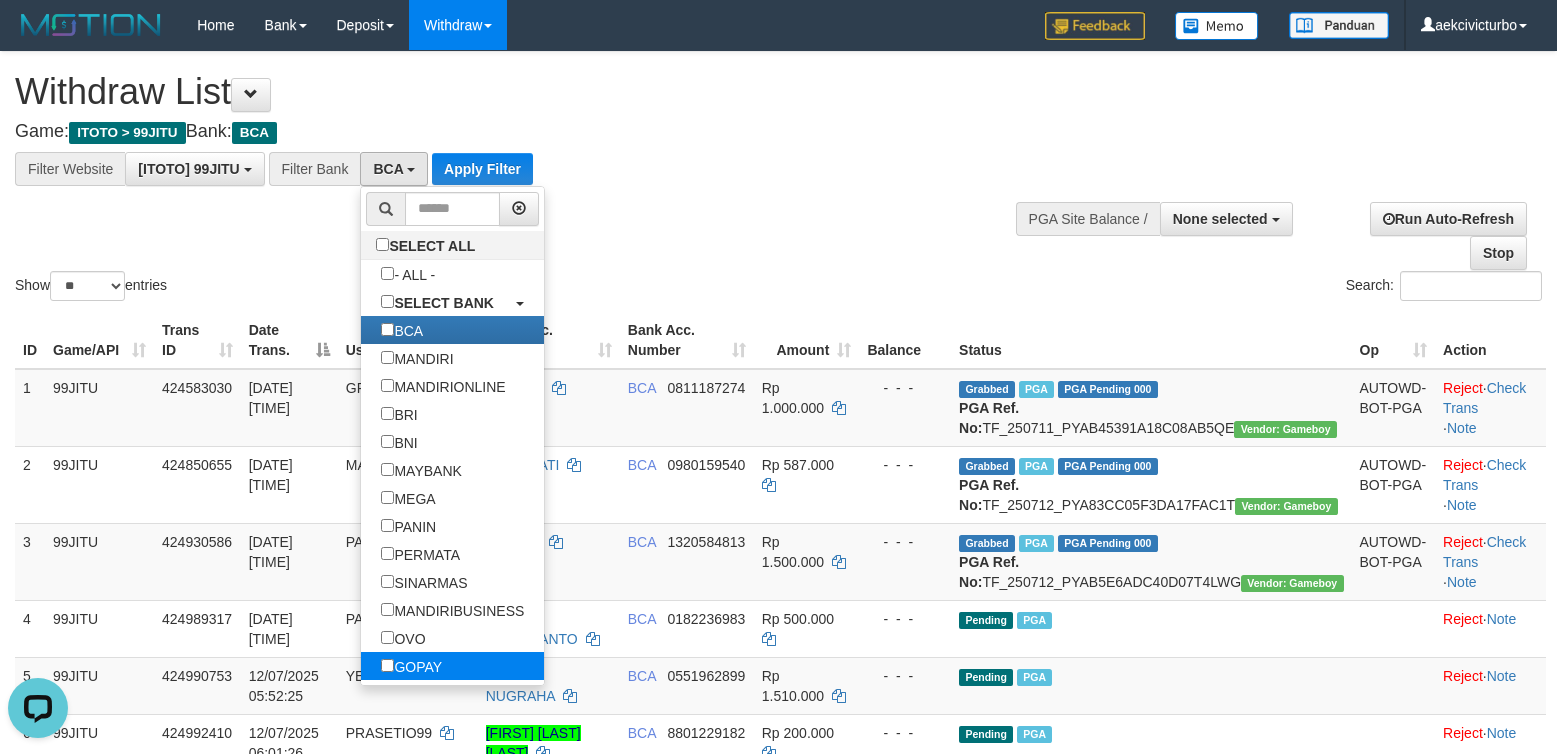 scroll, scrollTop: 35, scrollLeft: 0, axis: vertical 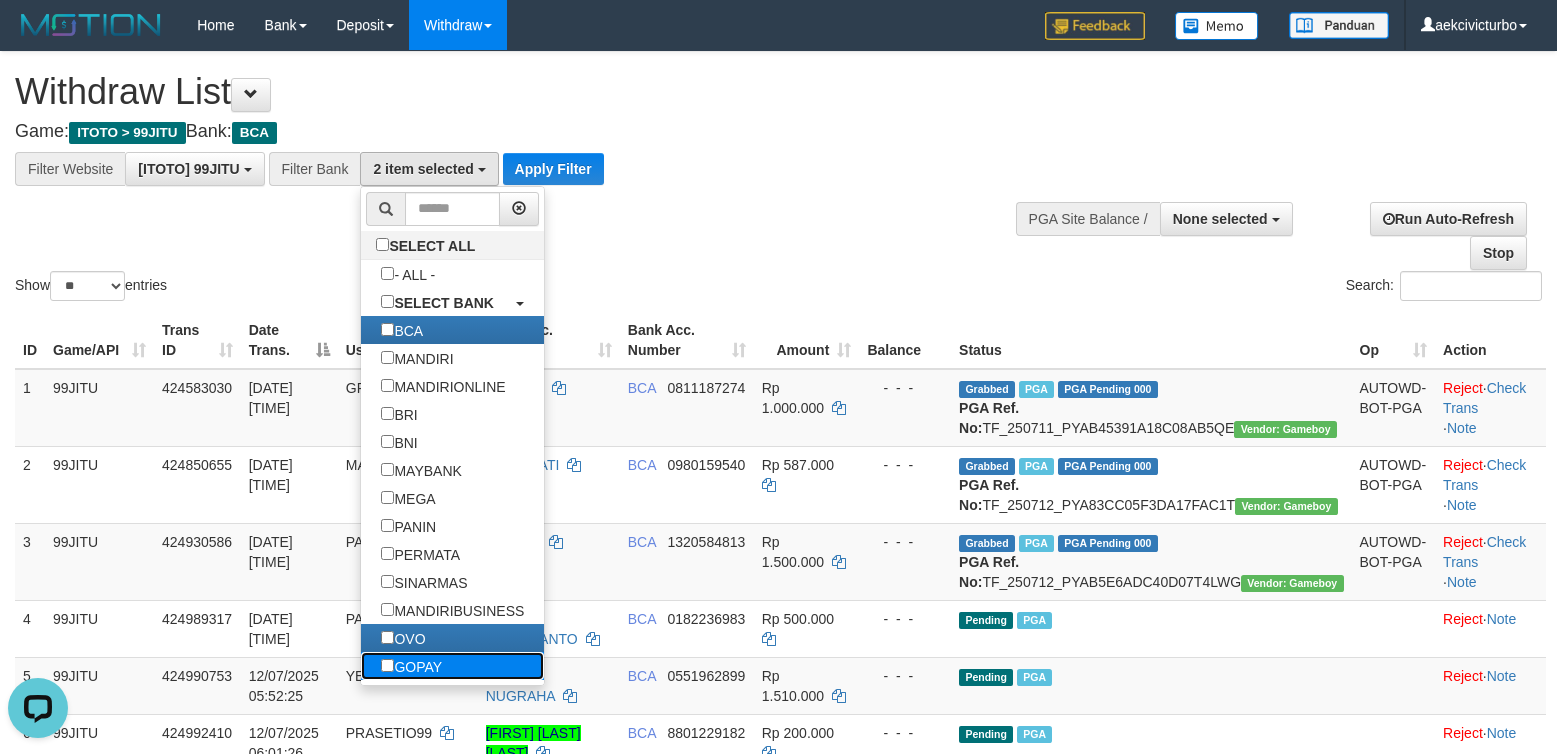 click on "GOPAY" at bounding box center (411, 666) 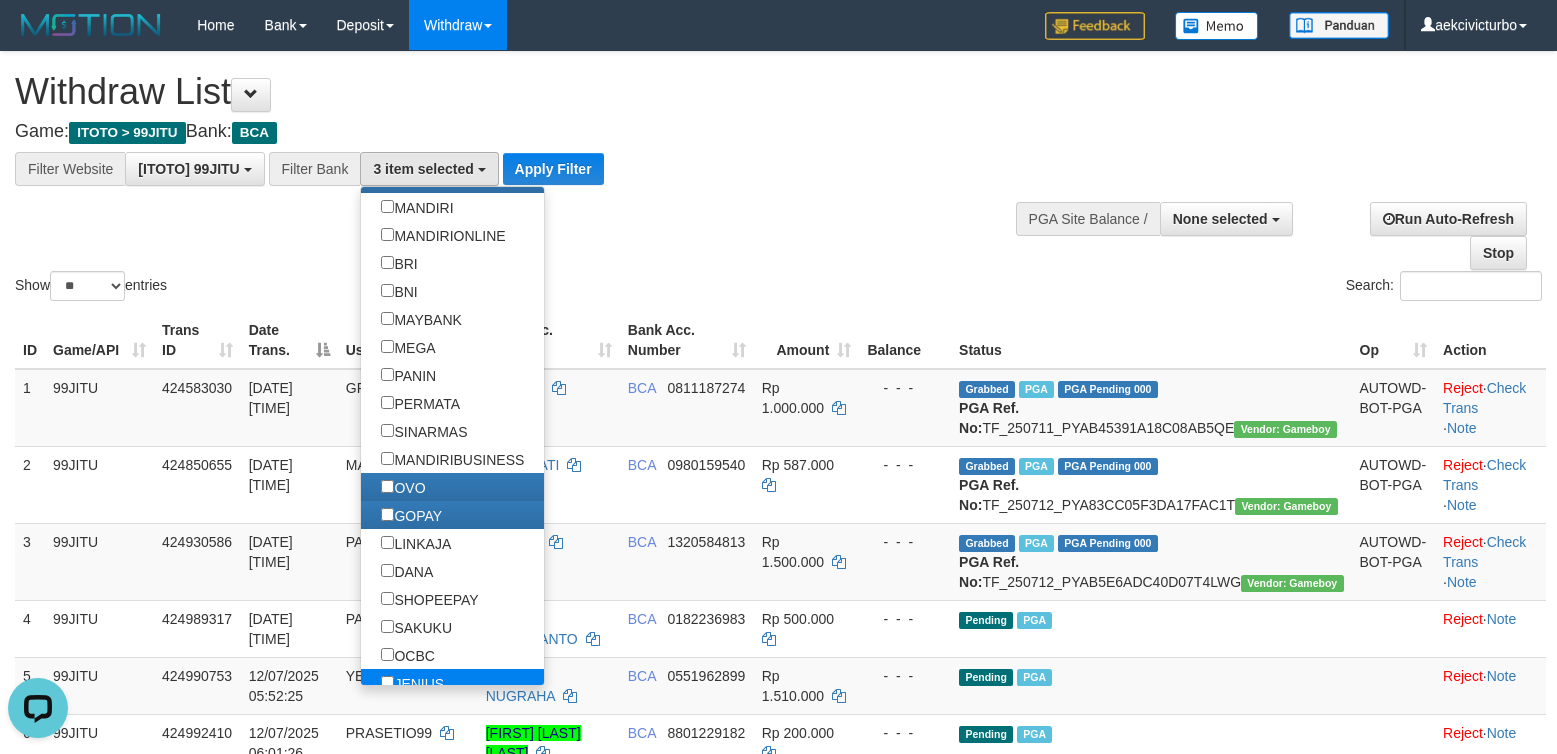 scroll, scrollTop: 200, scrollLeft: 0, axis: vertical 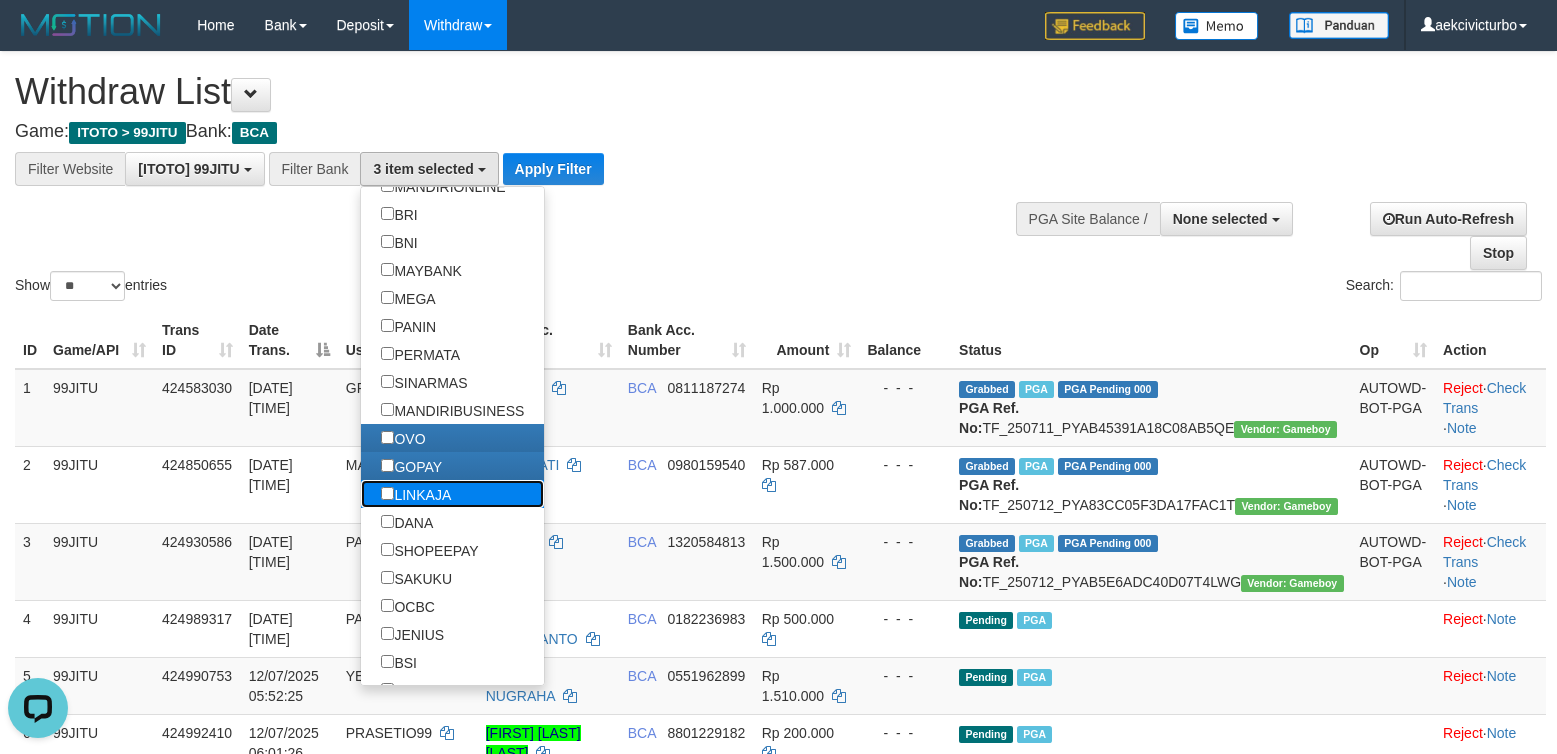 click on "LINKAJA" at bounding box center (416, 494) 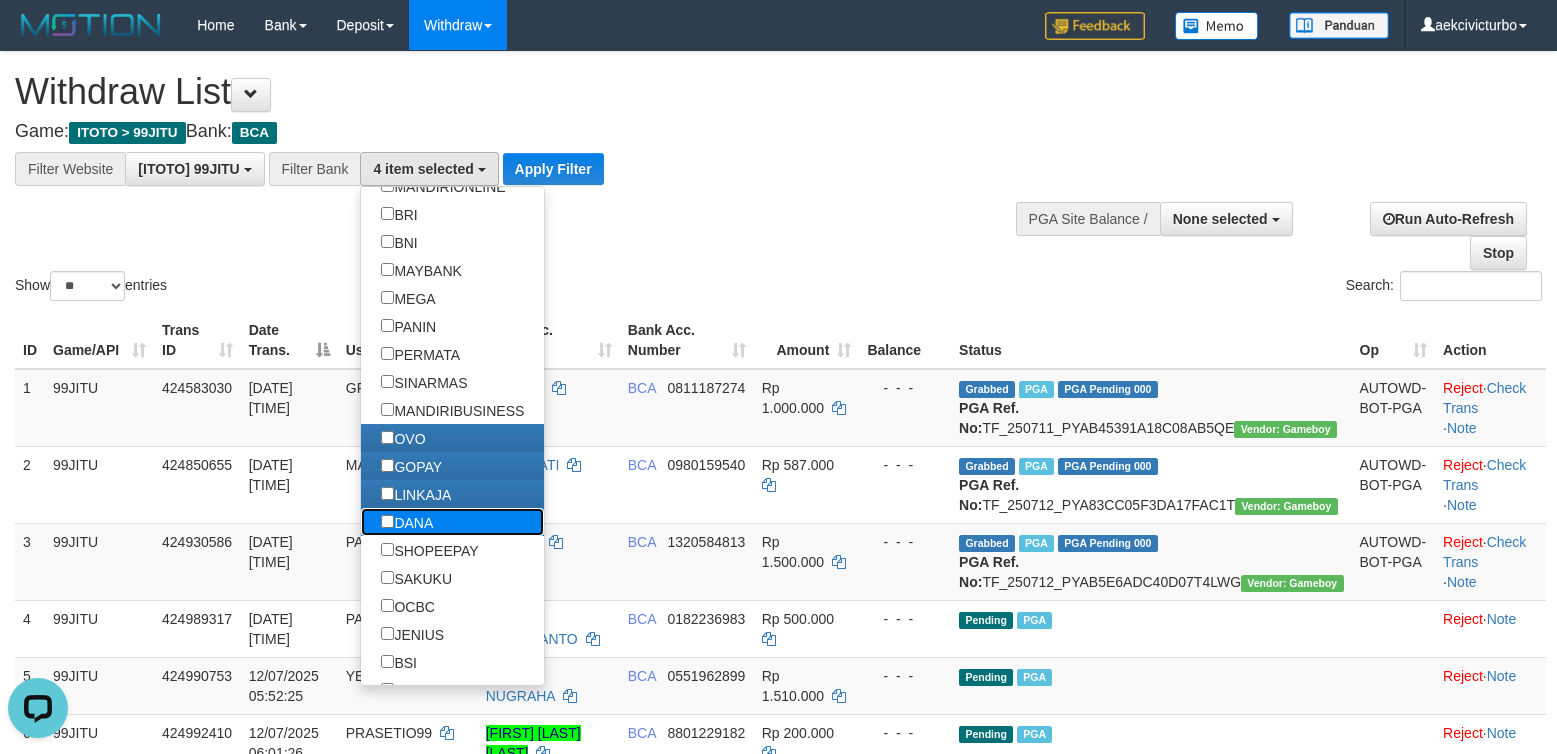 click on "DANA" at bounding box center [407, 522] 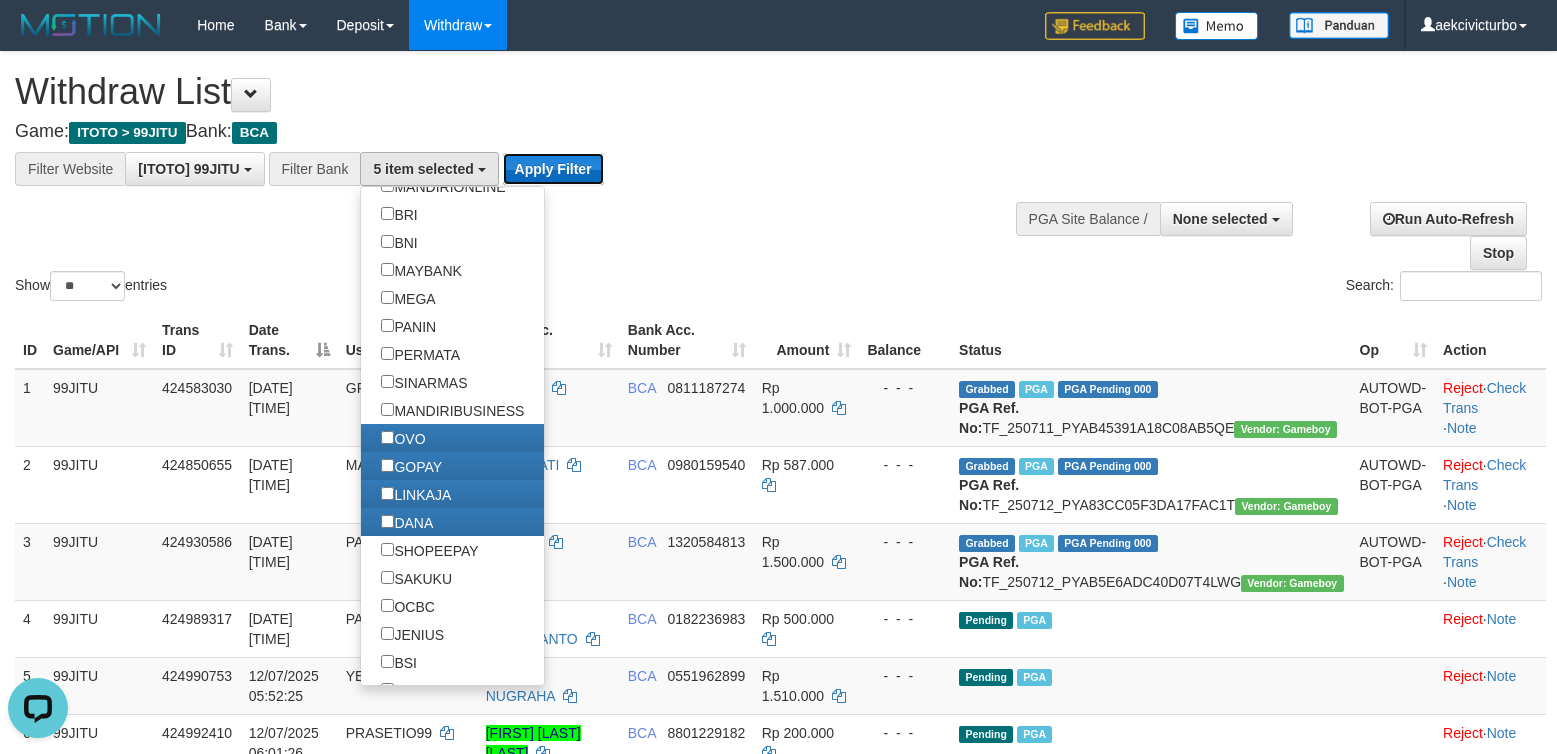 click on "Apply Filter" at bounding box center (553, 169) 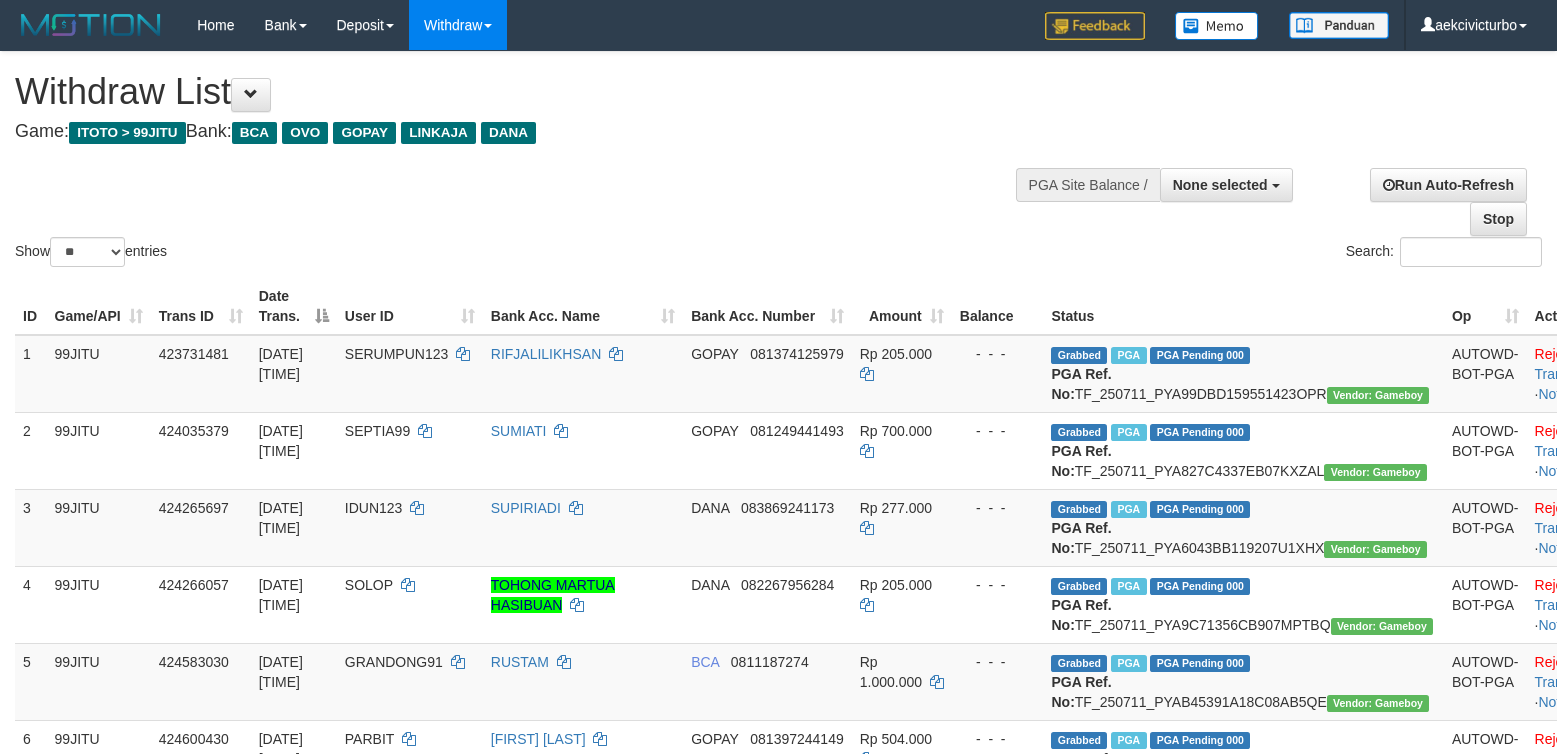 select 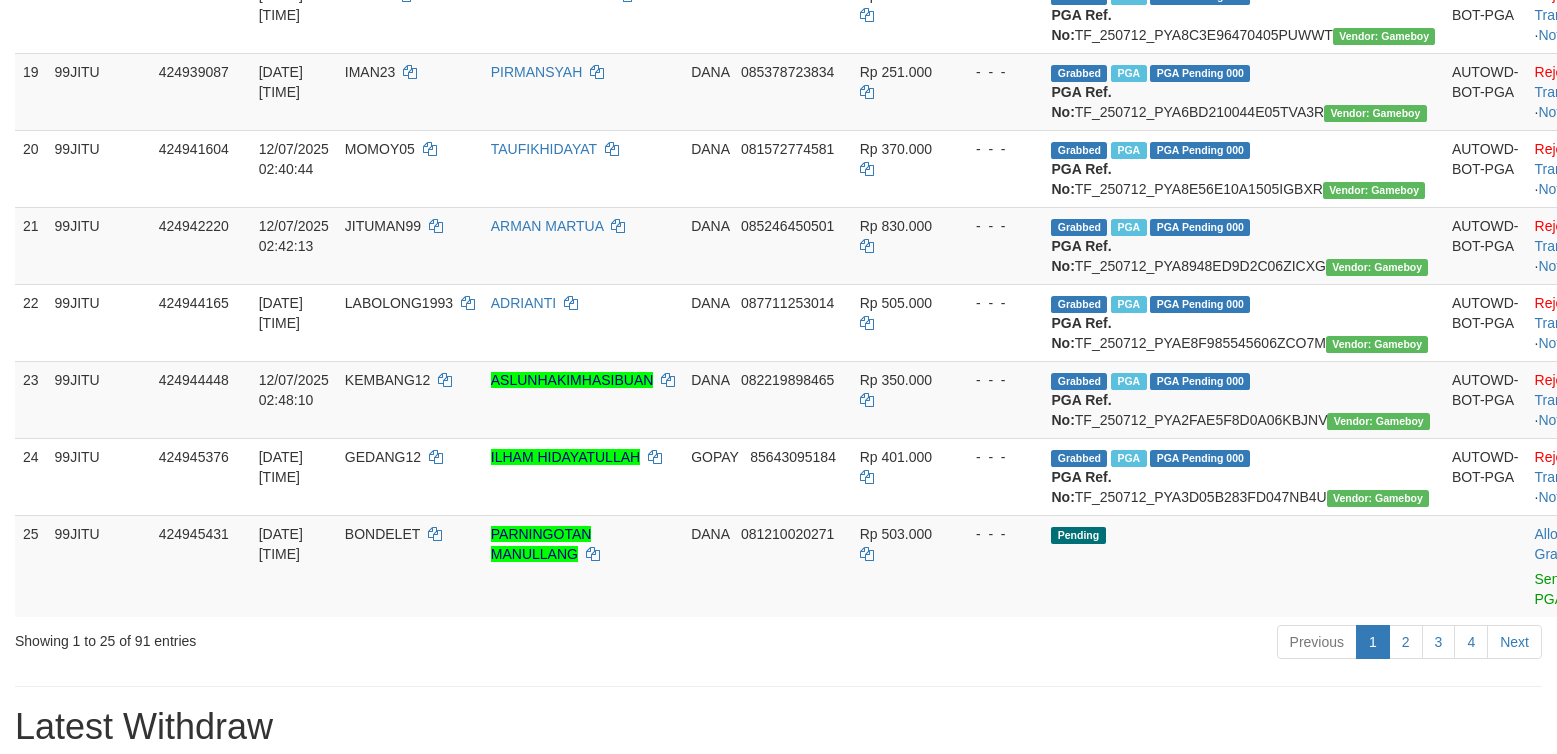 scroll, scrollTop: 1800, scrollLeft: 0, axis: vertical 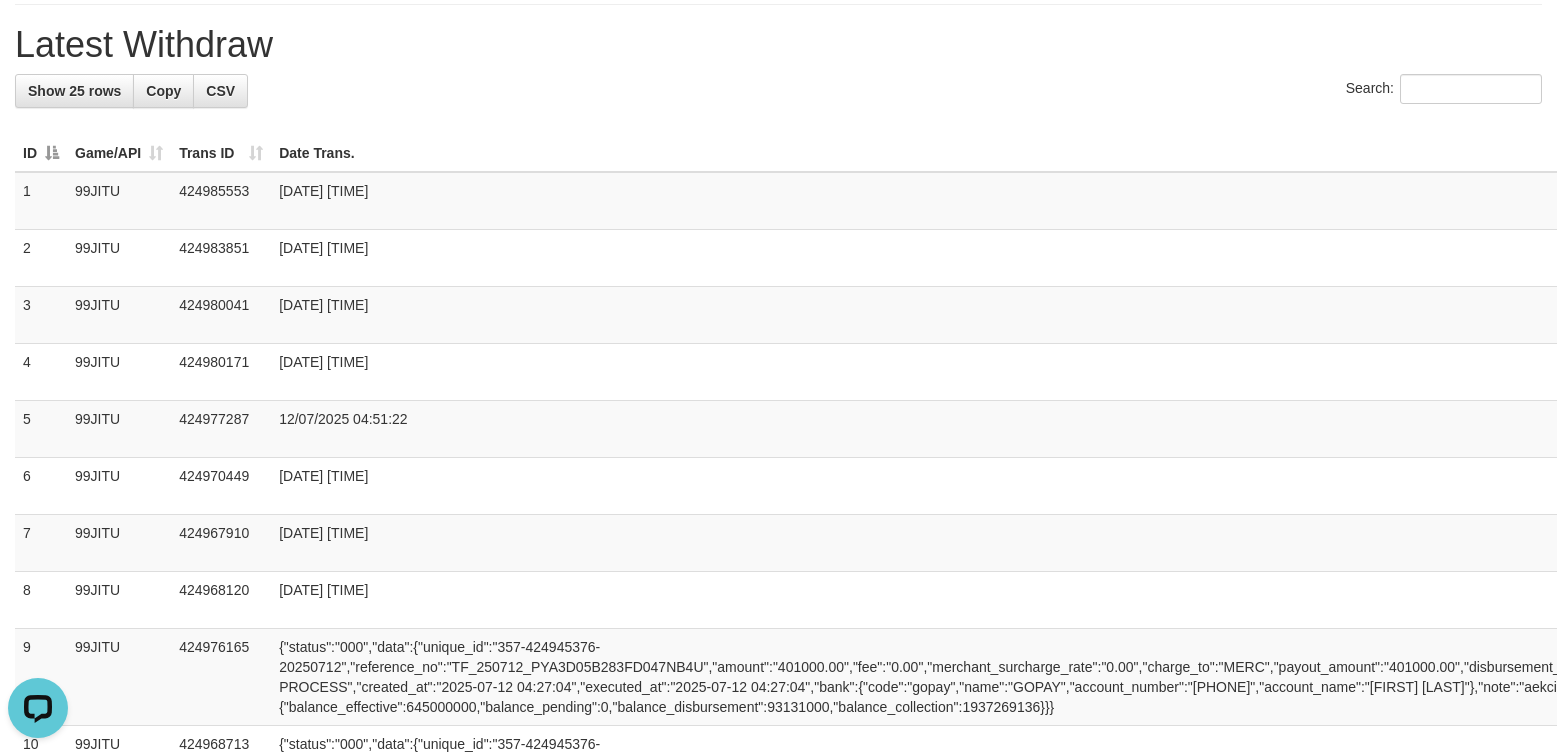 click on "Allow Grab   ·    Reject Send PGA     ·    Note" at bounding box center [1576, -116] 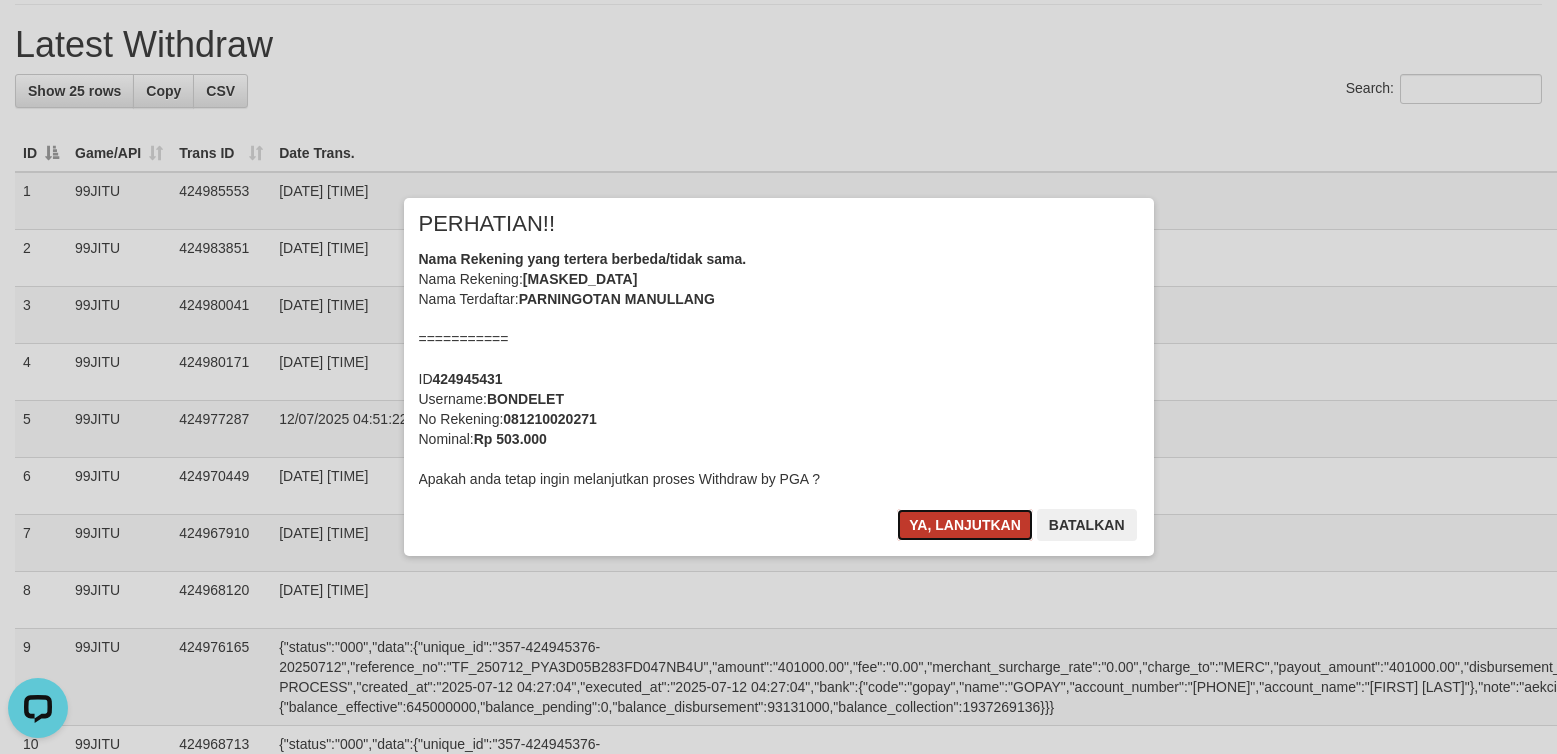 click on "Ya, lanjutkan" at bounding box center (965, 525) 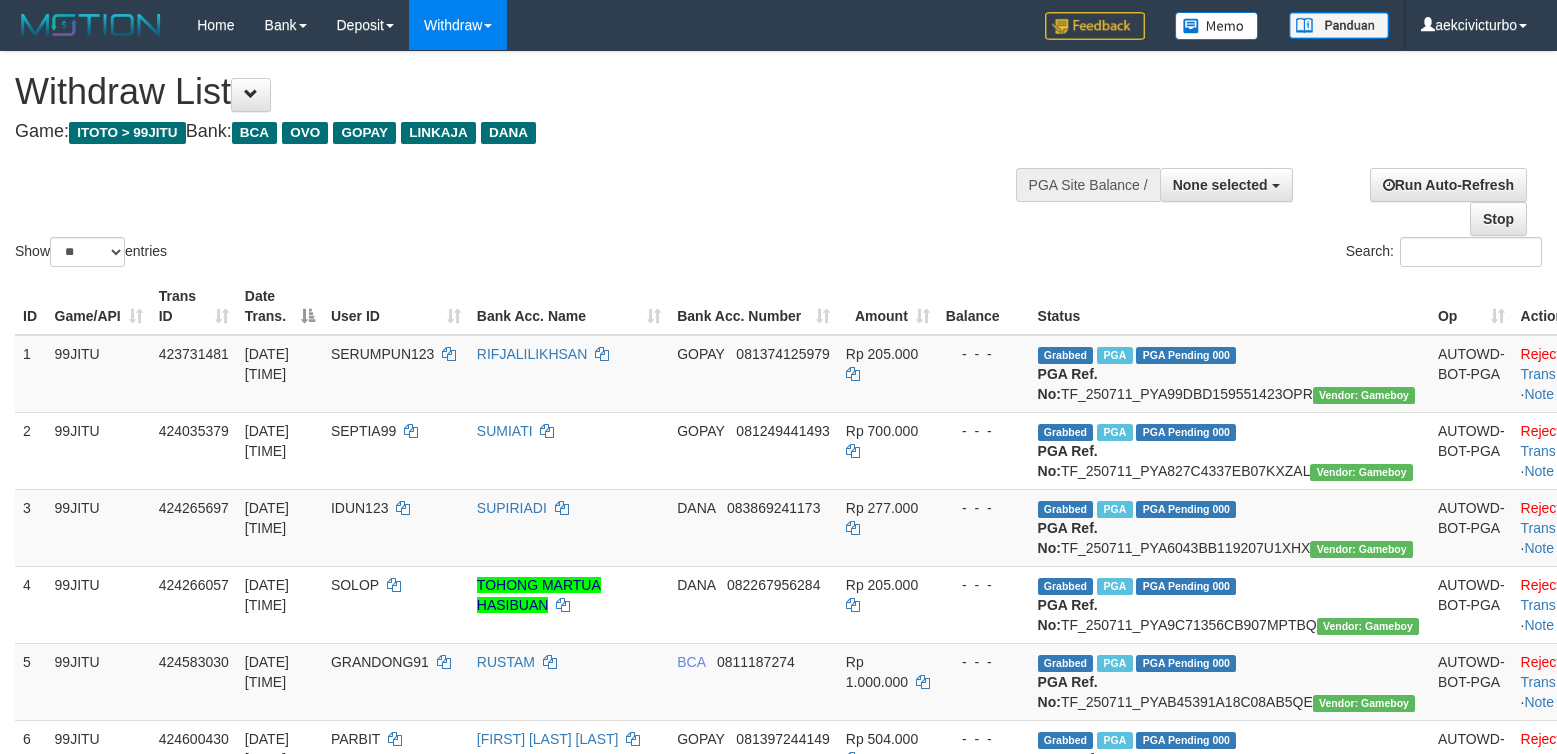 select 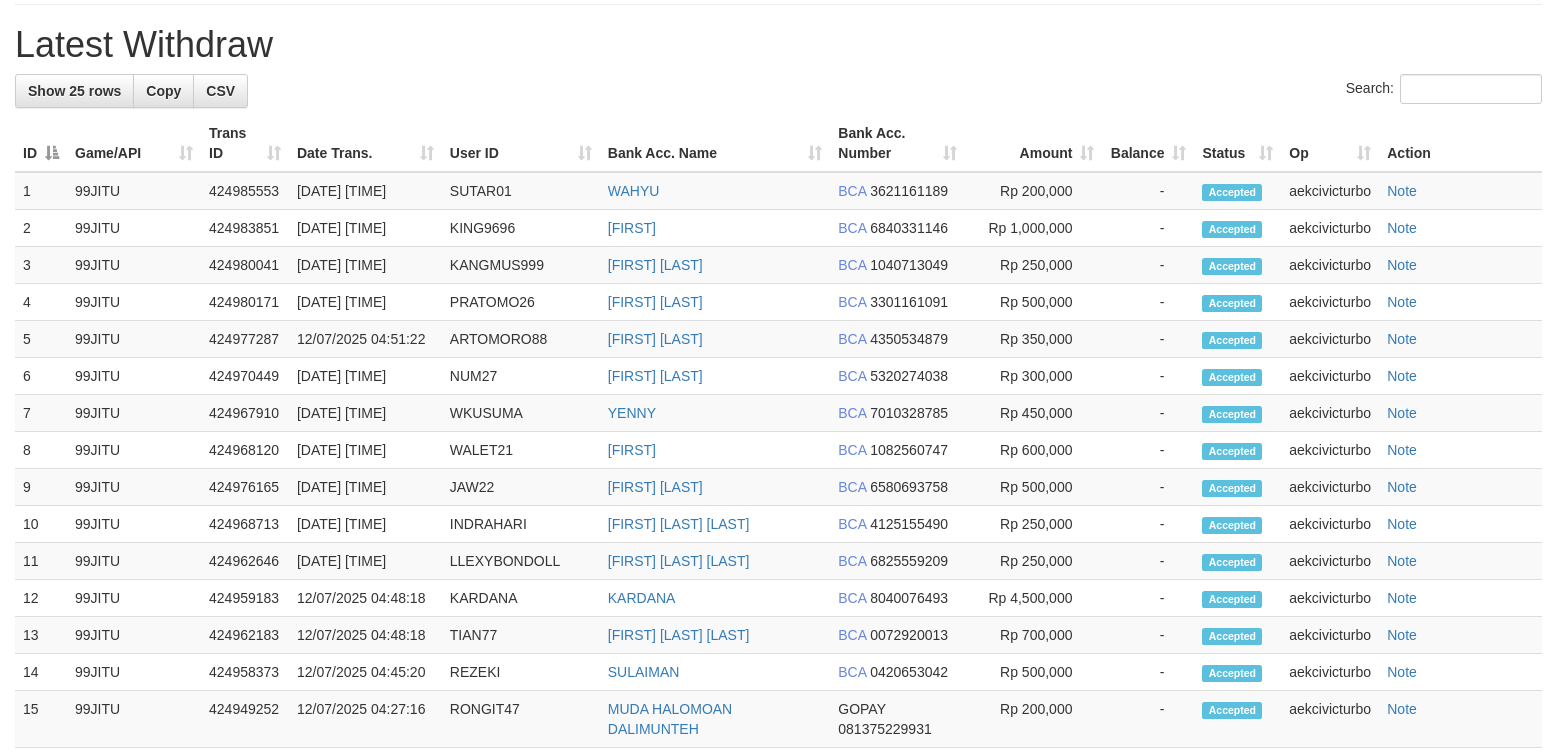 scroll, scrollTop: 2400, scrollLeft: 0, axis: vertical 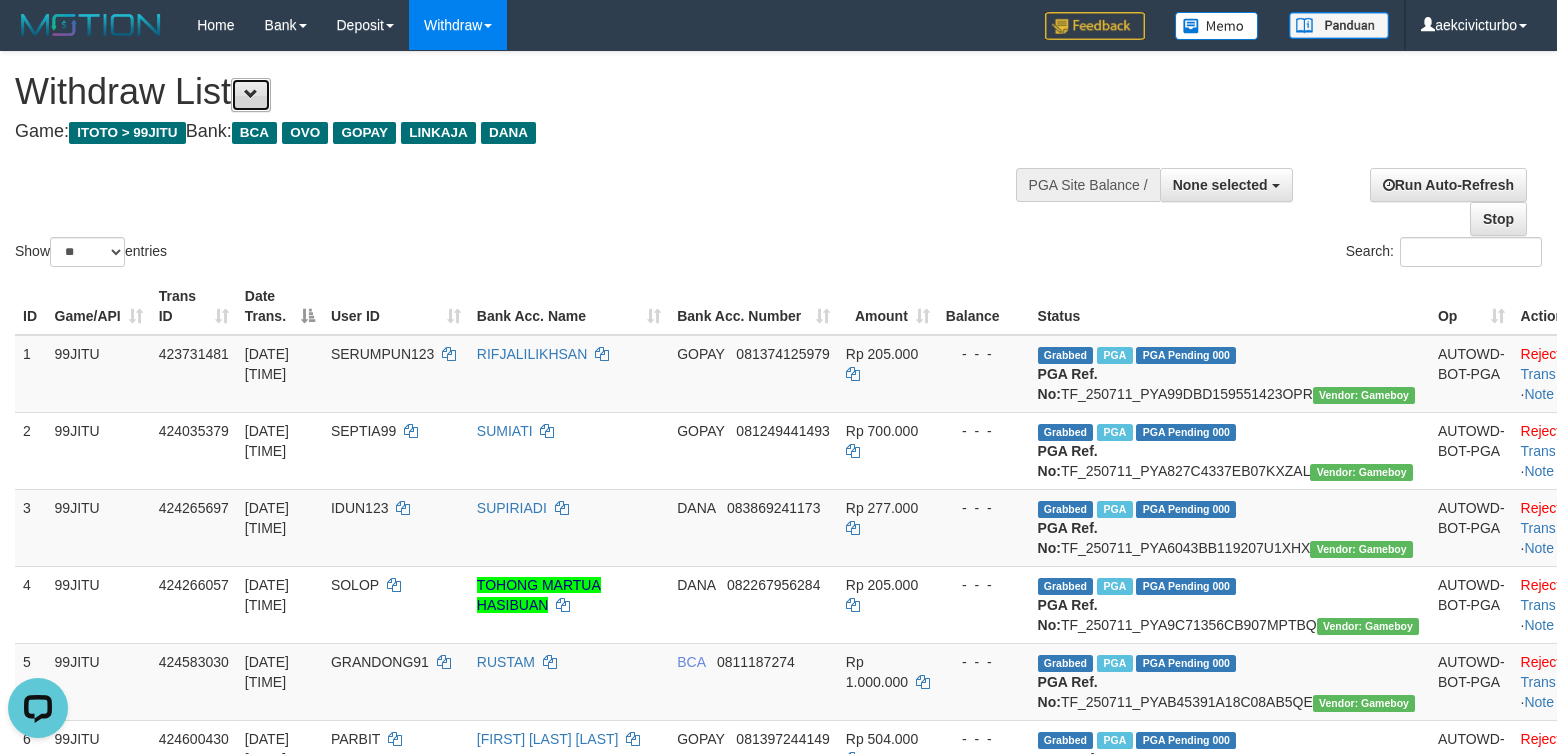 click at bounding box center (251, 95) 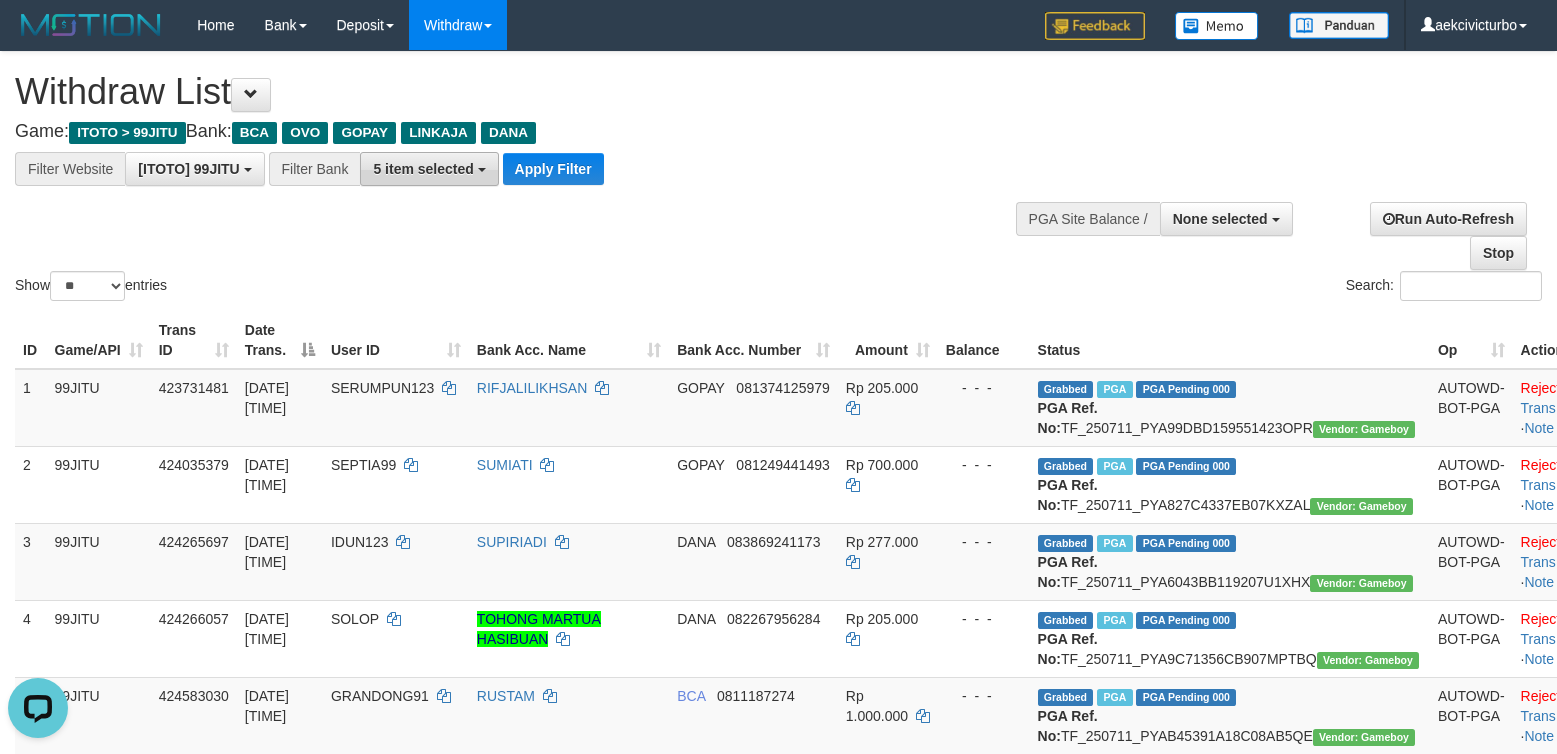 click on "5 item selected" at bounding box center [429, 169] 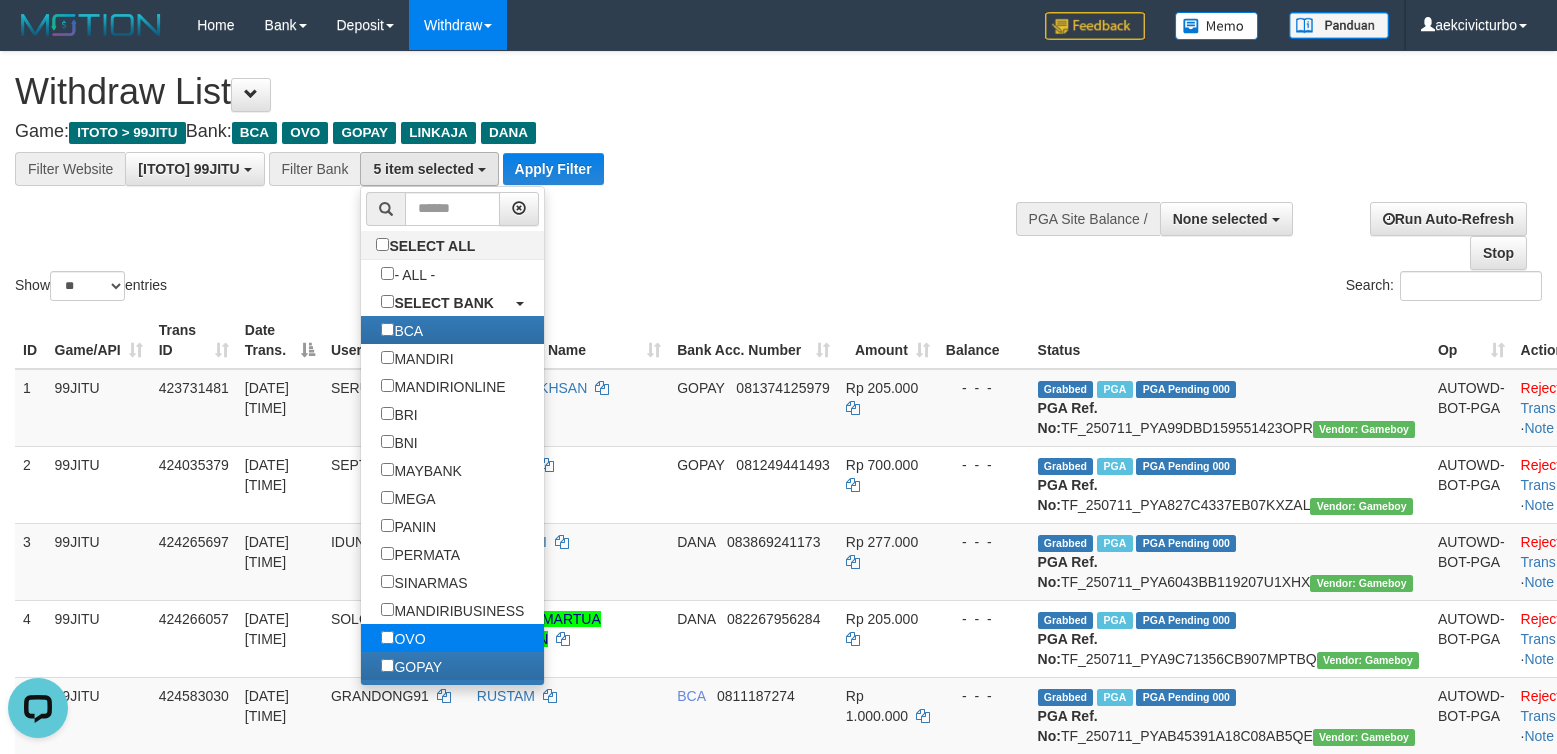 click on "OVO" at bounding box center (403, 638) 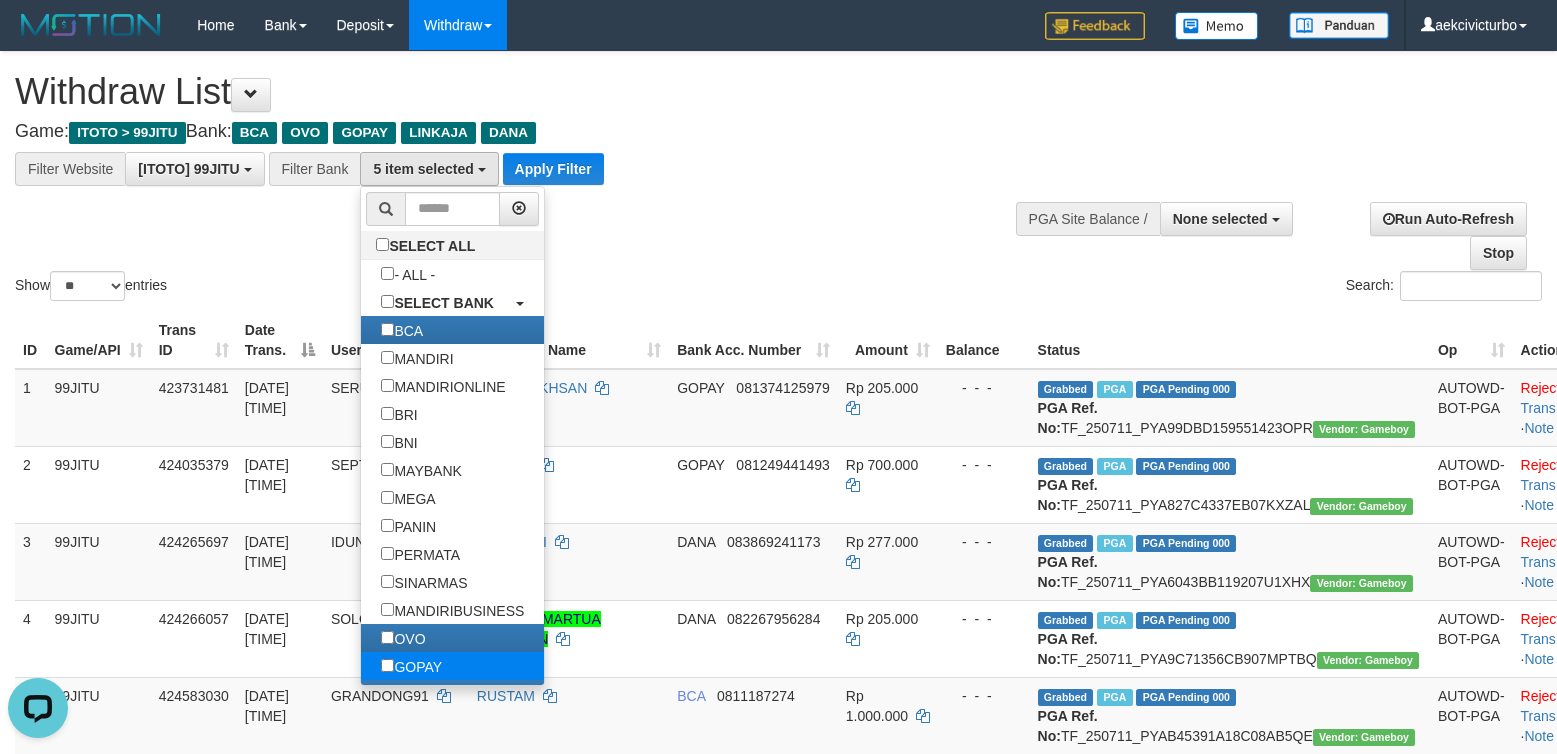 scroll, scrollTop: 35, scrollLeft: 0, axis: vertical 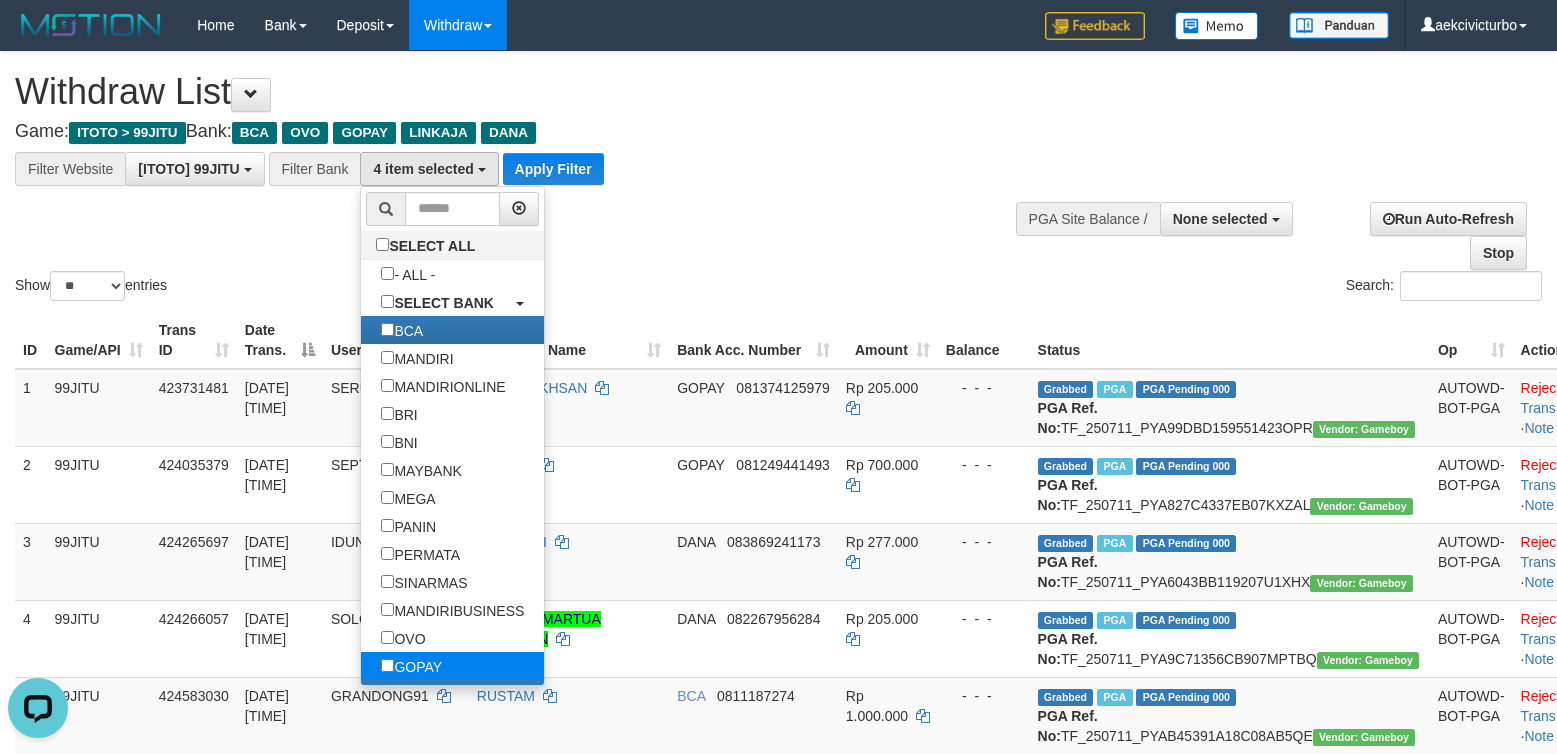 click on "GOPAY" at bounding box center [411, 666] 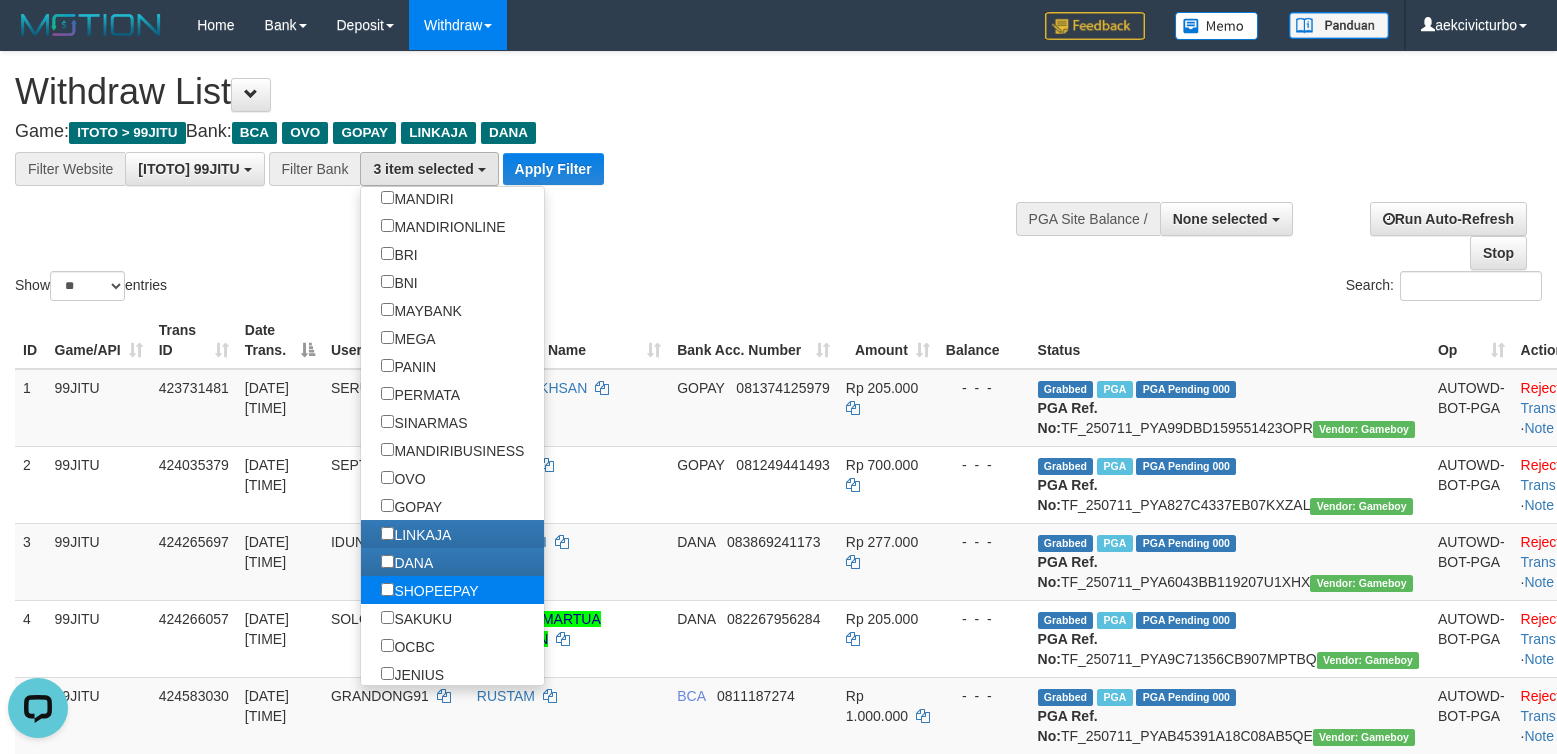 scroll, scrollTop: 200, scrollLeft: 0, axis: vertical 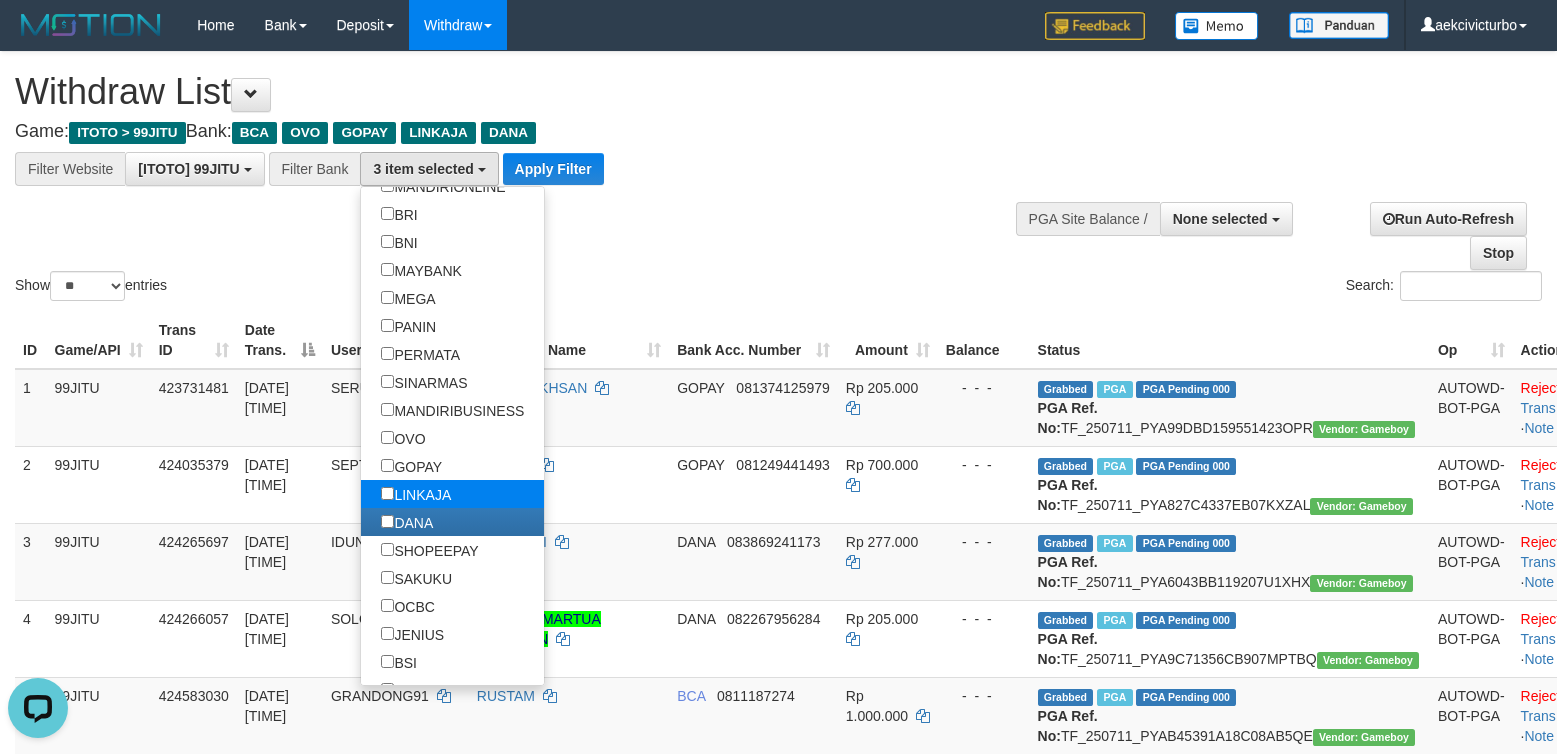 click on "LINKAJA" at bounding box center [416, 494] 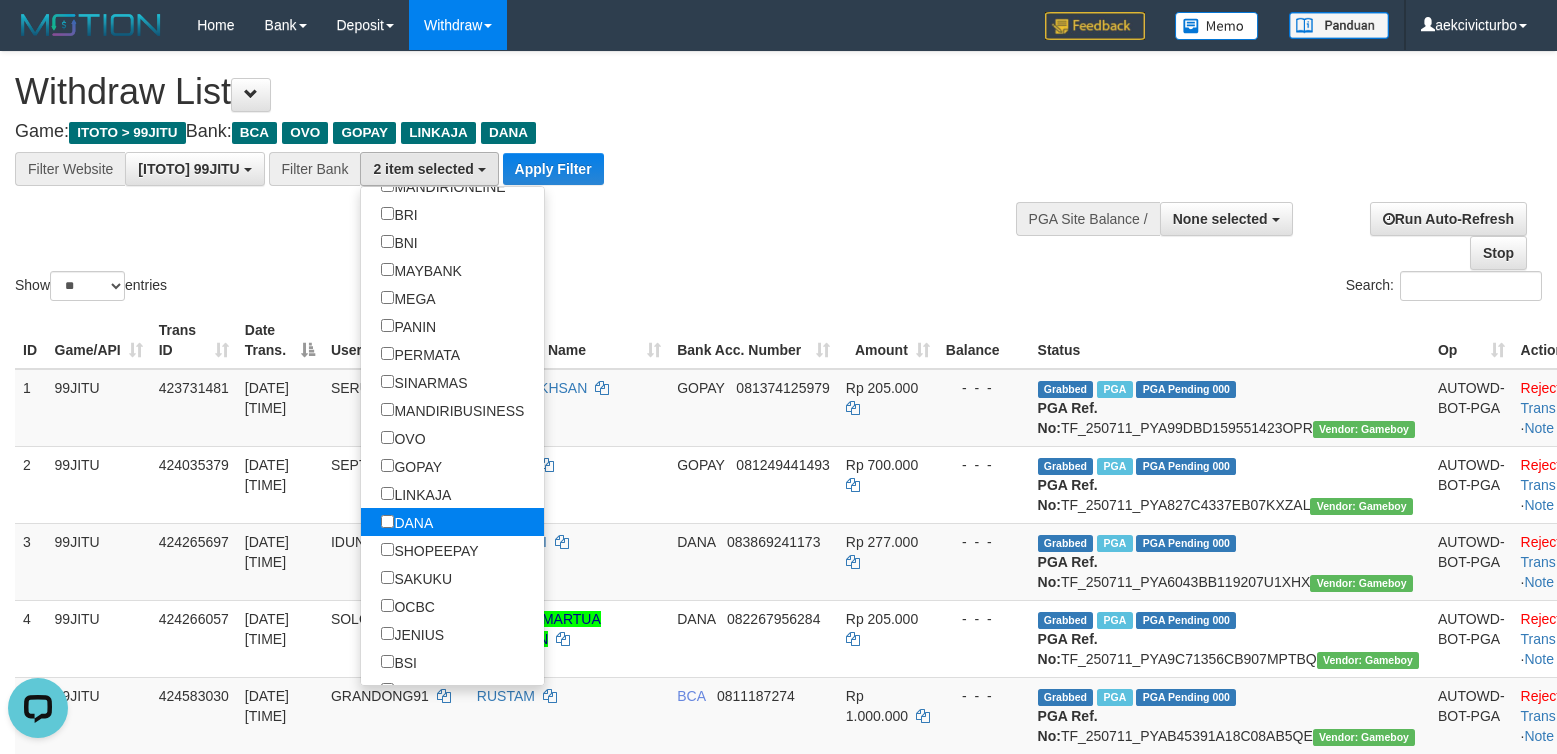 click on "DANA" at bounding box center (407, 522) 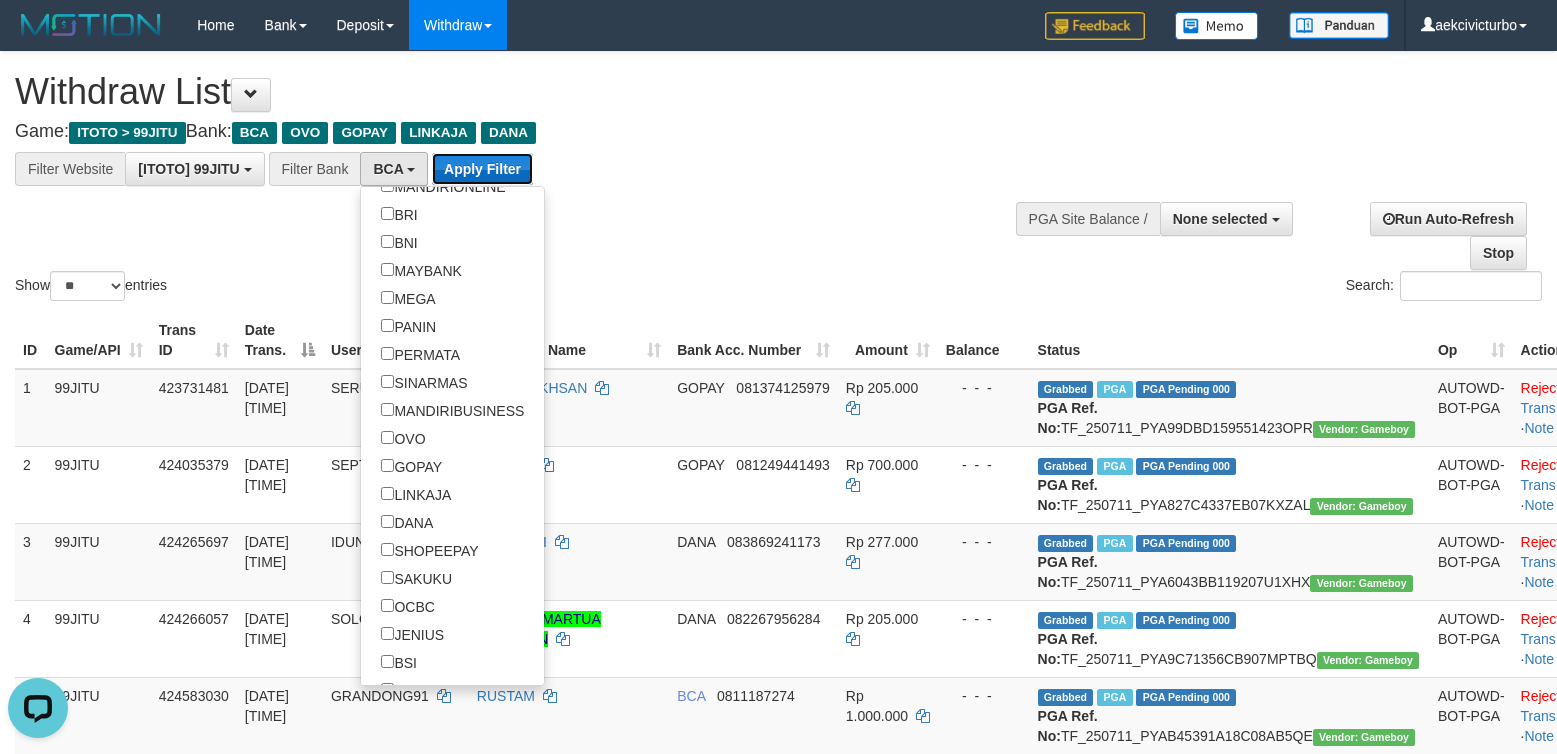 click on "Apply Filter" at bounding box center [482, 169] 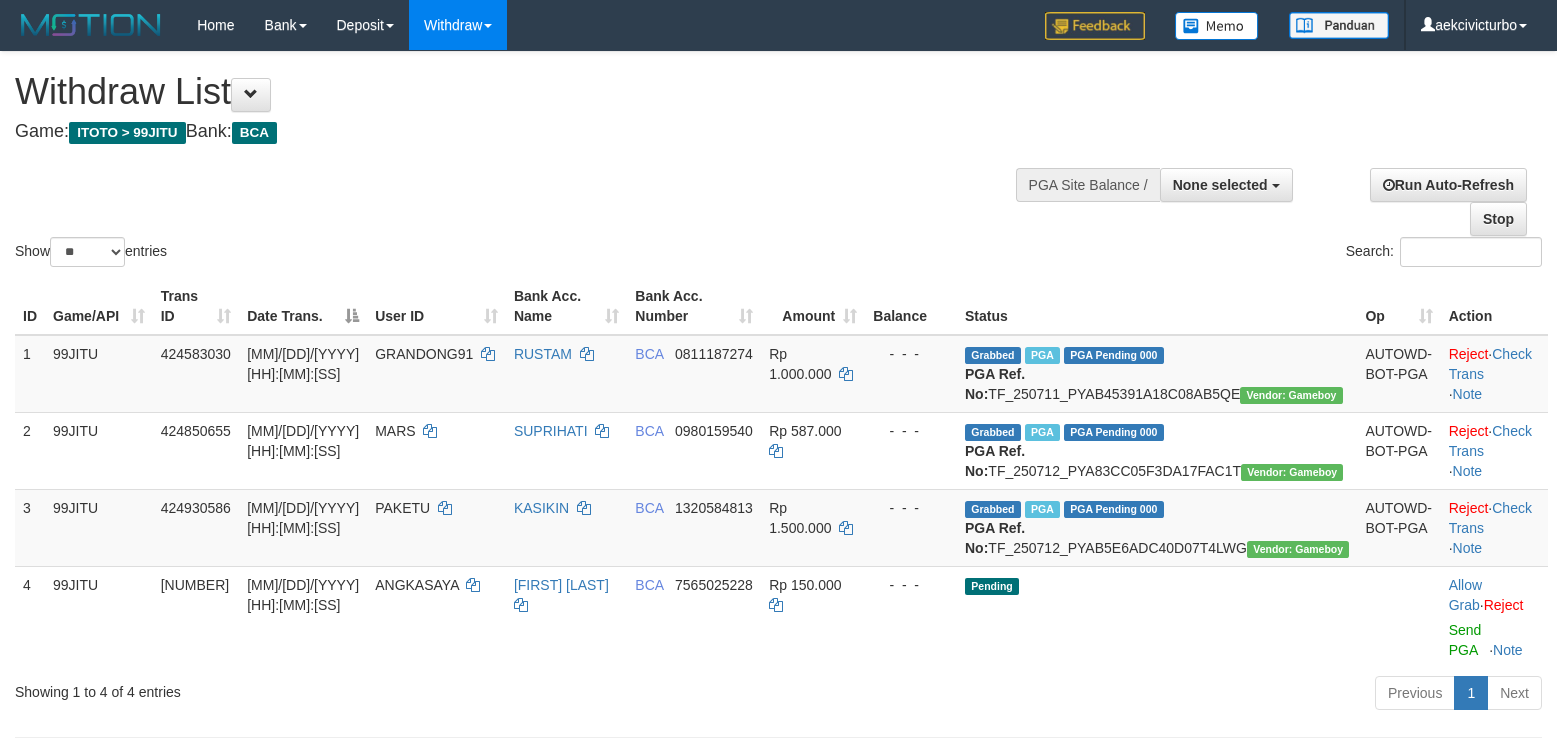 select 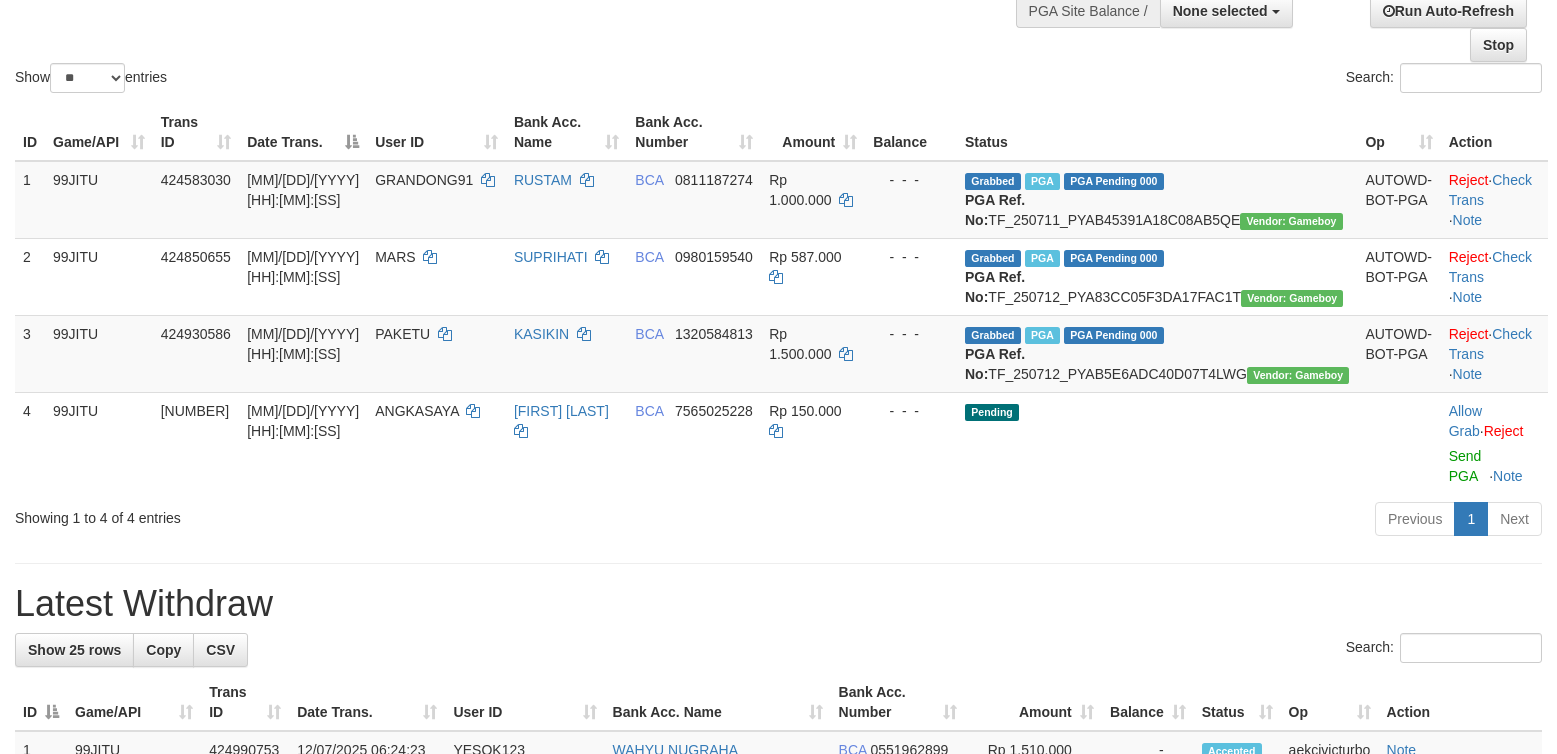 scroll, scrollTop: 200, scrollLeft: 0, axis: vertical 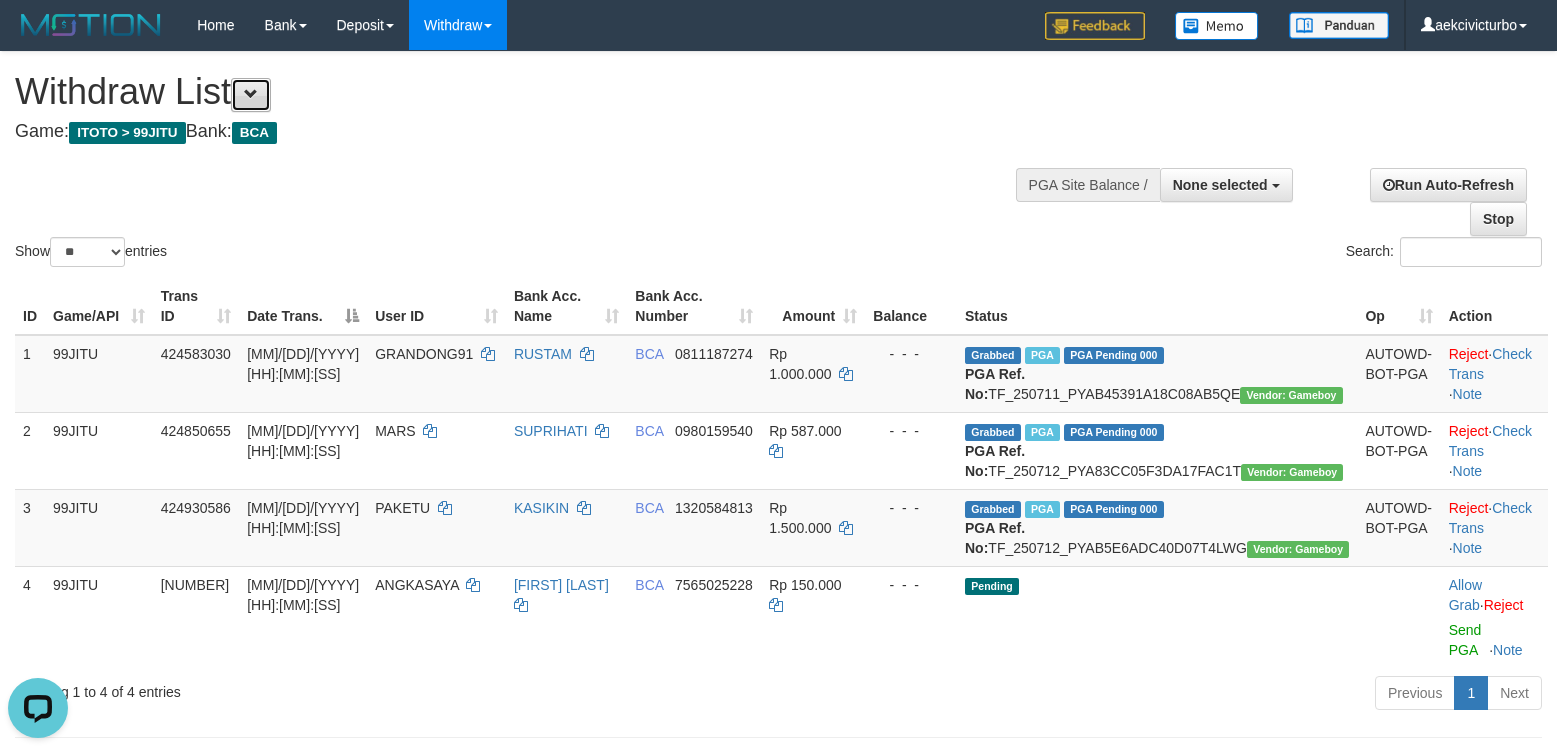 click at bounding box center (251, 95) 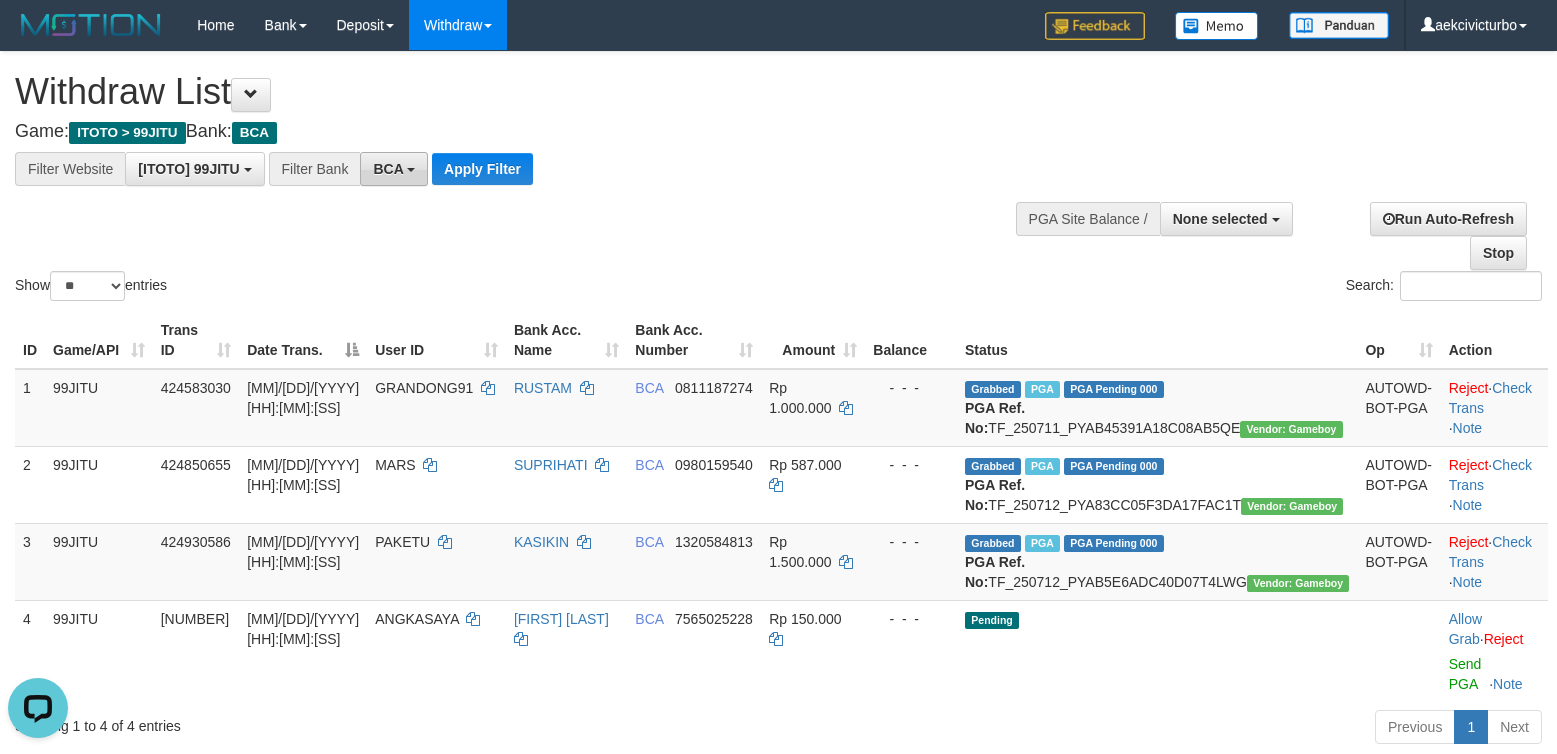 click on "BCA" at bounding box center (394, 169) 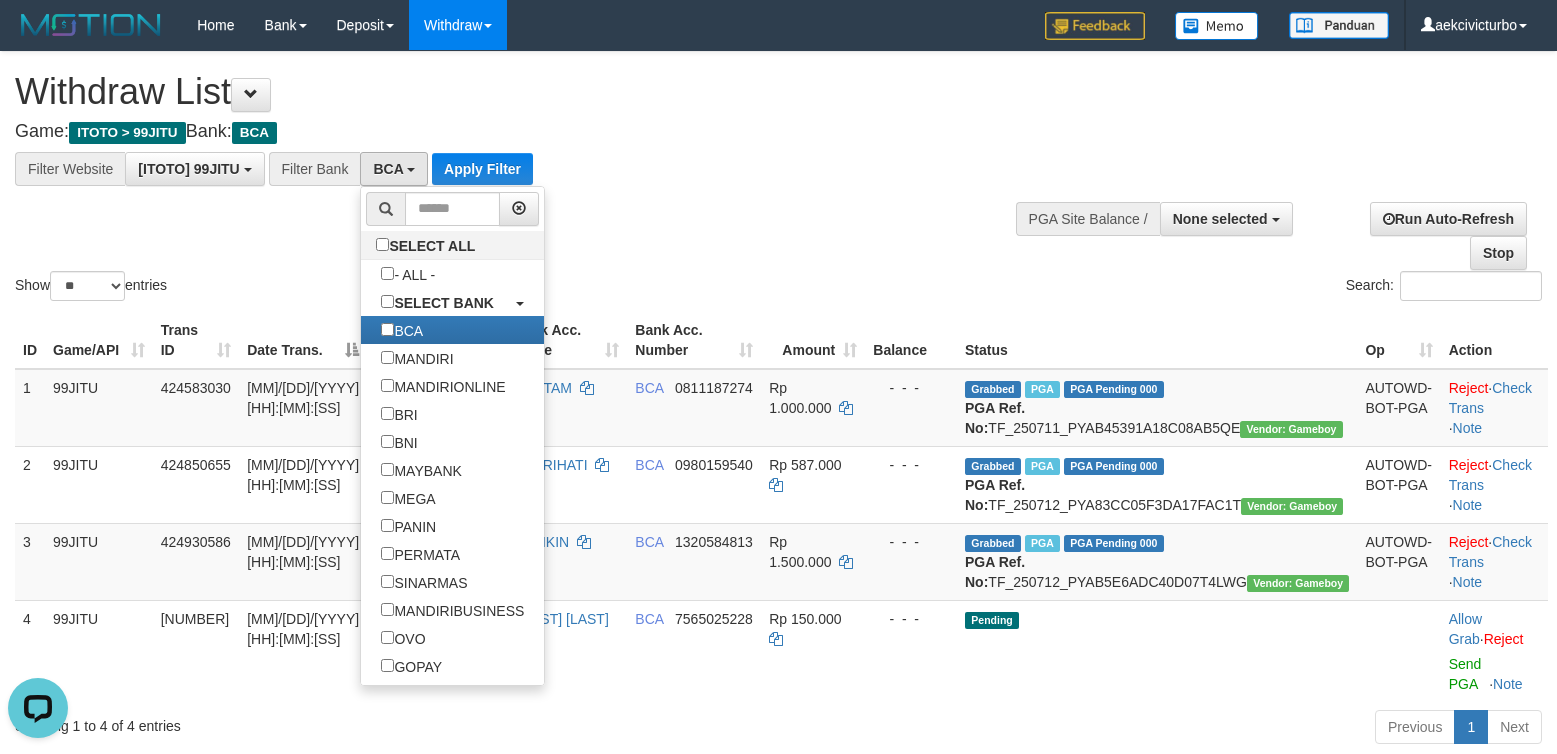 click on "**********" at bounding box center (430, 169) 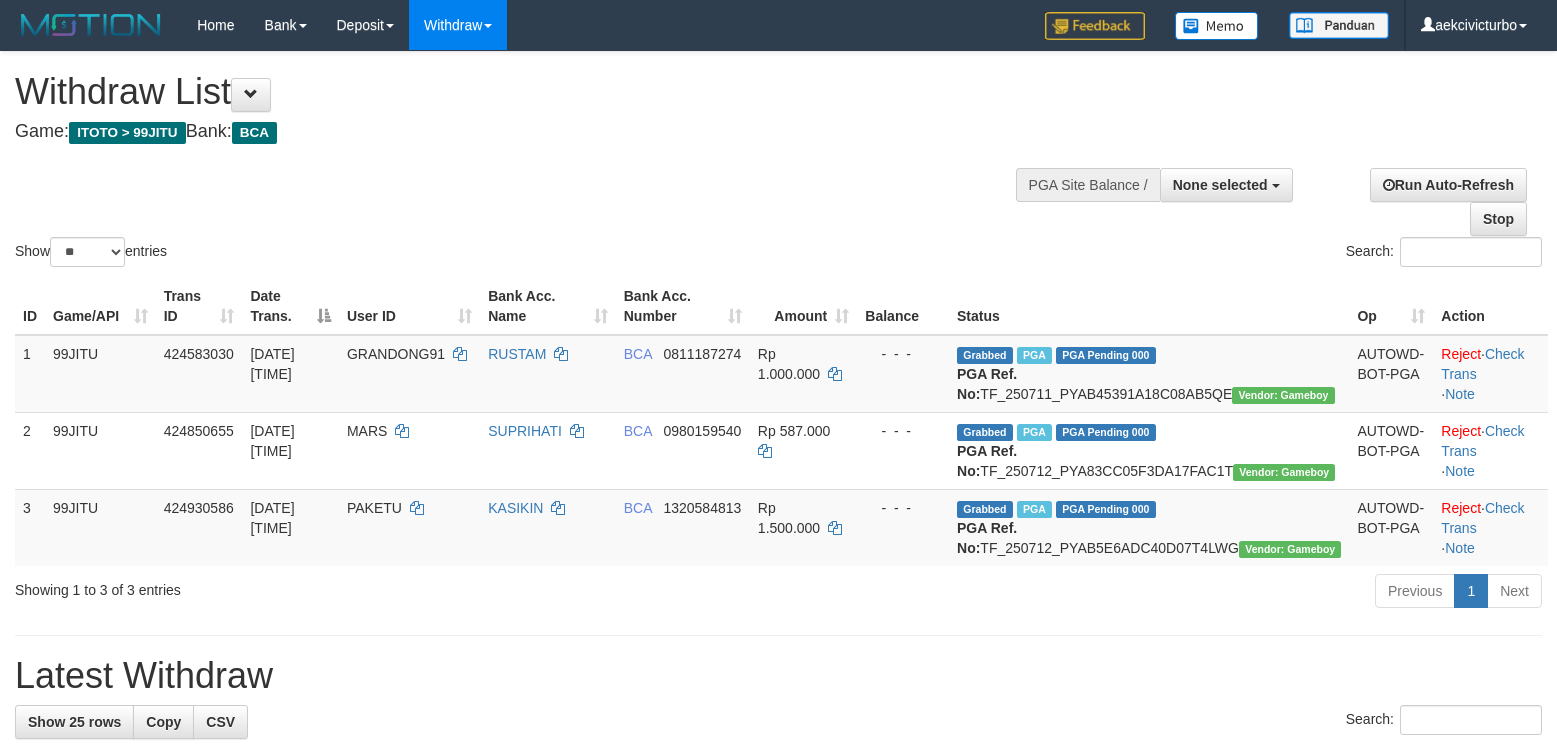 select 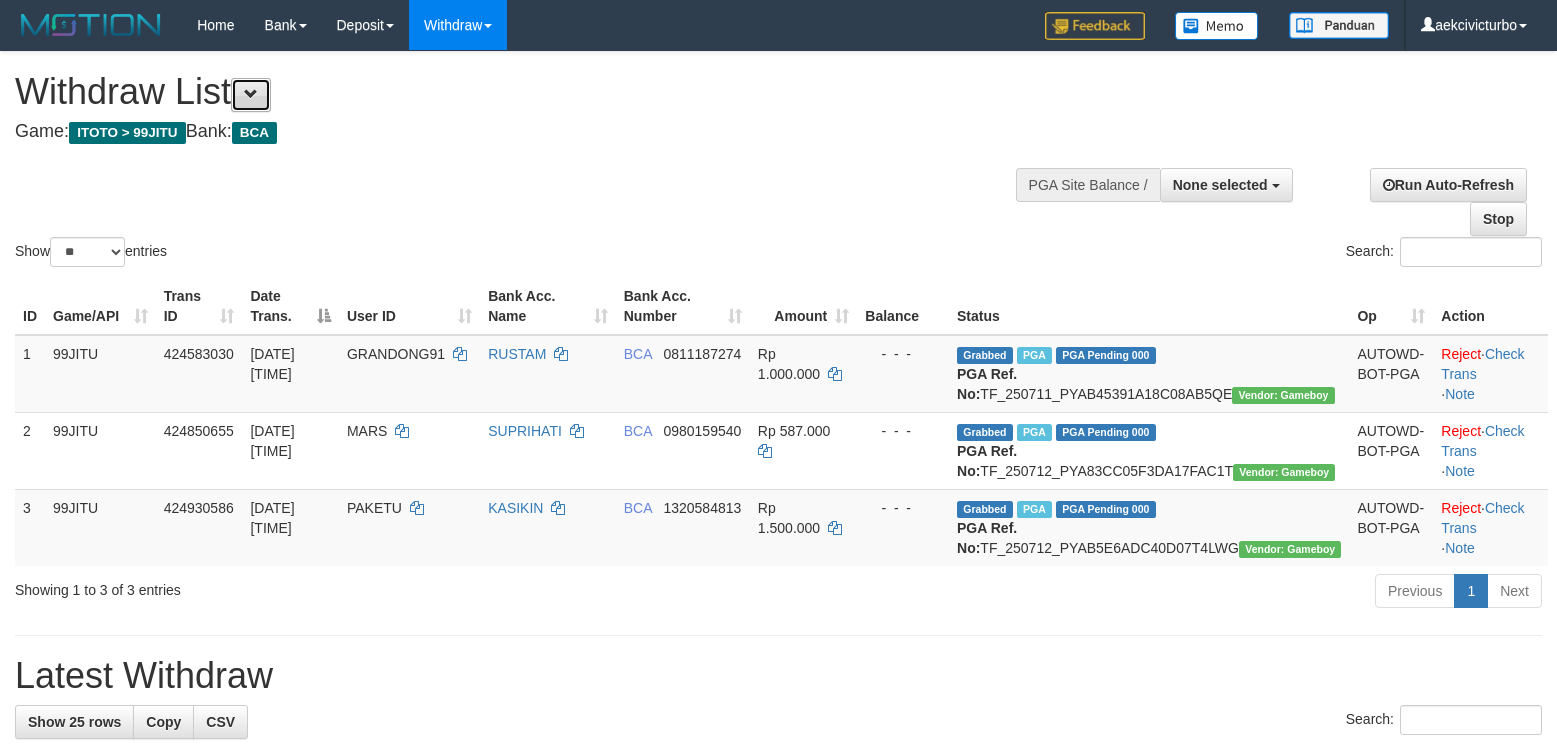click at bounding box center [251, 95] 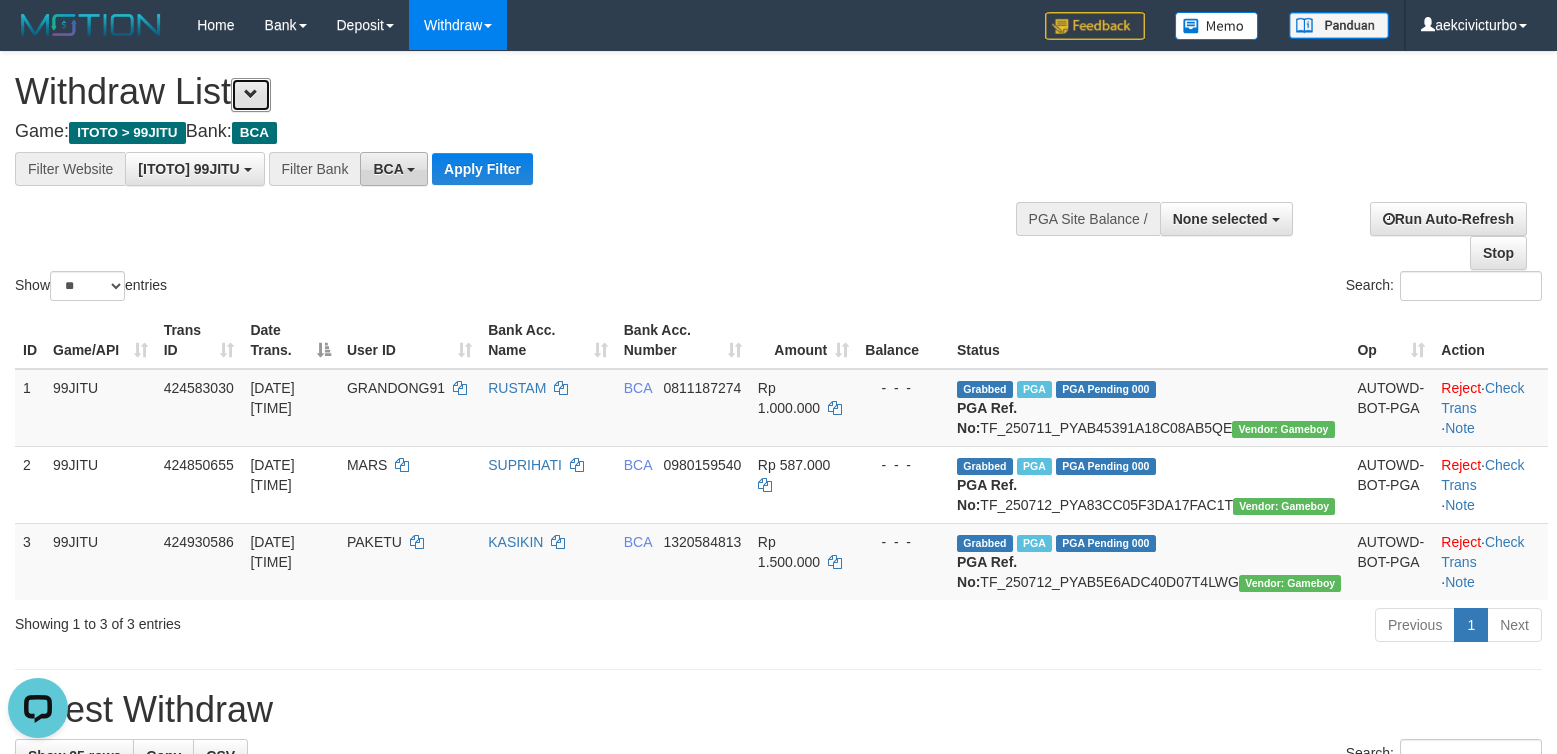 scroll, scrollTop: 0, scrollLeft: 0, axis: both 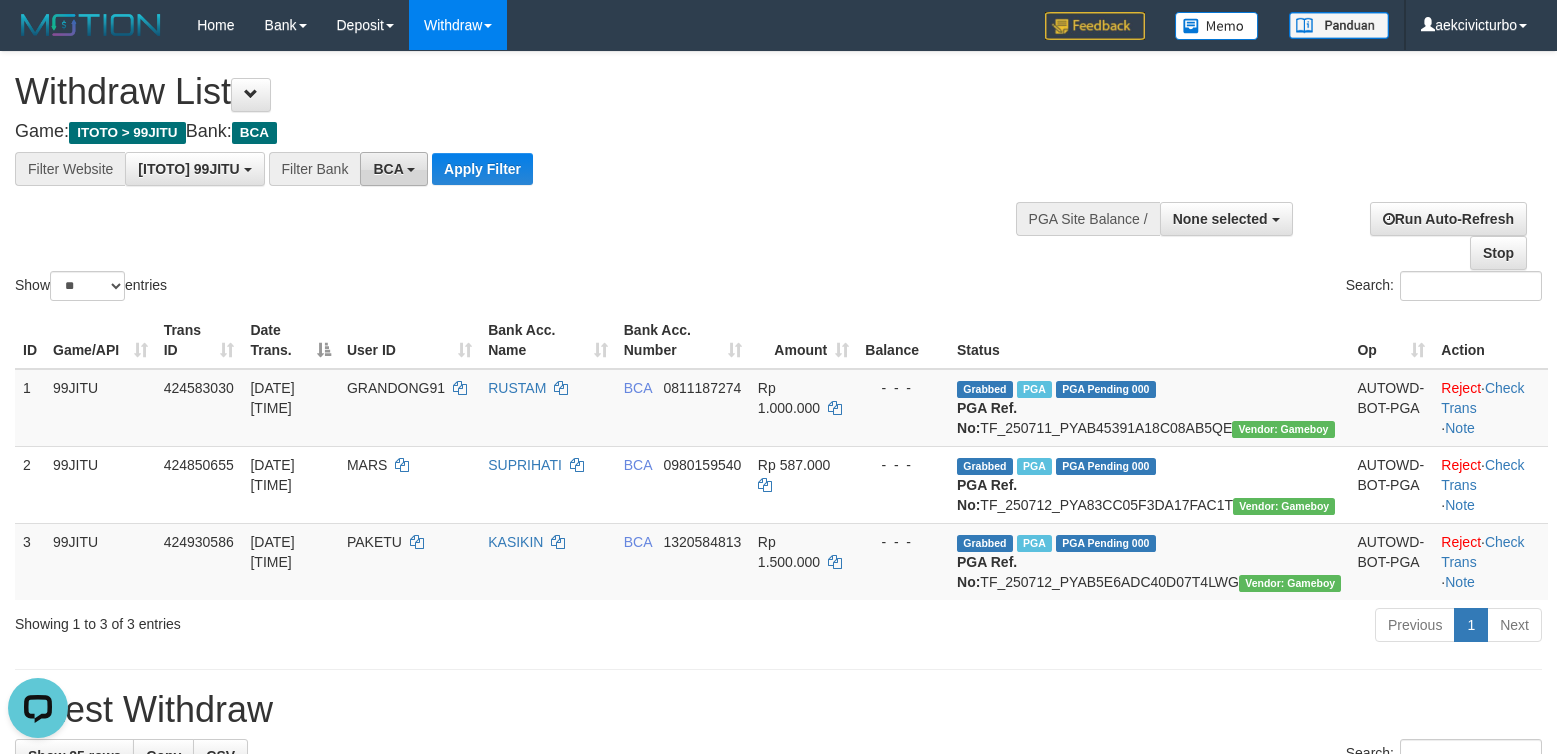 click on "BCA" at bounding box center (388, 169) 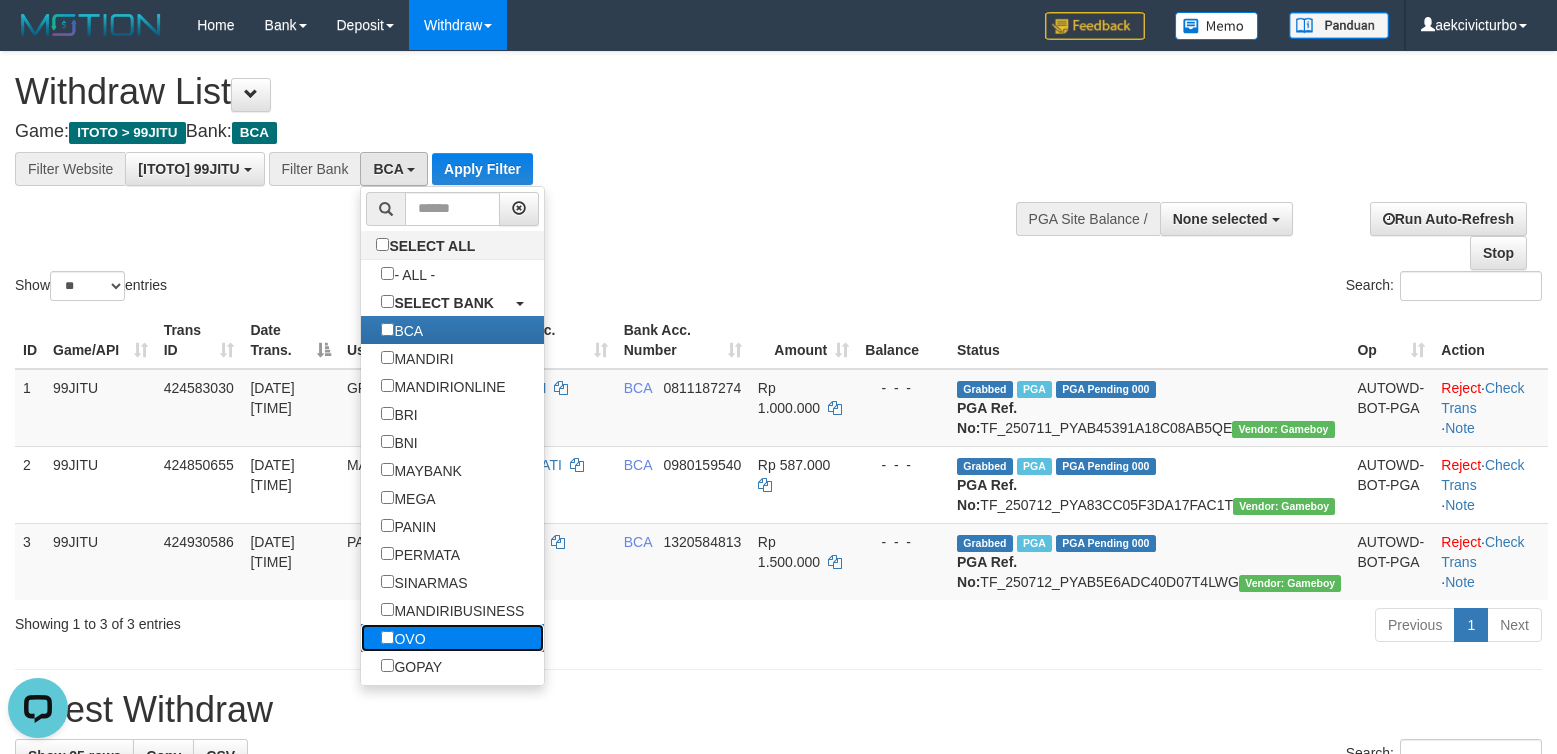 click on "OVO" at bounding box center [403, 638] 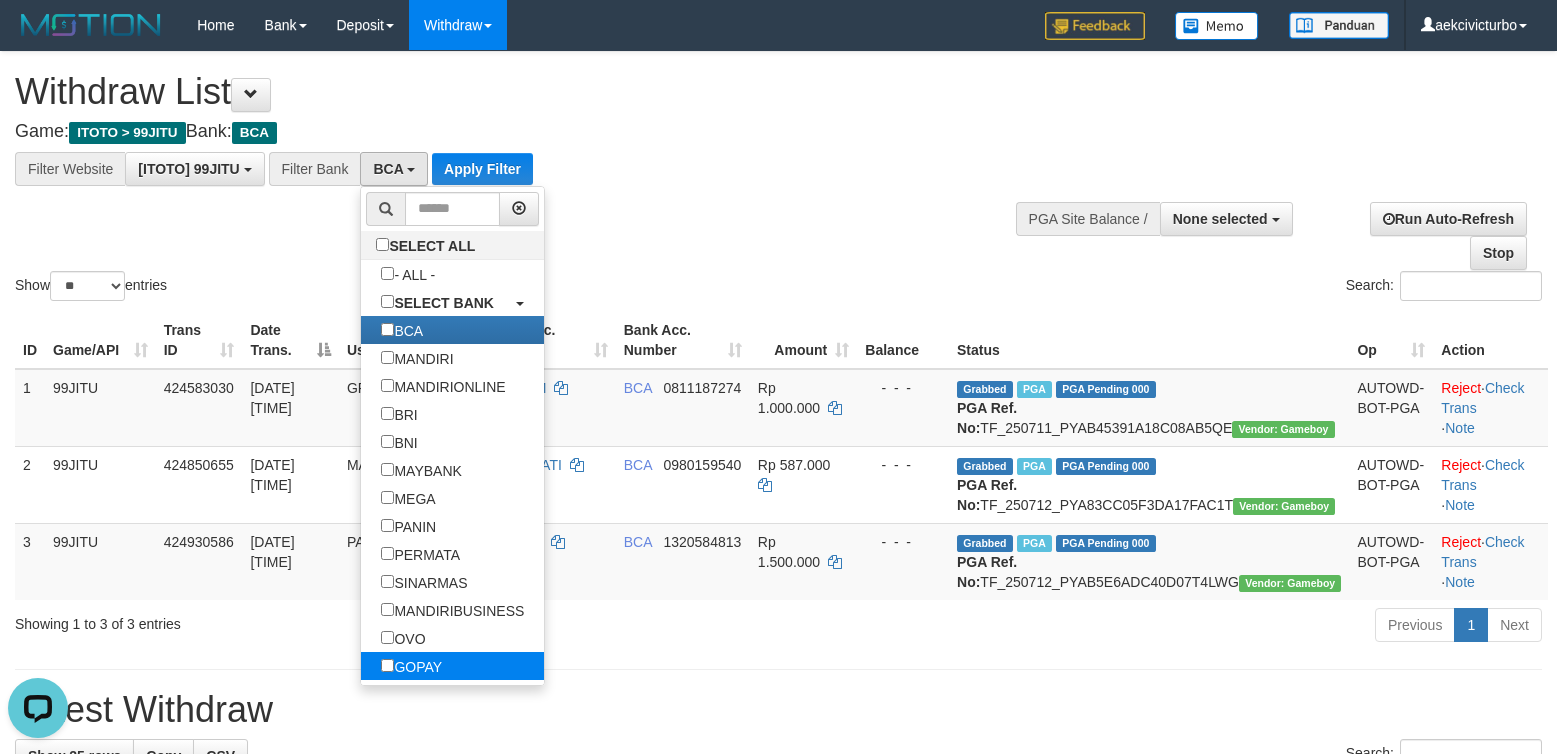 scroll, scrollTop: 35, scrollLeft: 0, axis: vertical 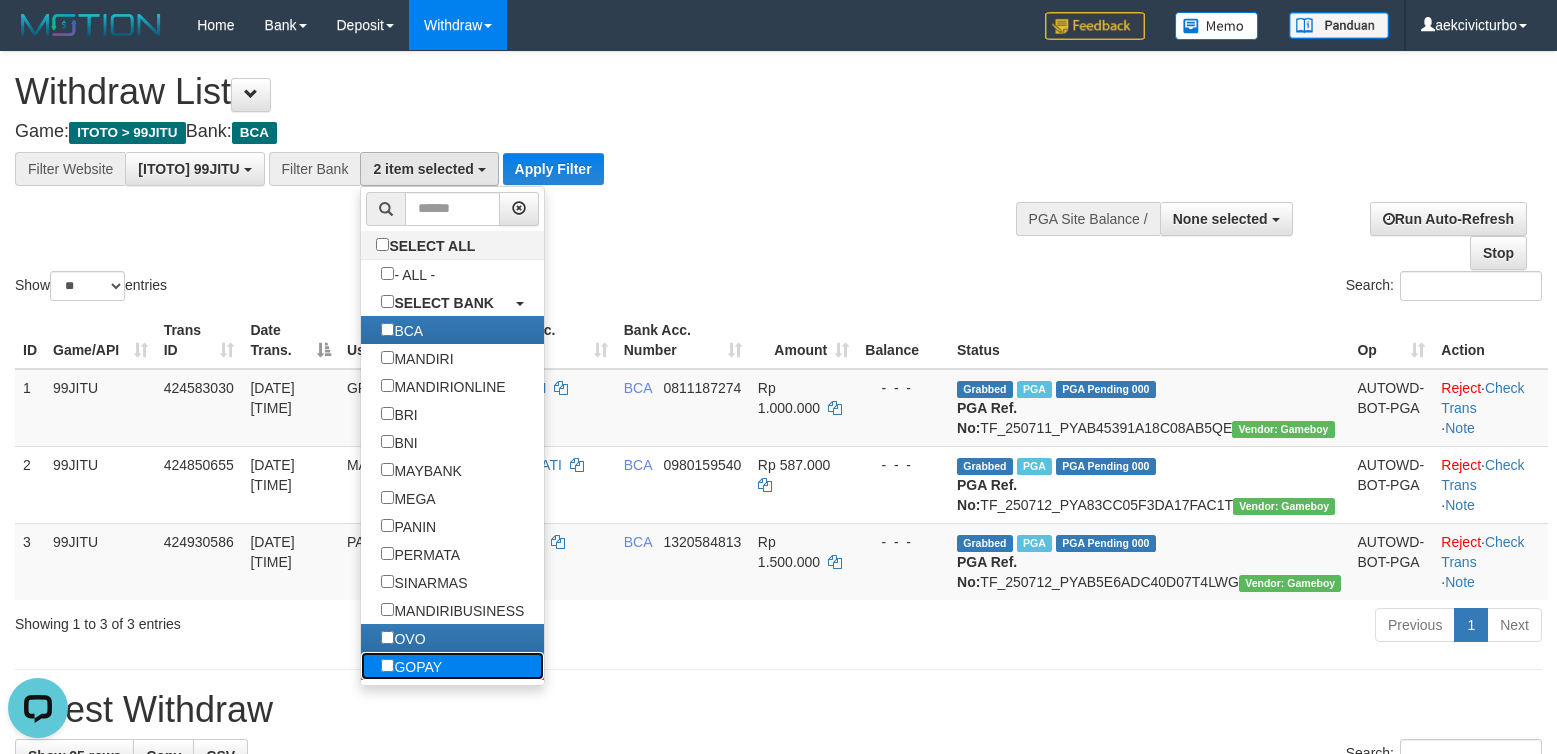 click on "GOPAY" at bounding box center (411, 666) 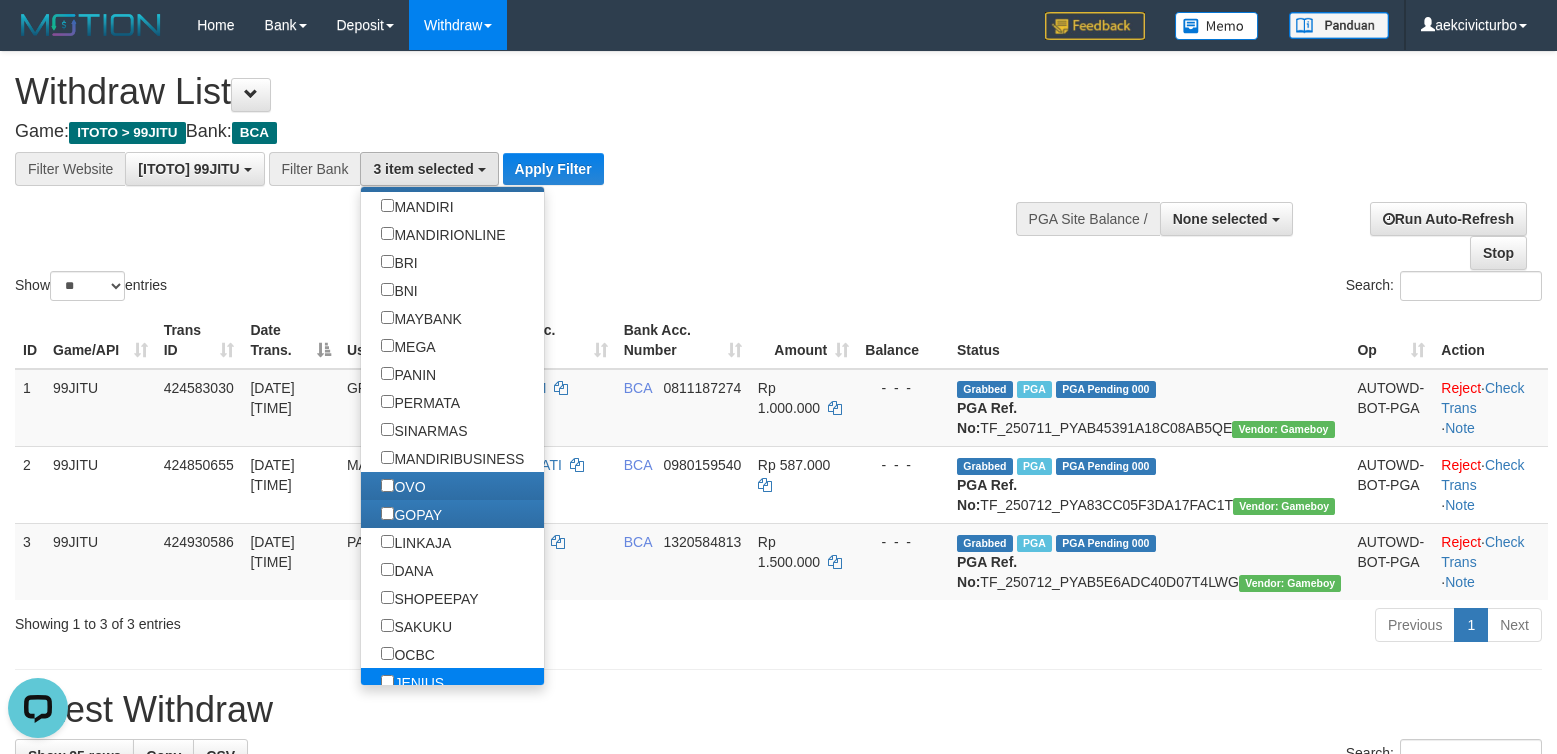 scroll, scrollTop: 200, scrollLeft: 0, axis: vertical 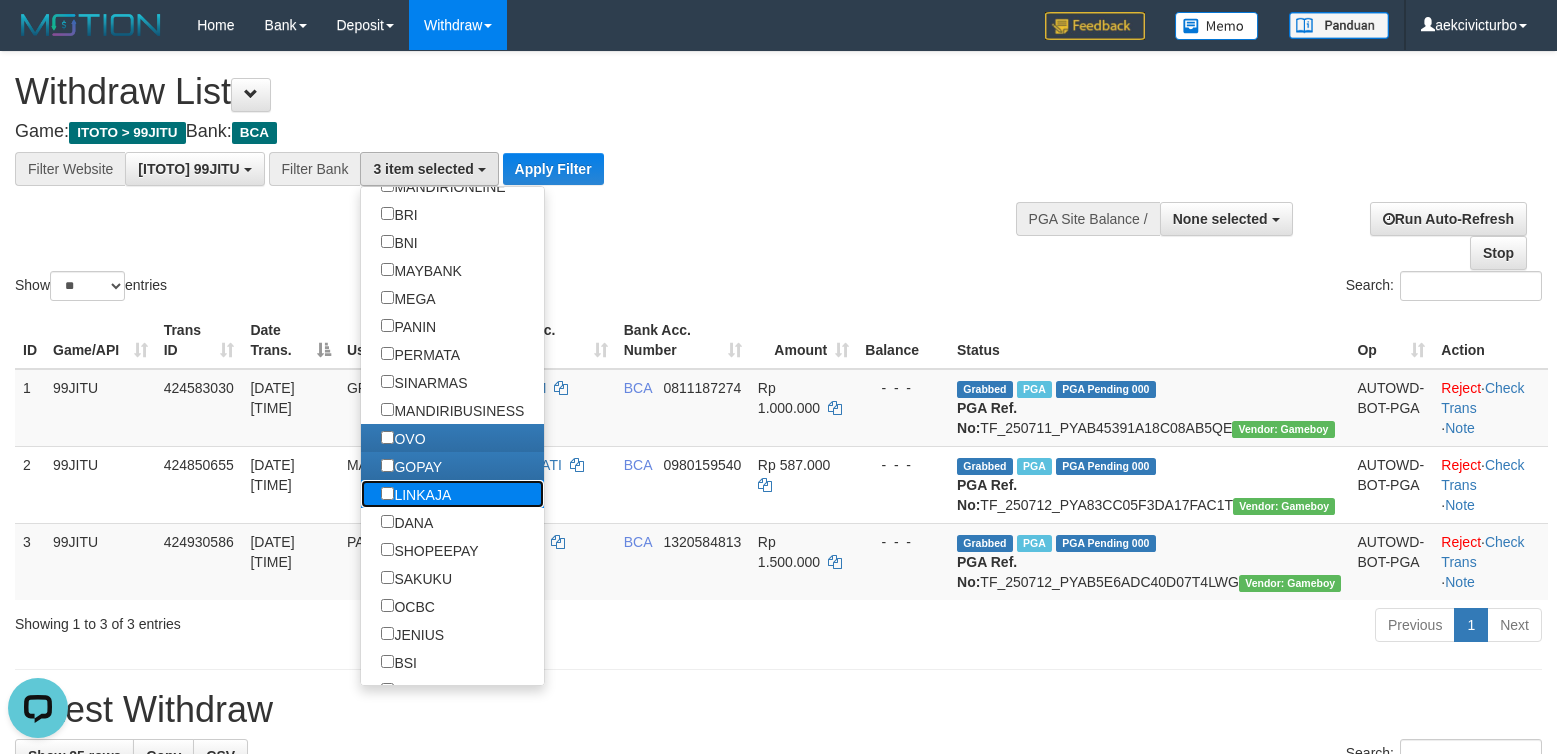 click on "LINKAJA" at bounding box center [416, 494] 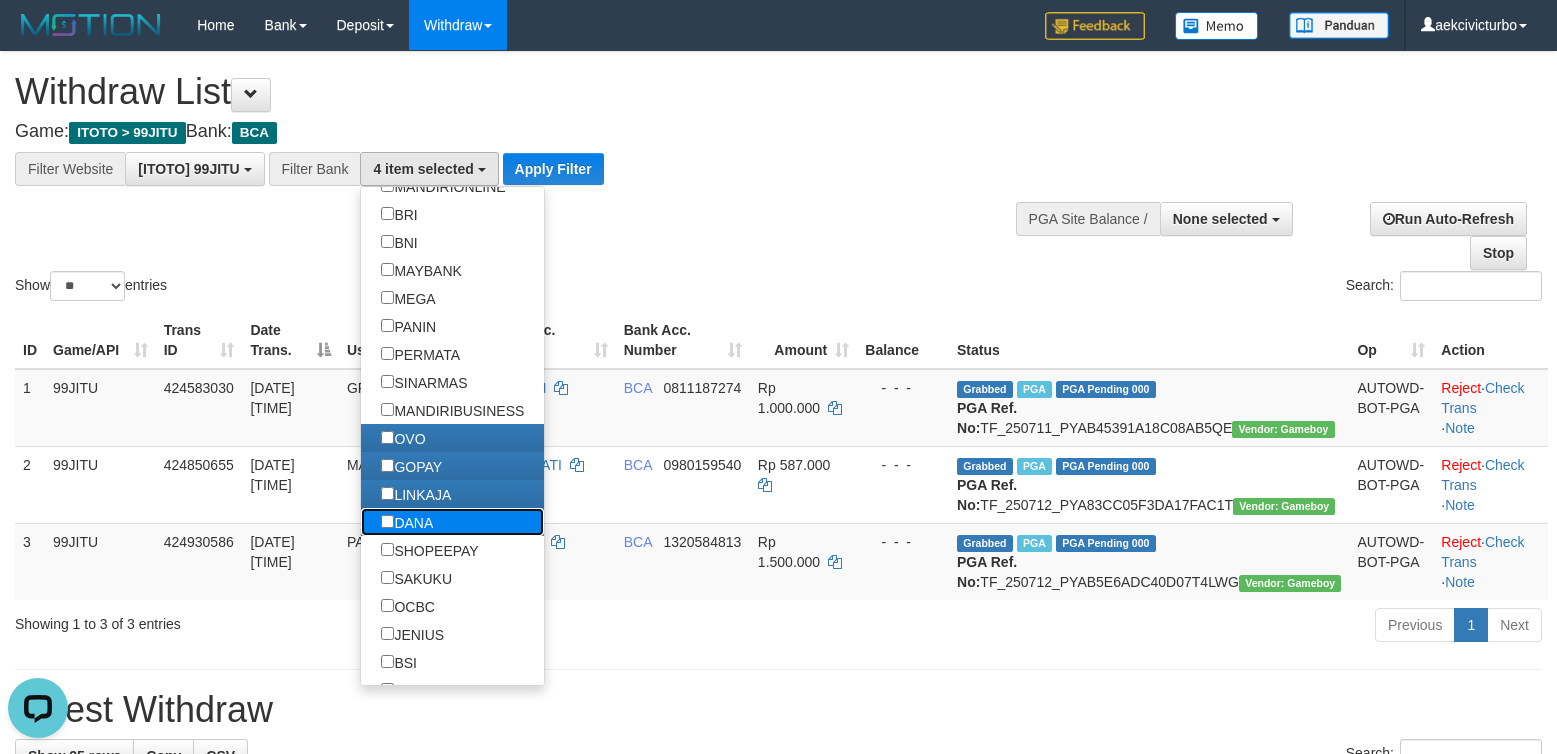 drag, startPoint x: 417, startPoint y: 512, endPoint x: 450, endPoint y: 450, distance: 70.23532 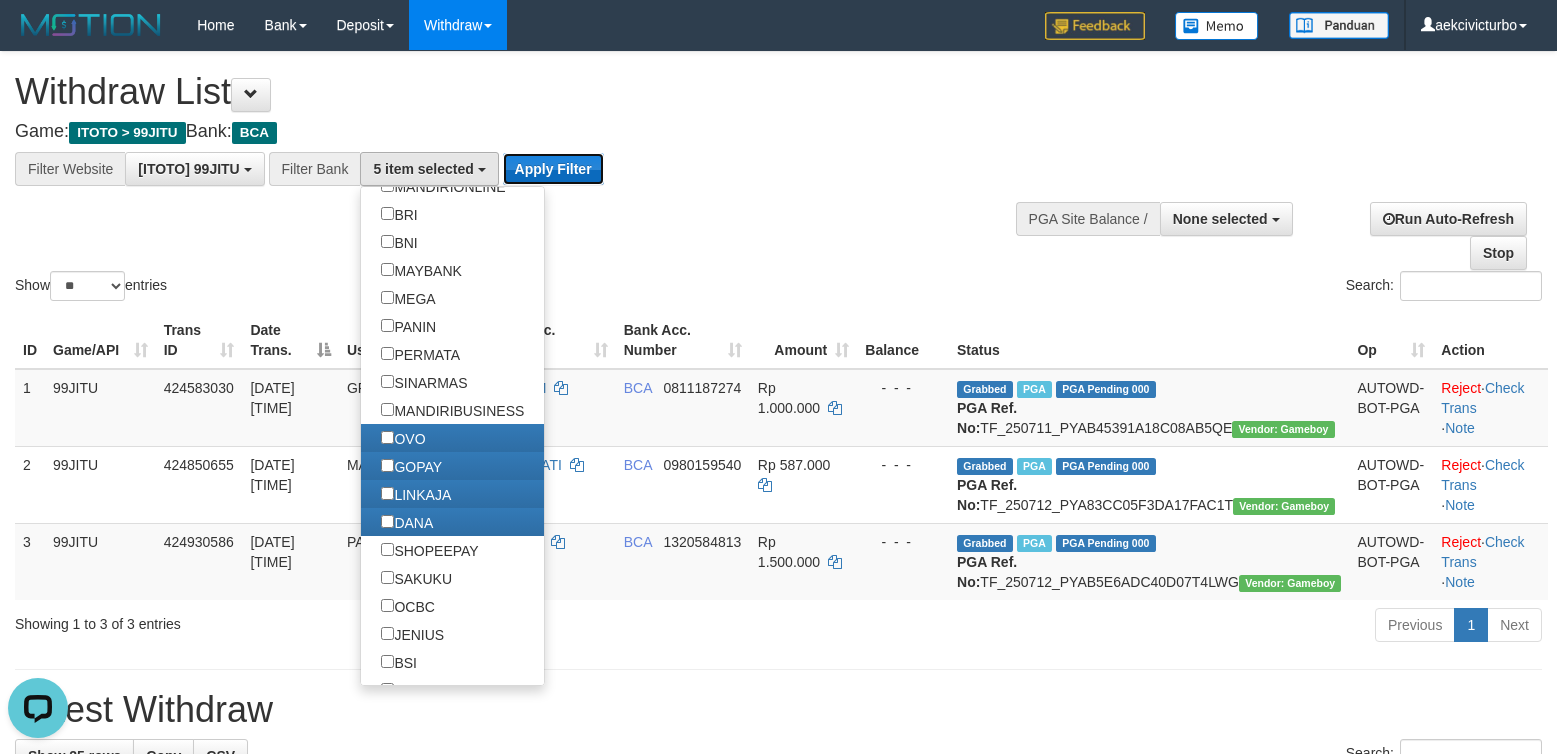 click on "Apply Filter" at bounding box center (553, 169) 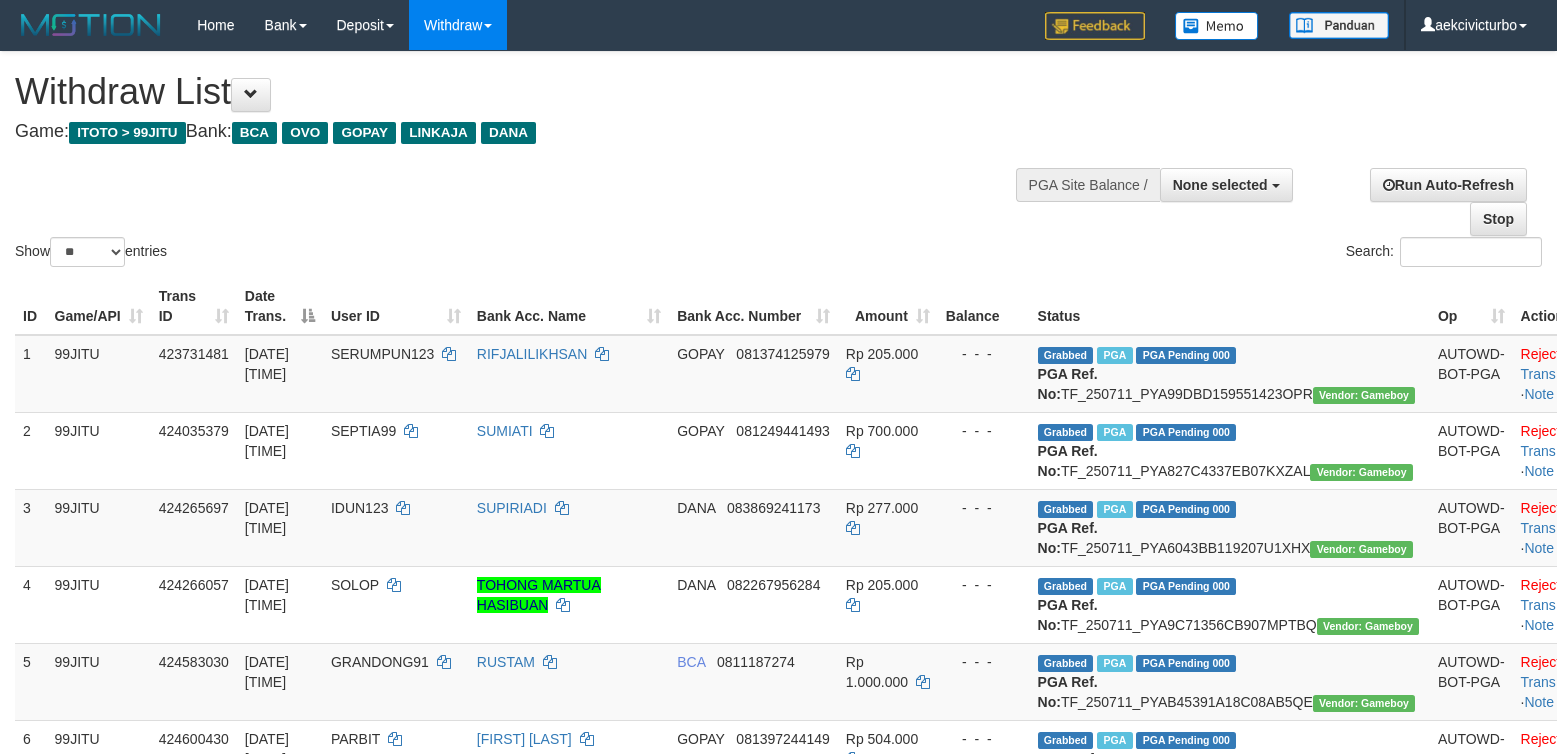 select 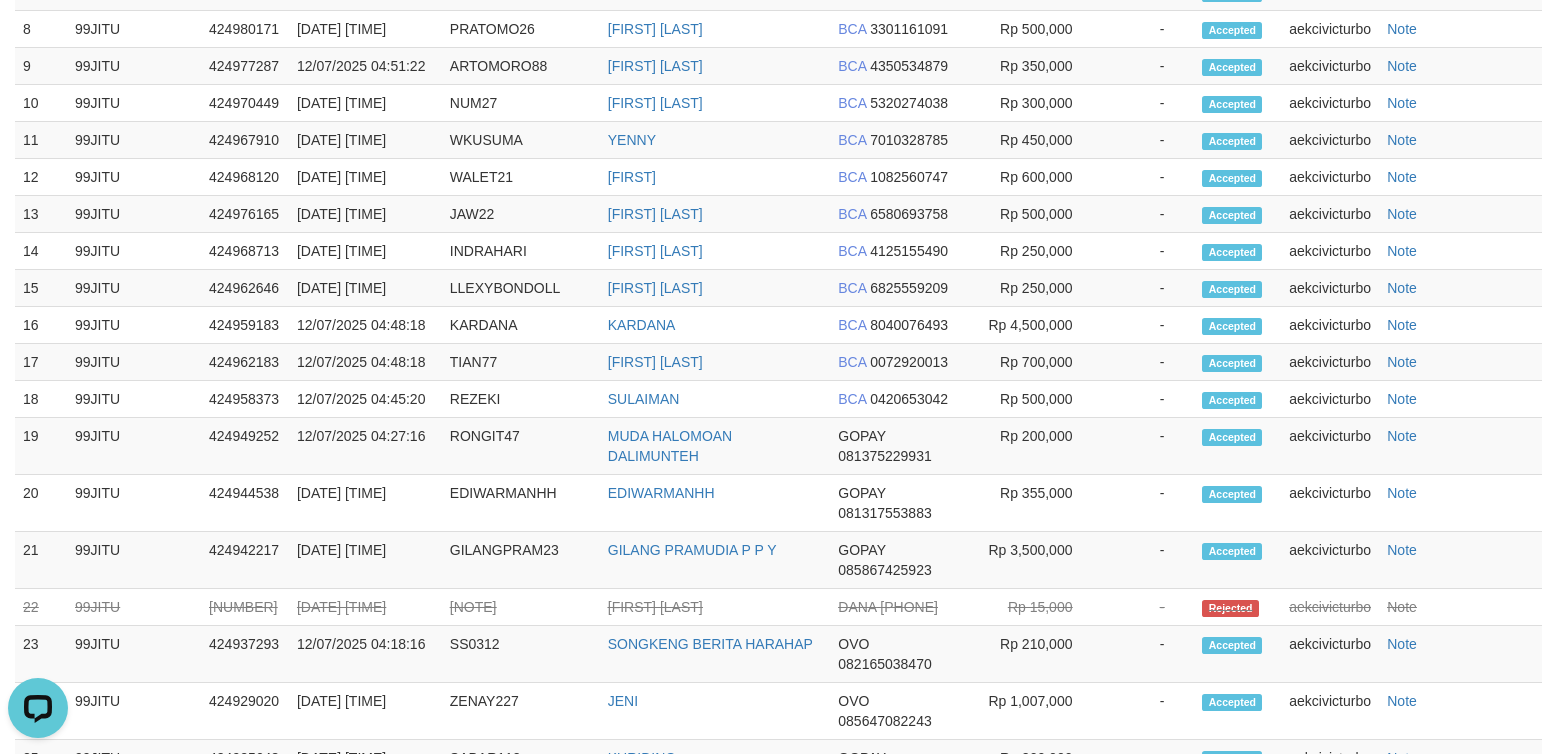 scroll, scrollTop: 0, scrollLeft: 0, axis: both 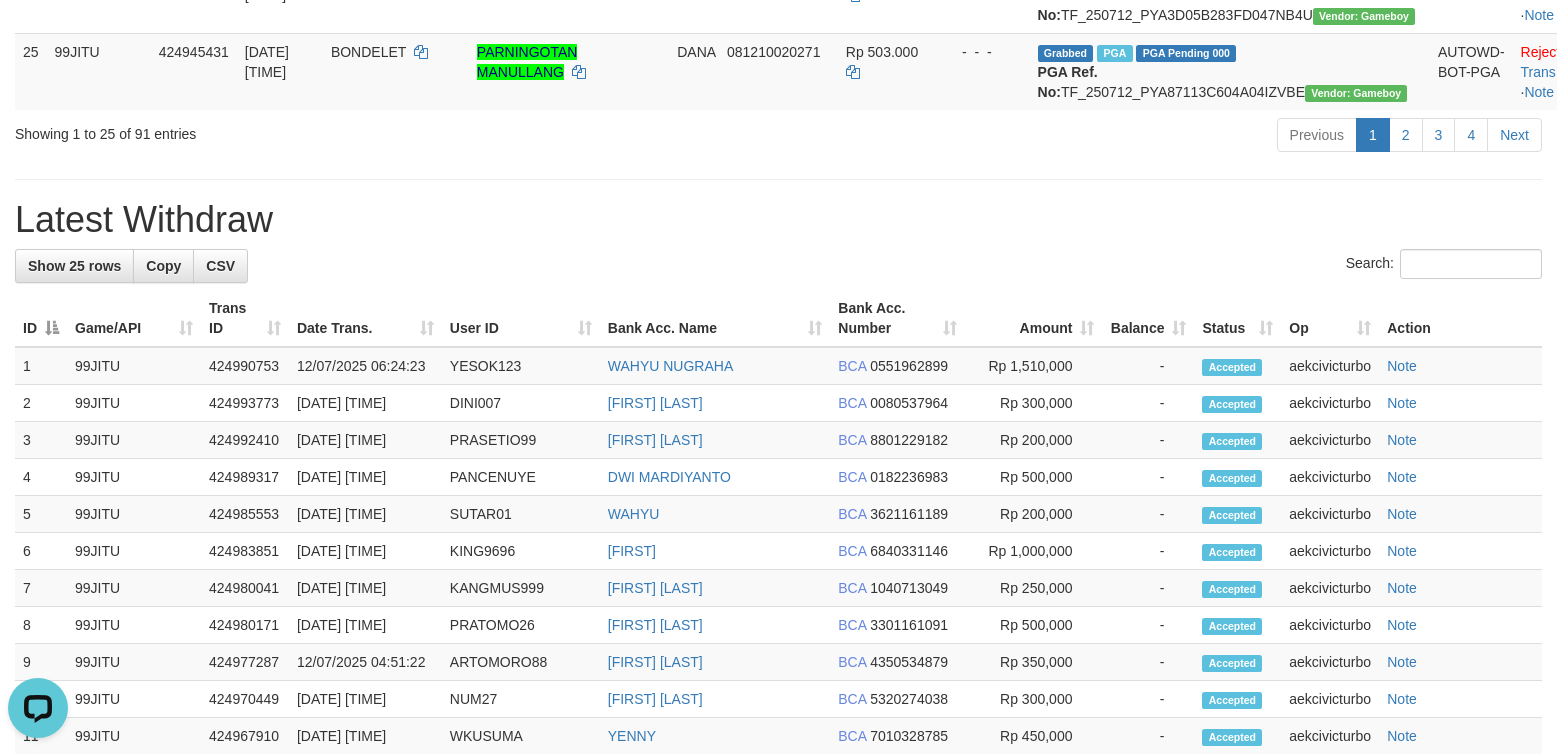 click on "Search:" at bounding box center [778, 266] 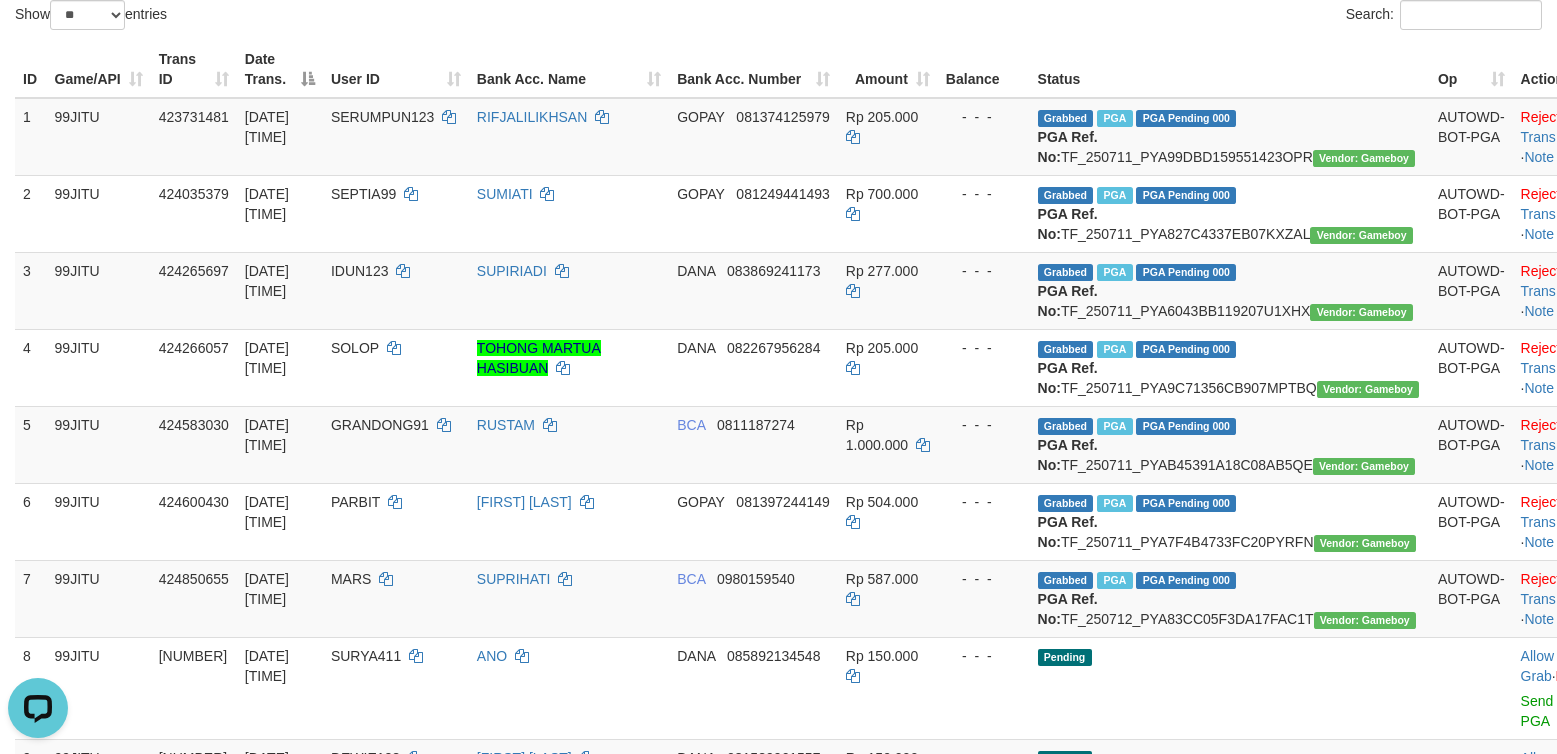 scroll, scrollTop: 0, scrollLeft: 0, axis: both 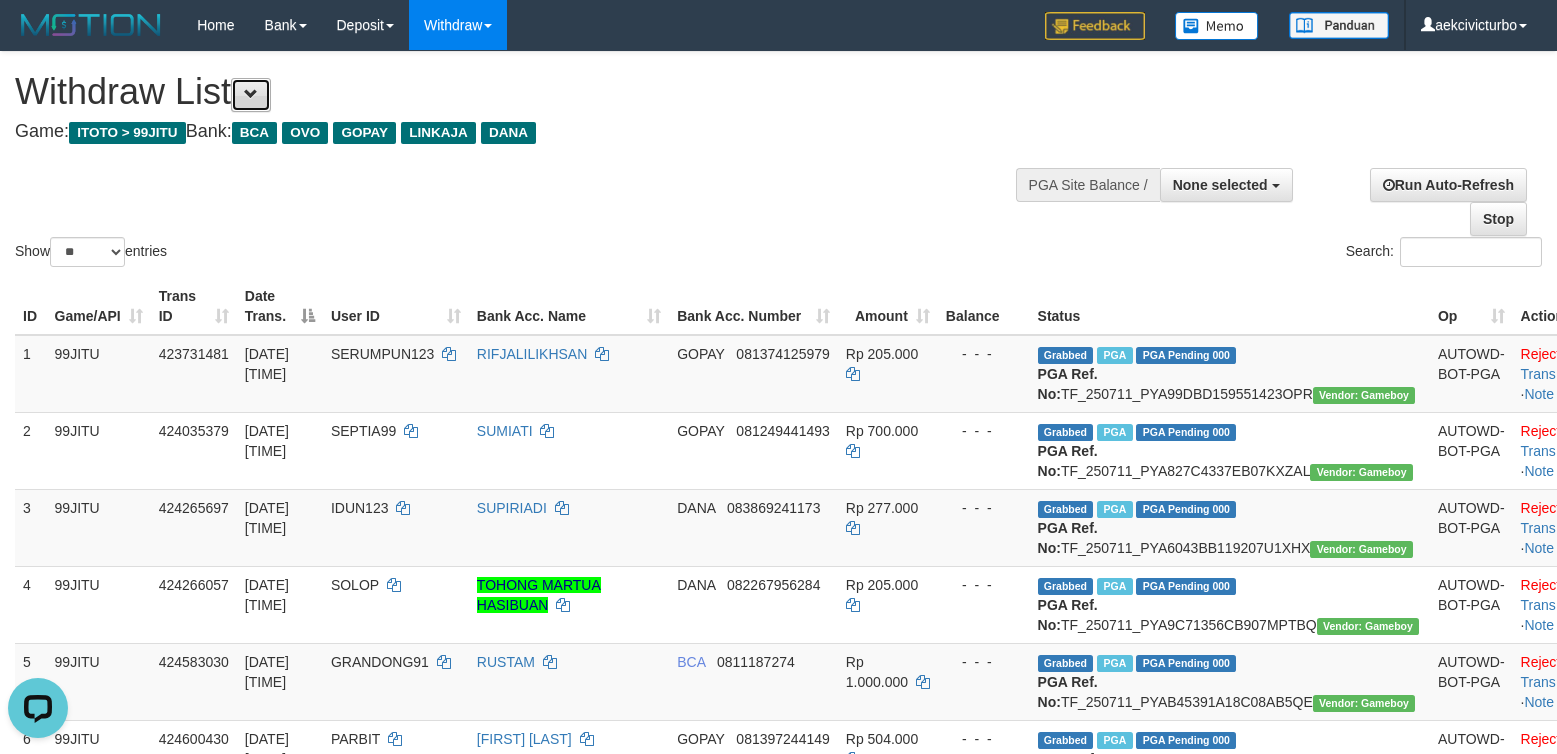click at bounding box center (251, 94) 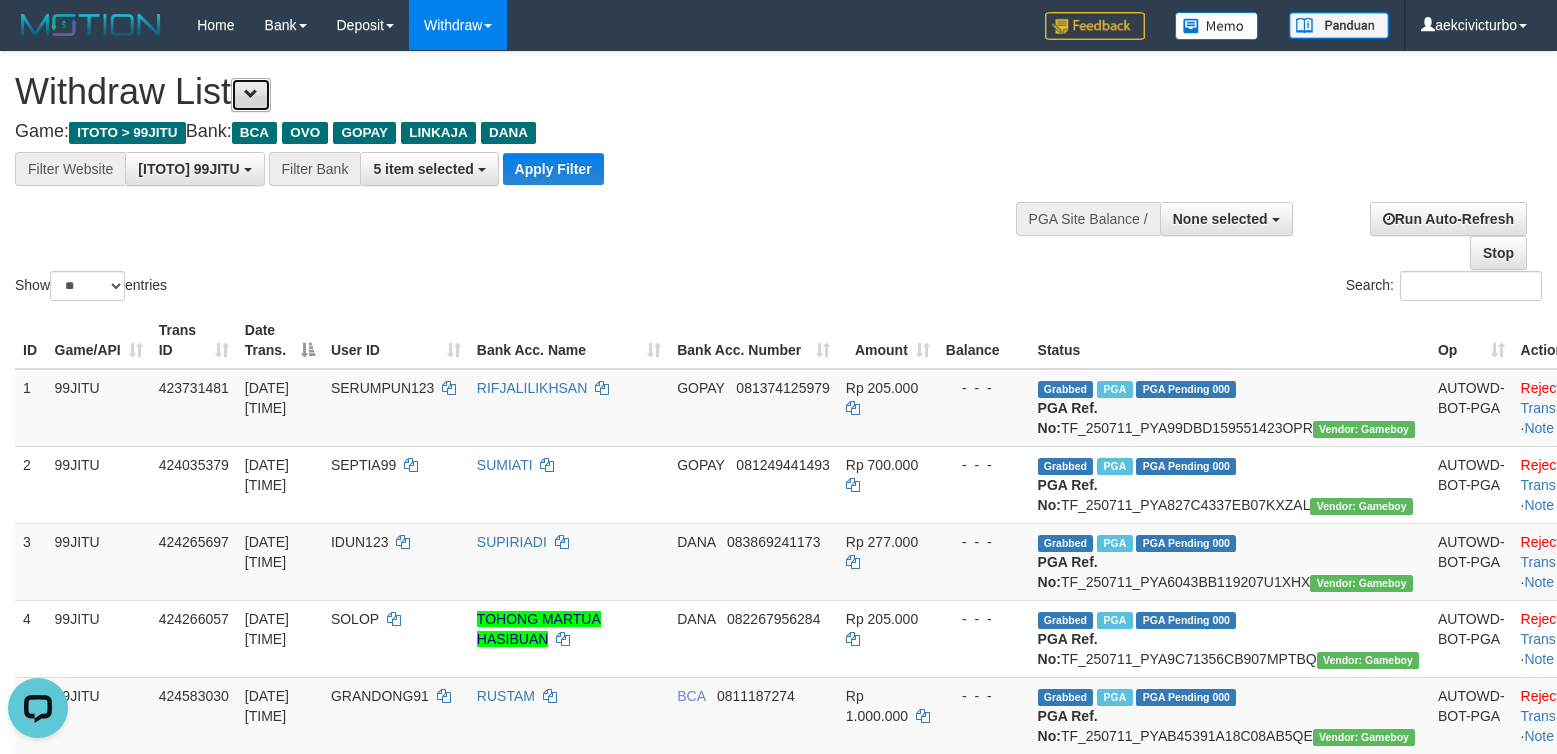 click at bounding box center [251, 94] 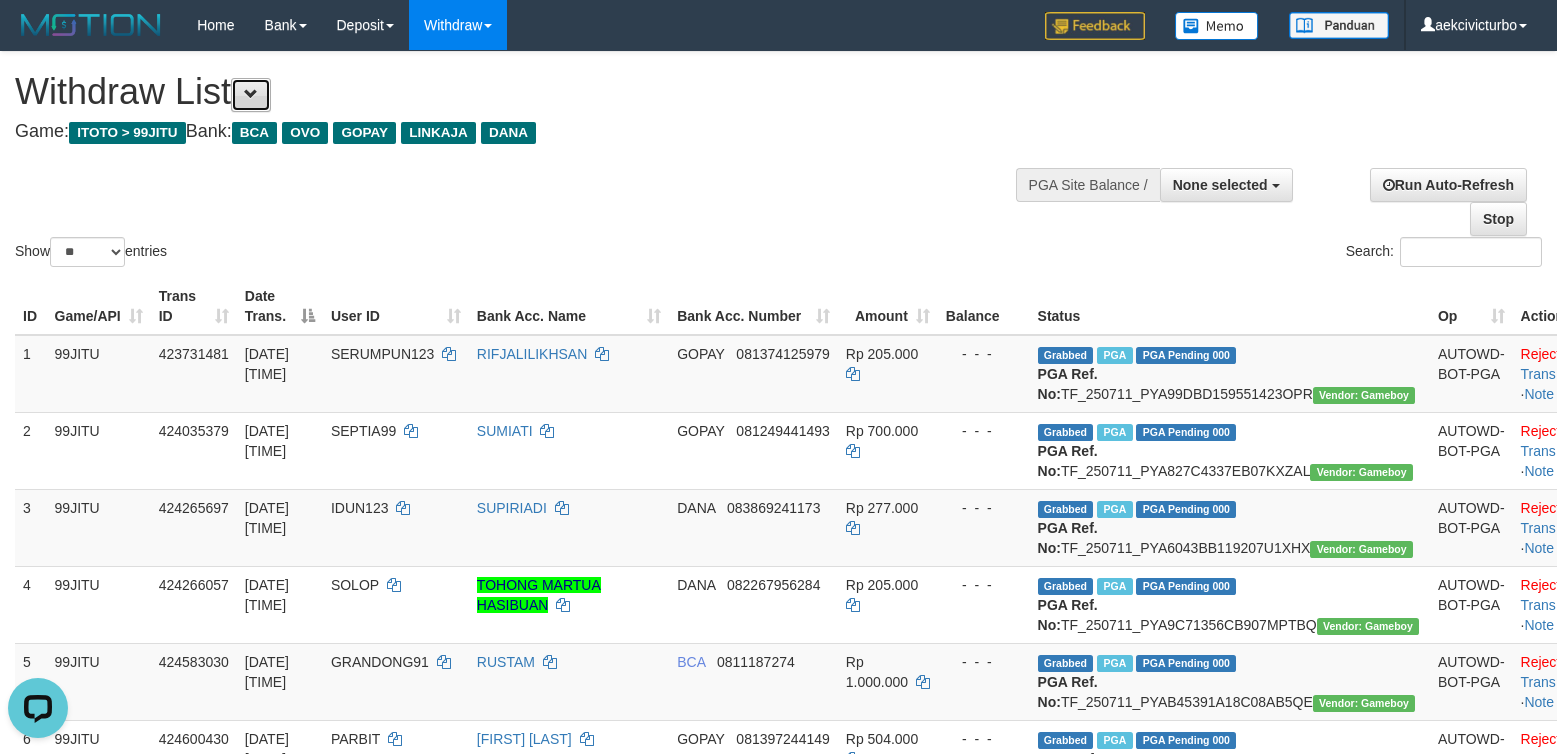click at bounding box center (251, 95) 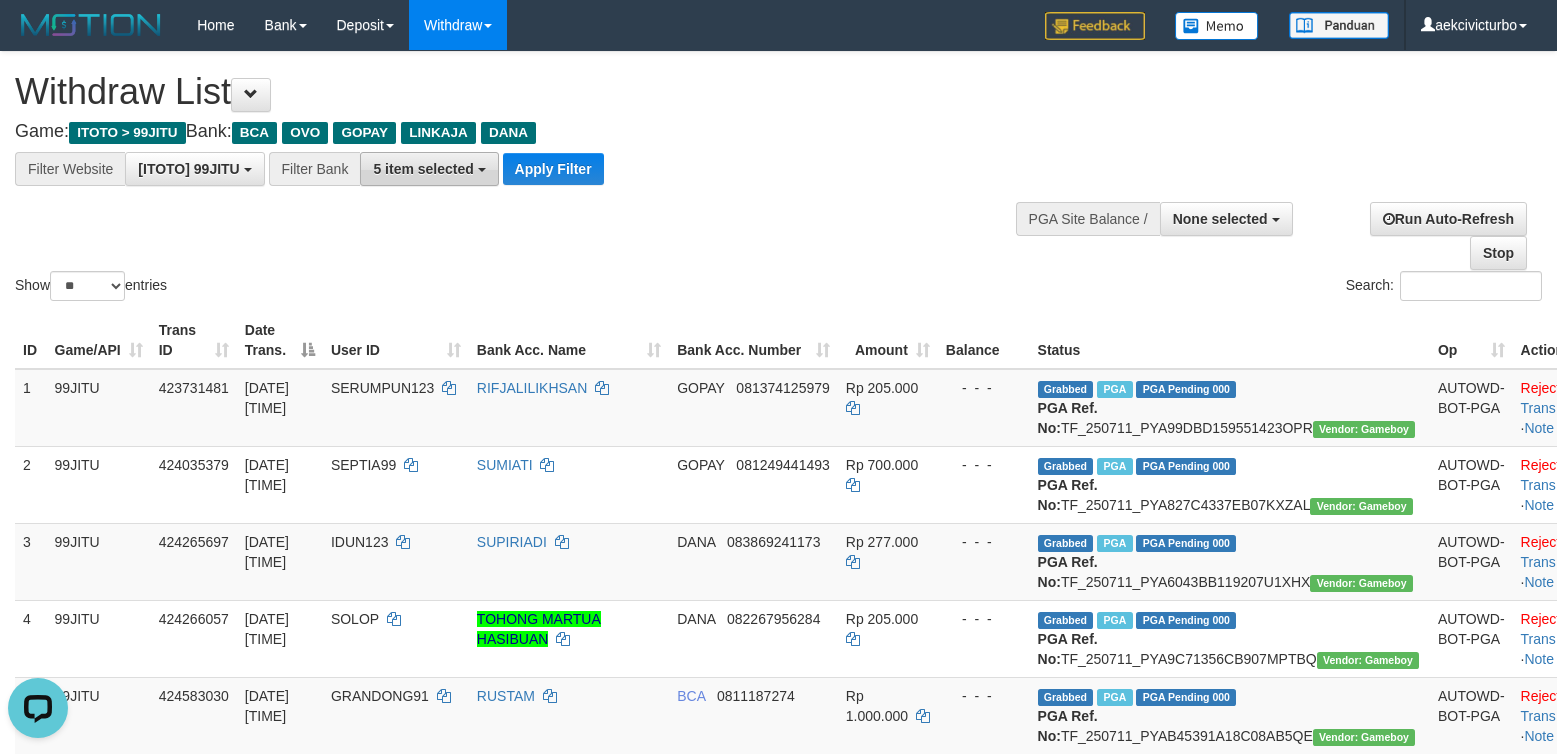 click on "5 item selected" at bounding box center [423, 169] 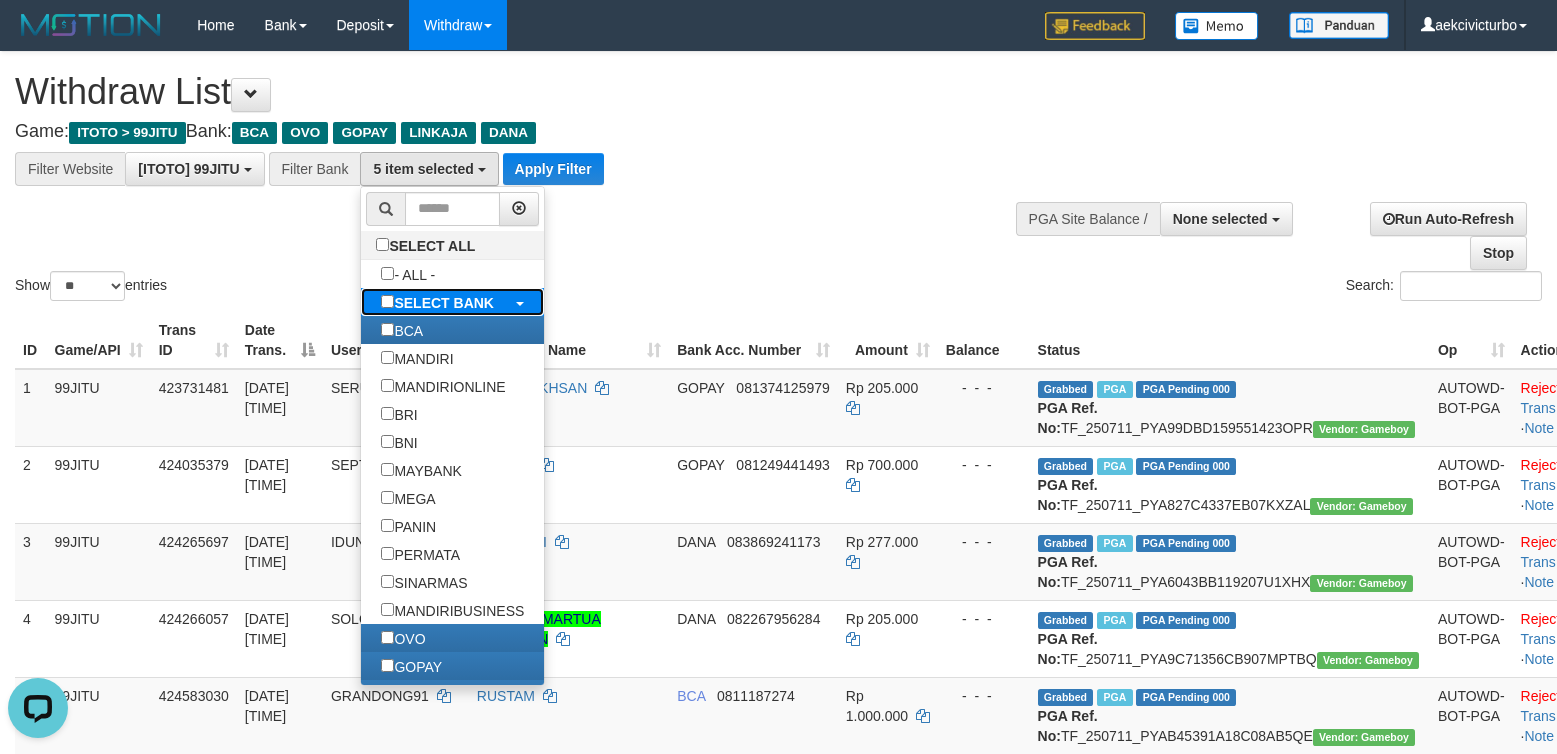 click on "SELECT BANK" at bounding box center (444, 303) 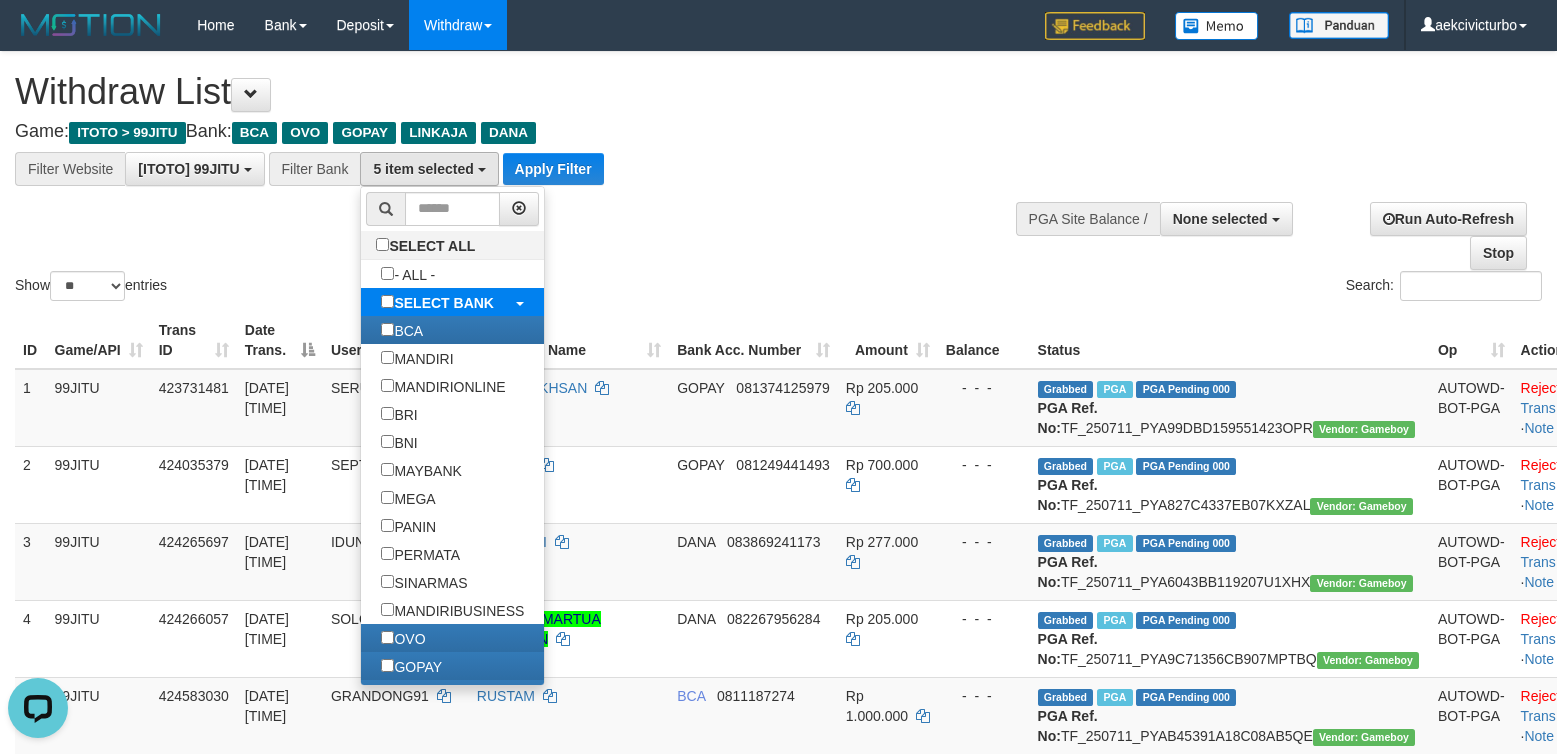 scroll, scrollTop: 35, scrollLeft: 0, axis: vertical 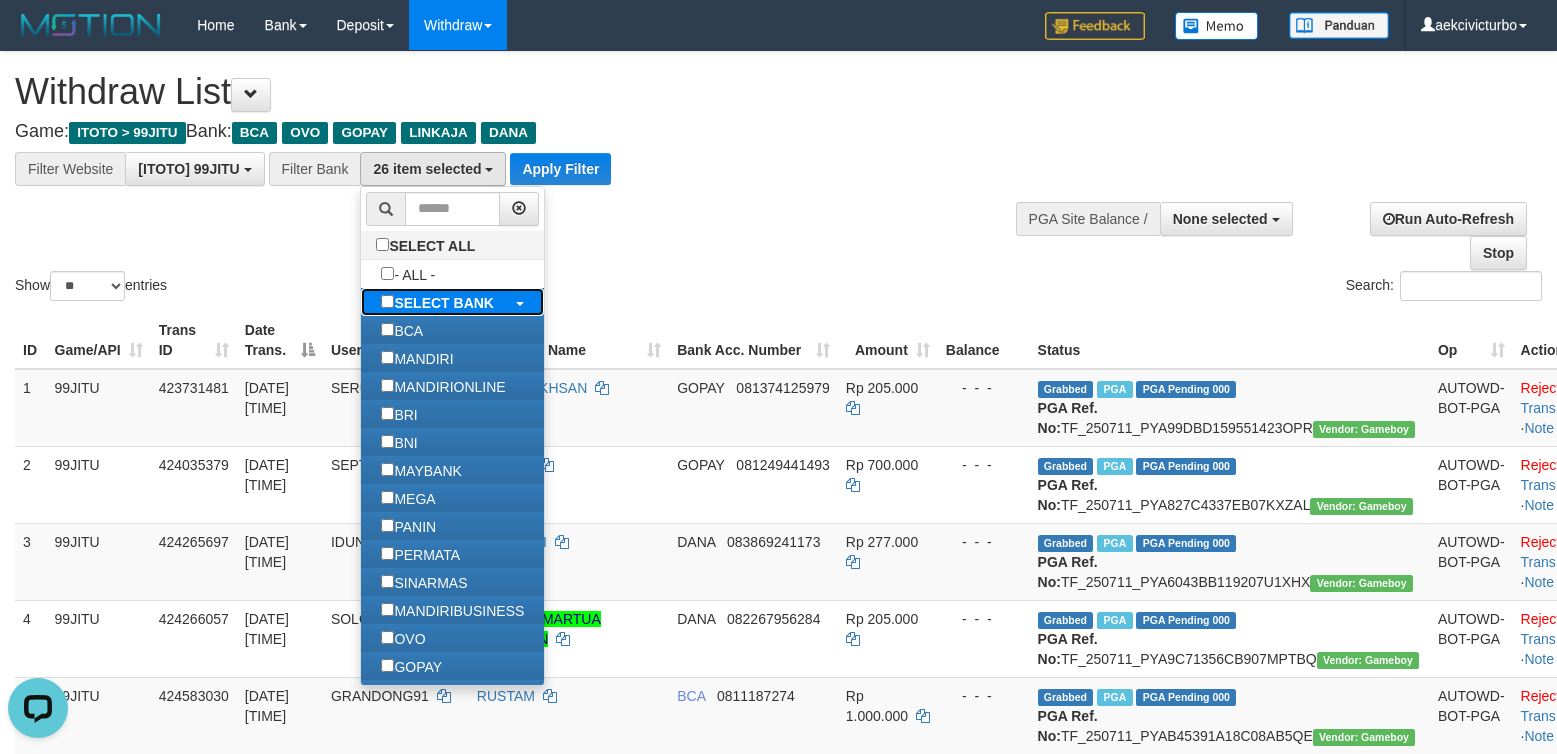 click on "SELECT BANK" at bounding box center [444, 303] 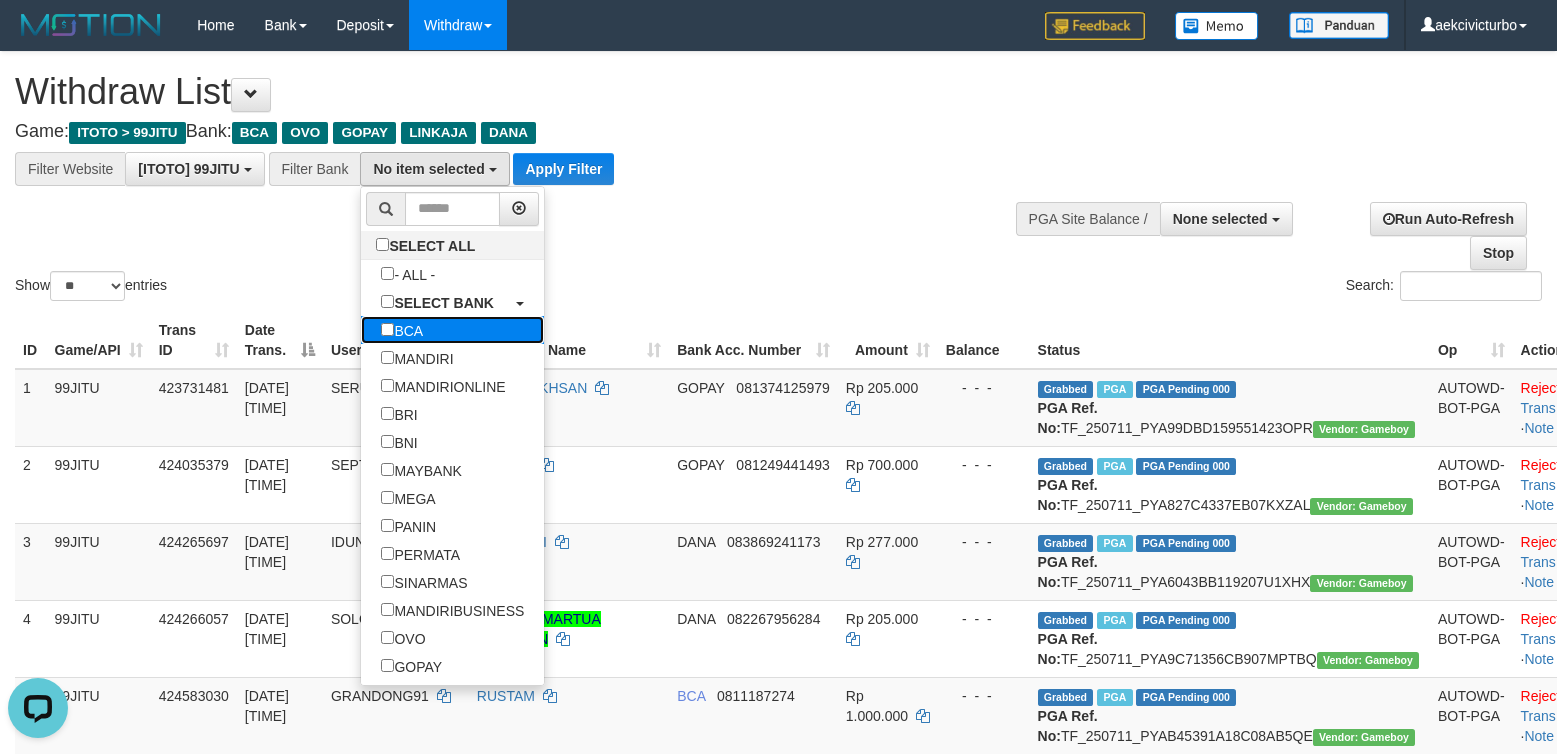 click on "BCA" at bounding box center [402, 330] 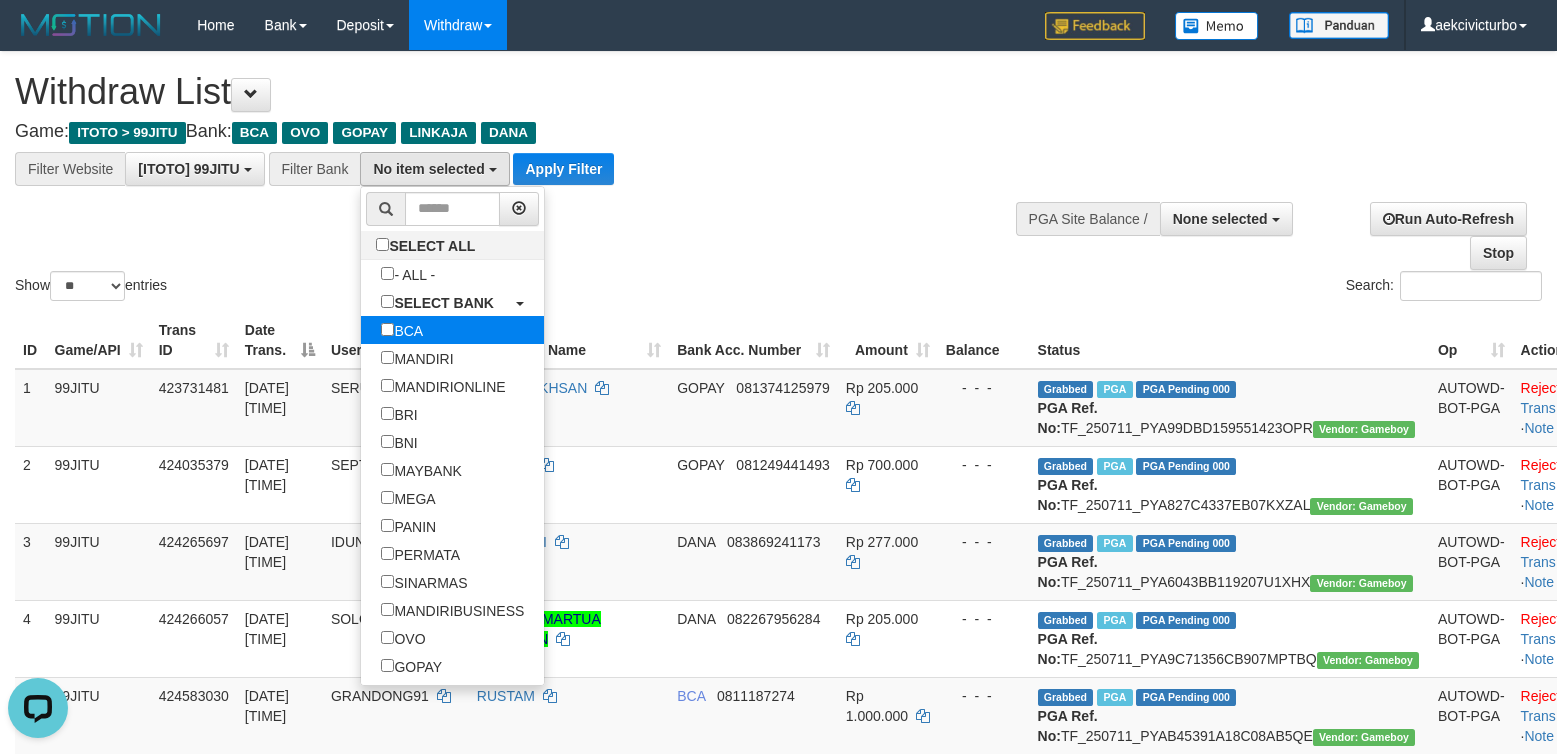 select on "***" 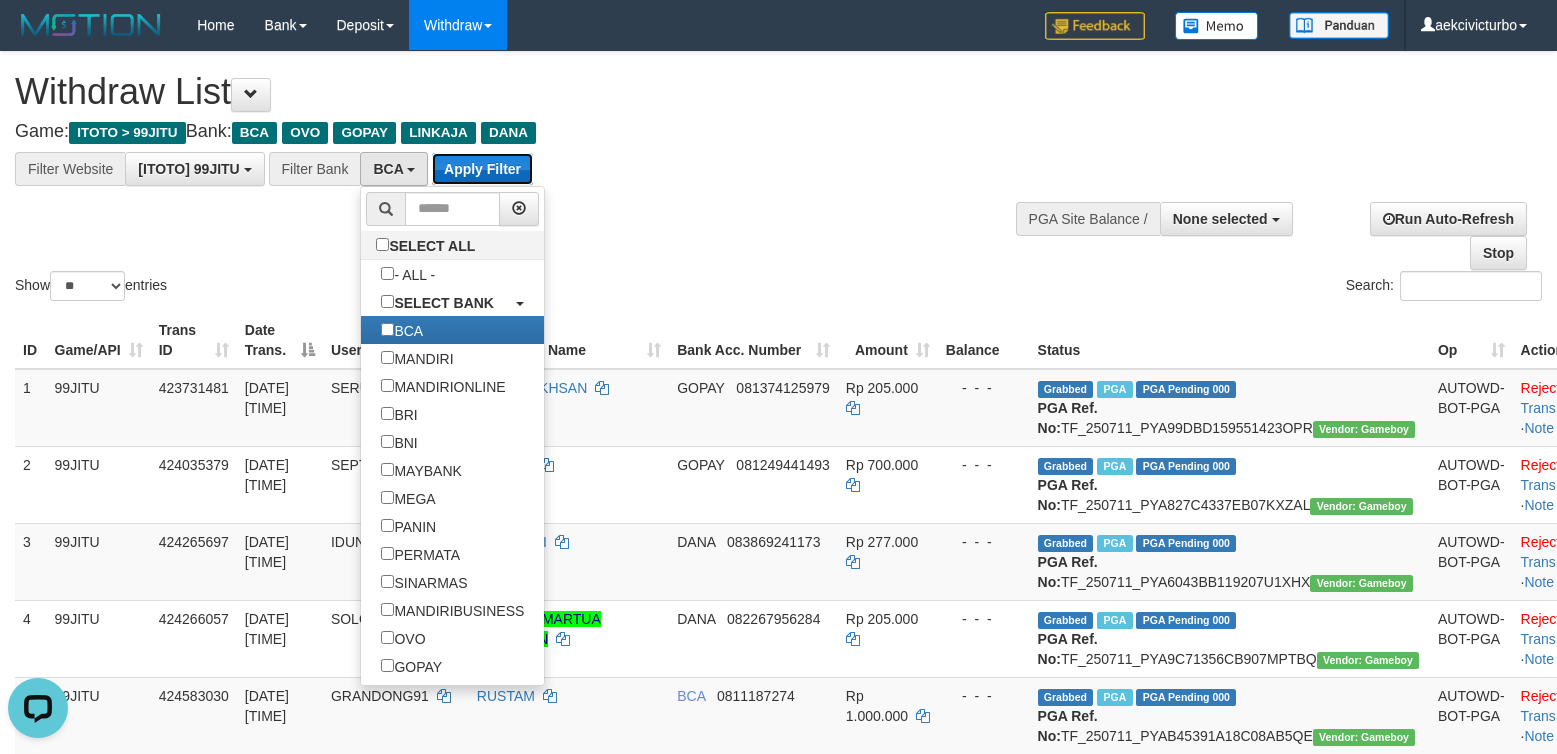 click on "Apply Filter" at bounding box center (482, 169) 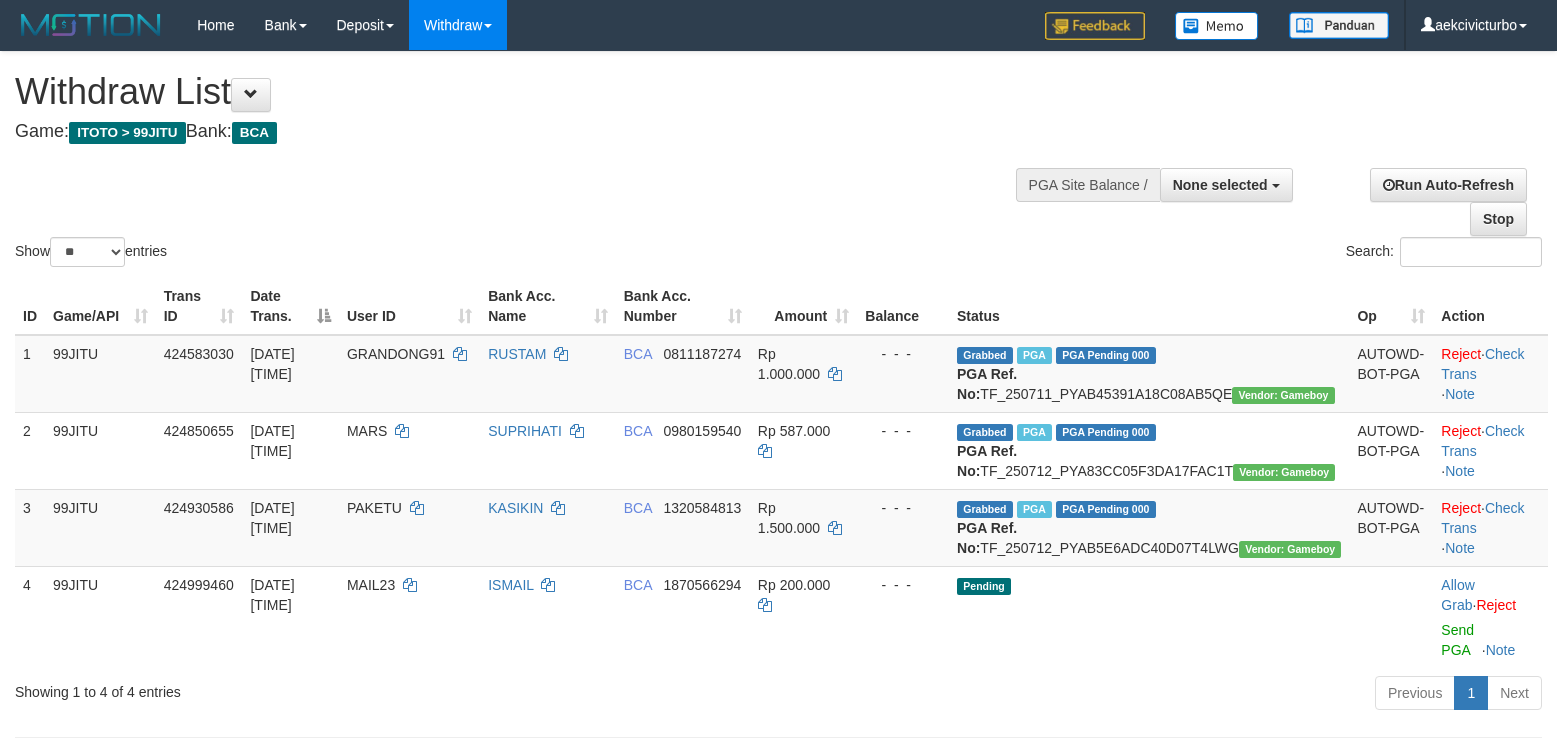 select 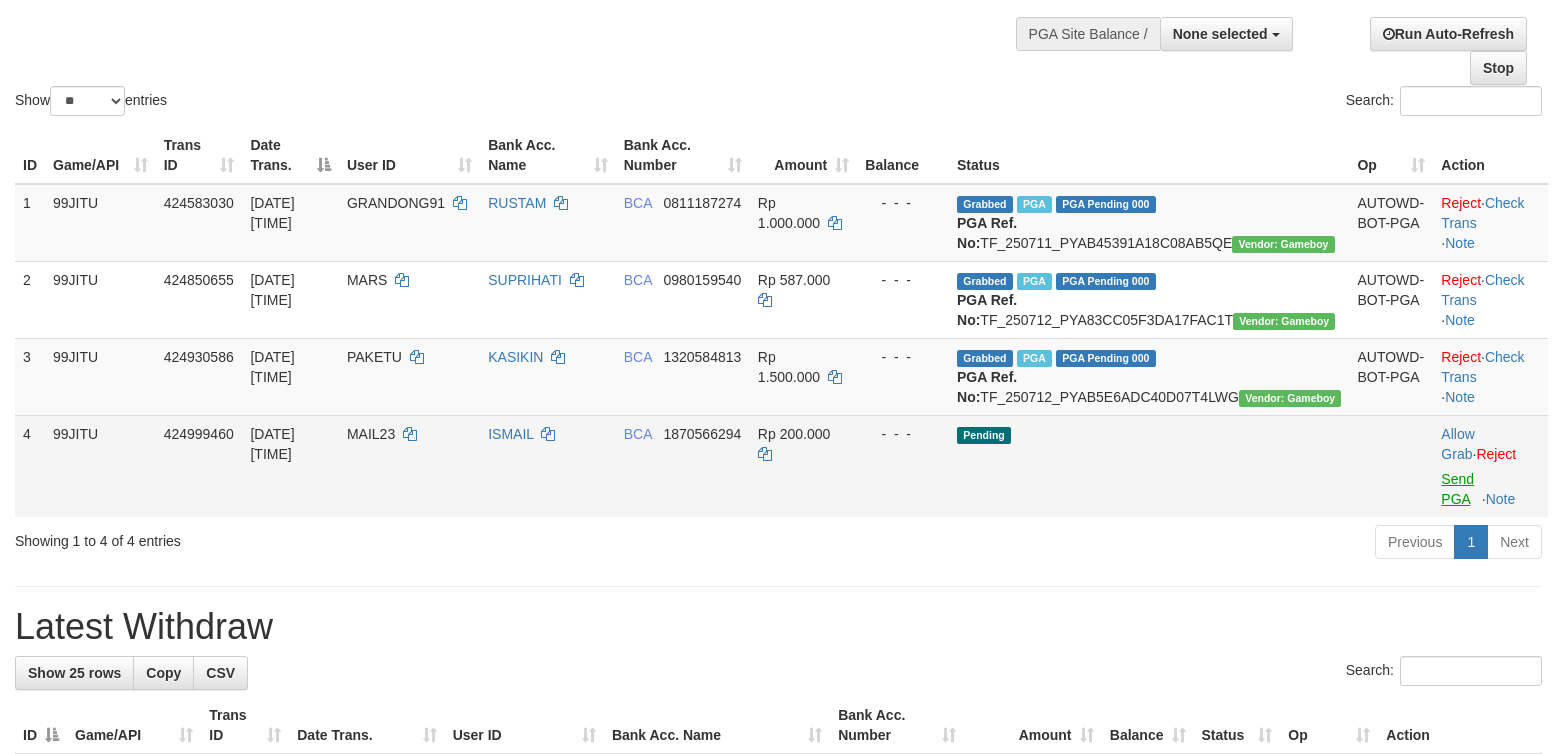 scroll, scrollTop: 200, scrollLeft: 0, axis: vertical 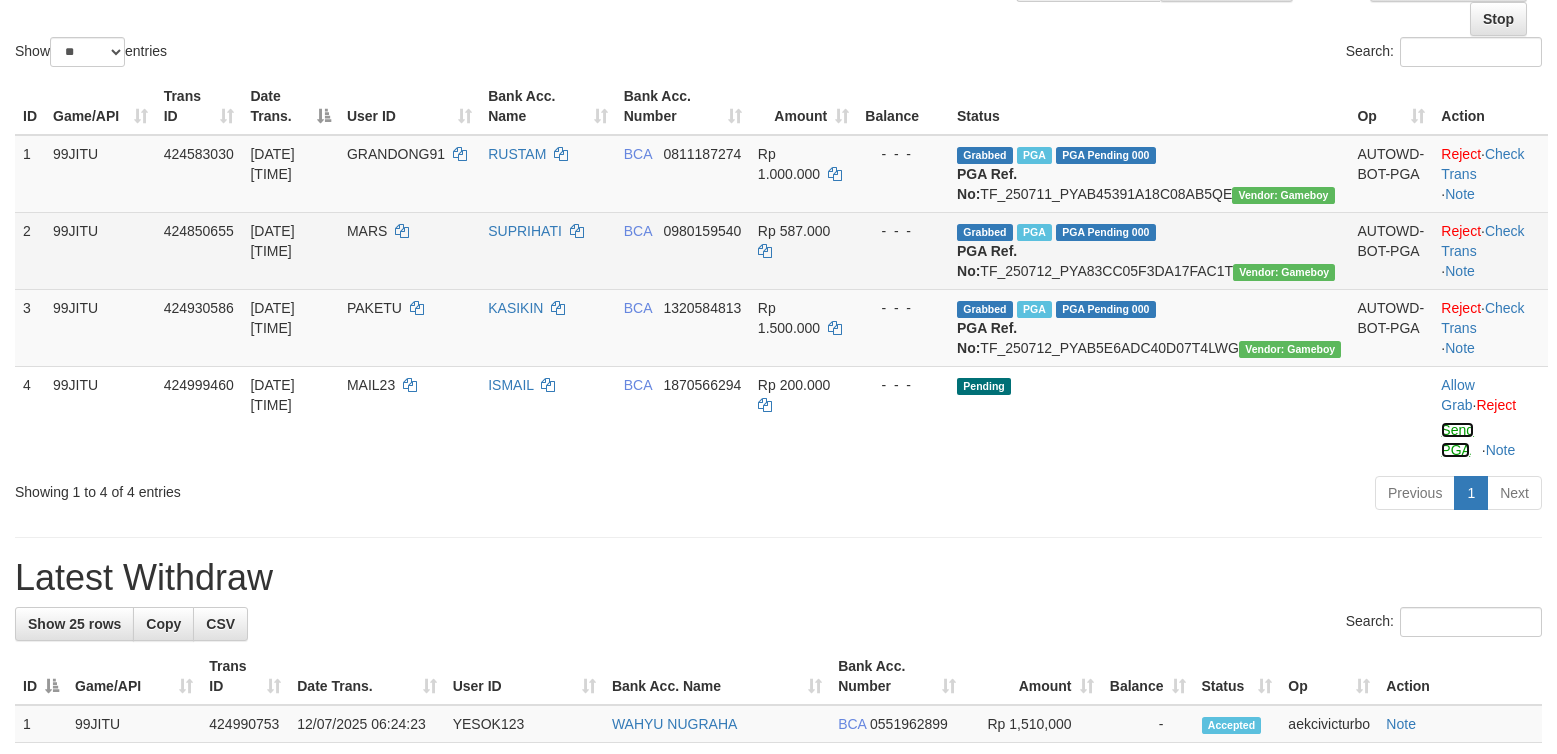 click on "Send PGA" at bounding box center (1457, 440) 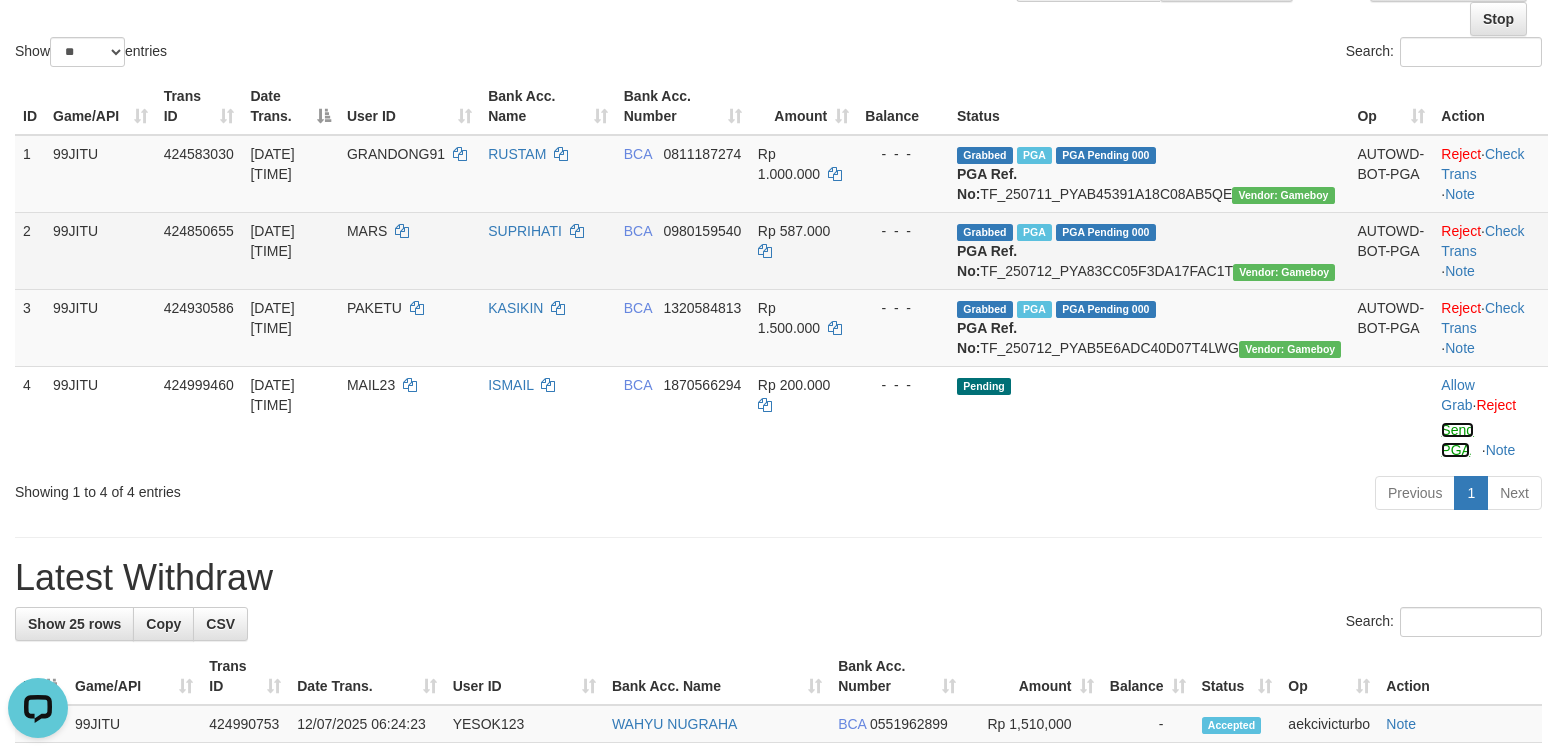 scroll, scrollTop: 0, scrollLeft: 0, axis: both 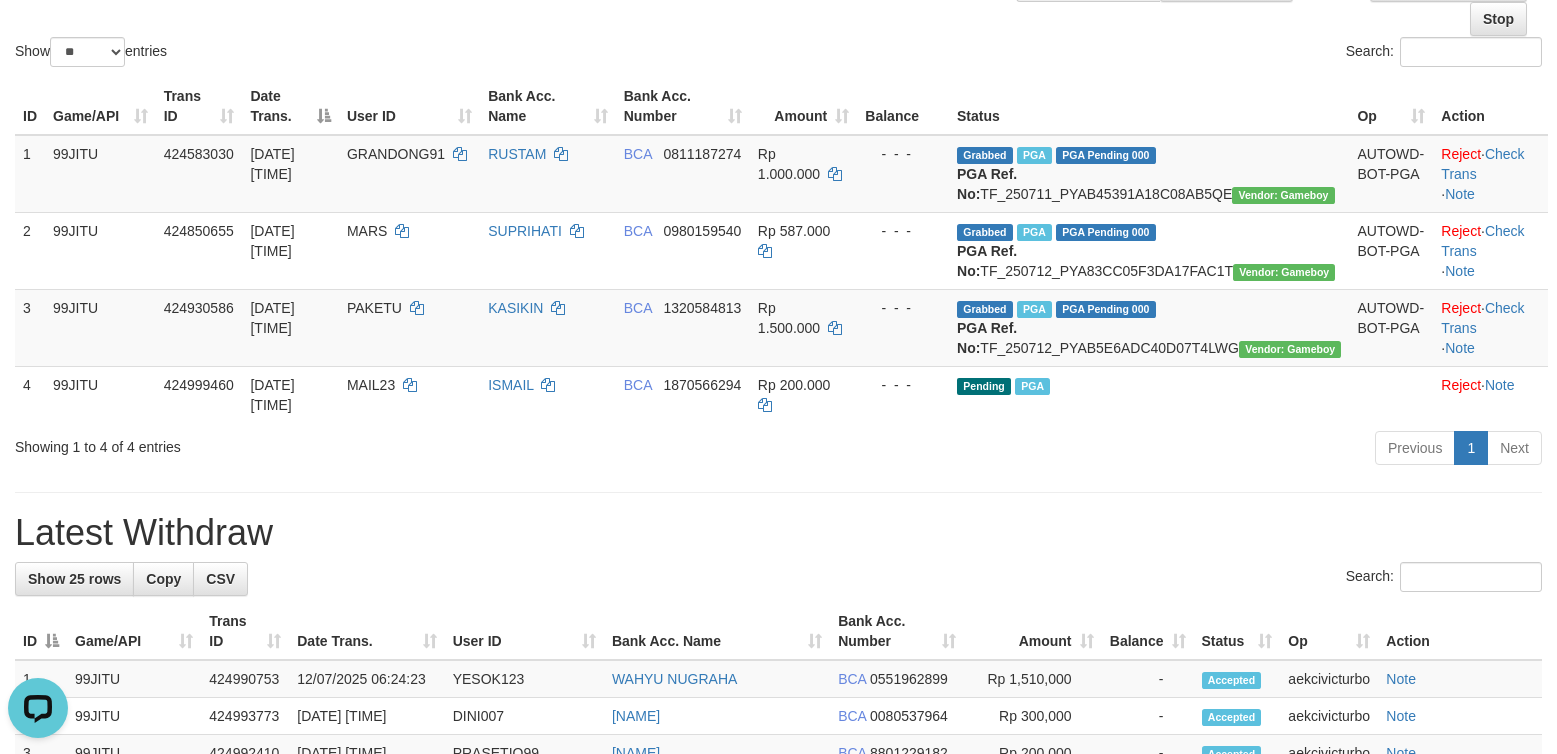 click on "Latest Withdraw" at bounding box center (778, 533) 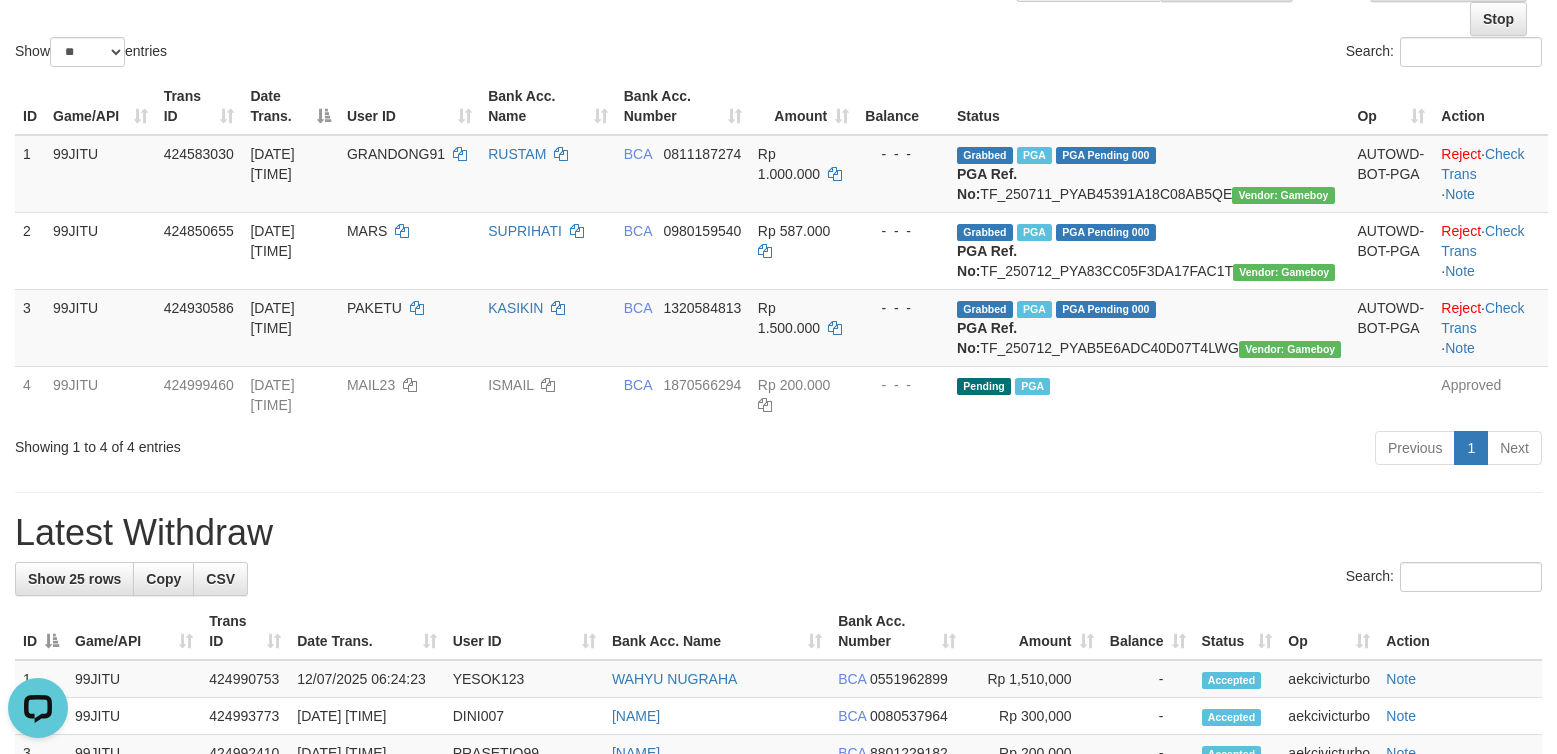 click on "**********" at bounding box center (778, 785) 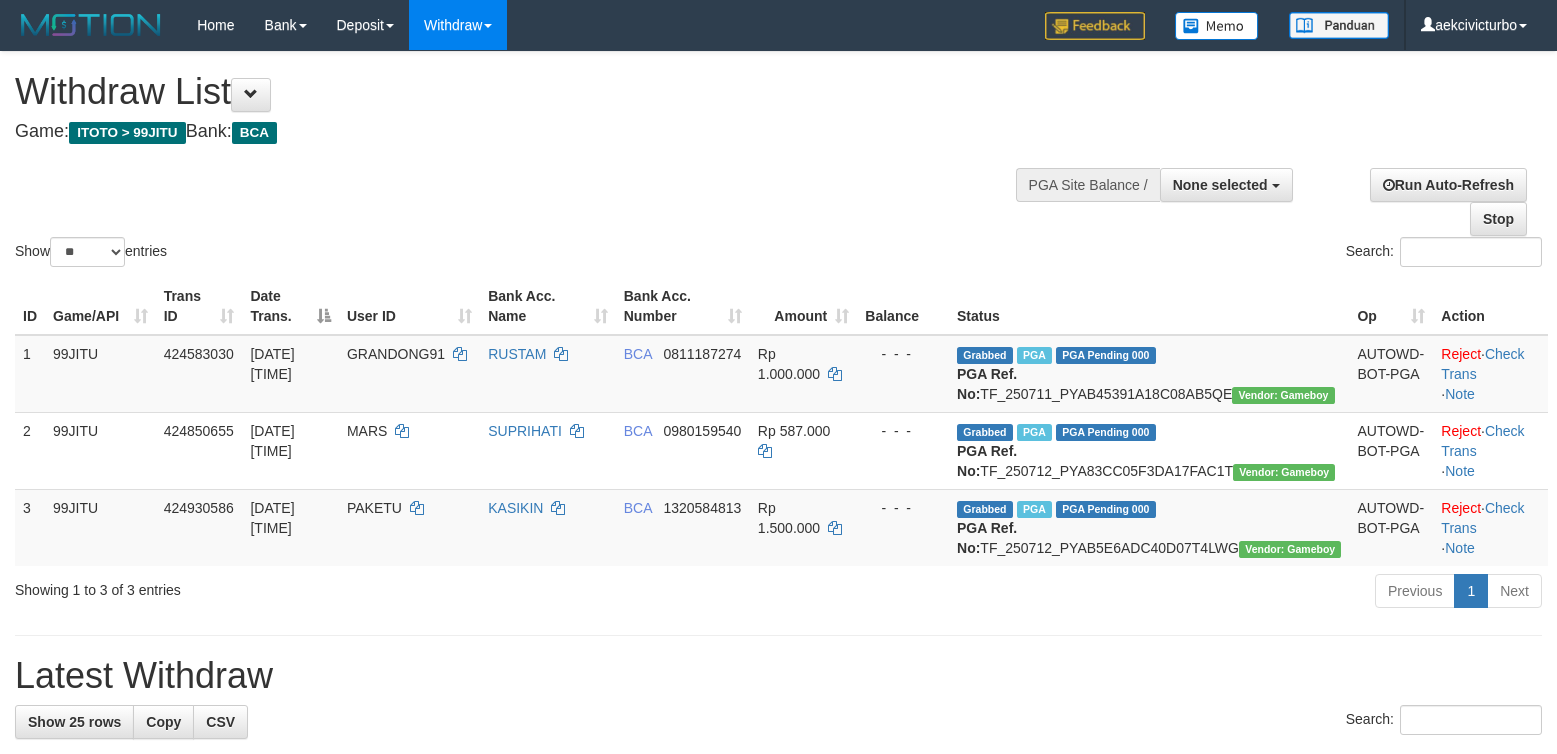 select 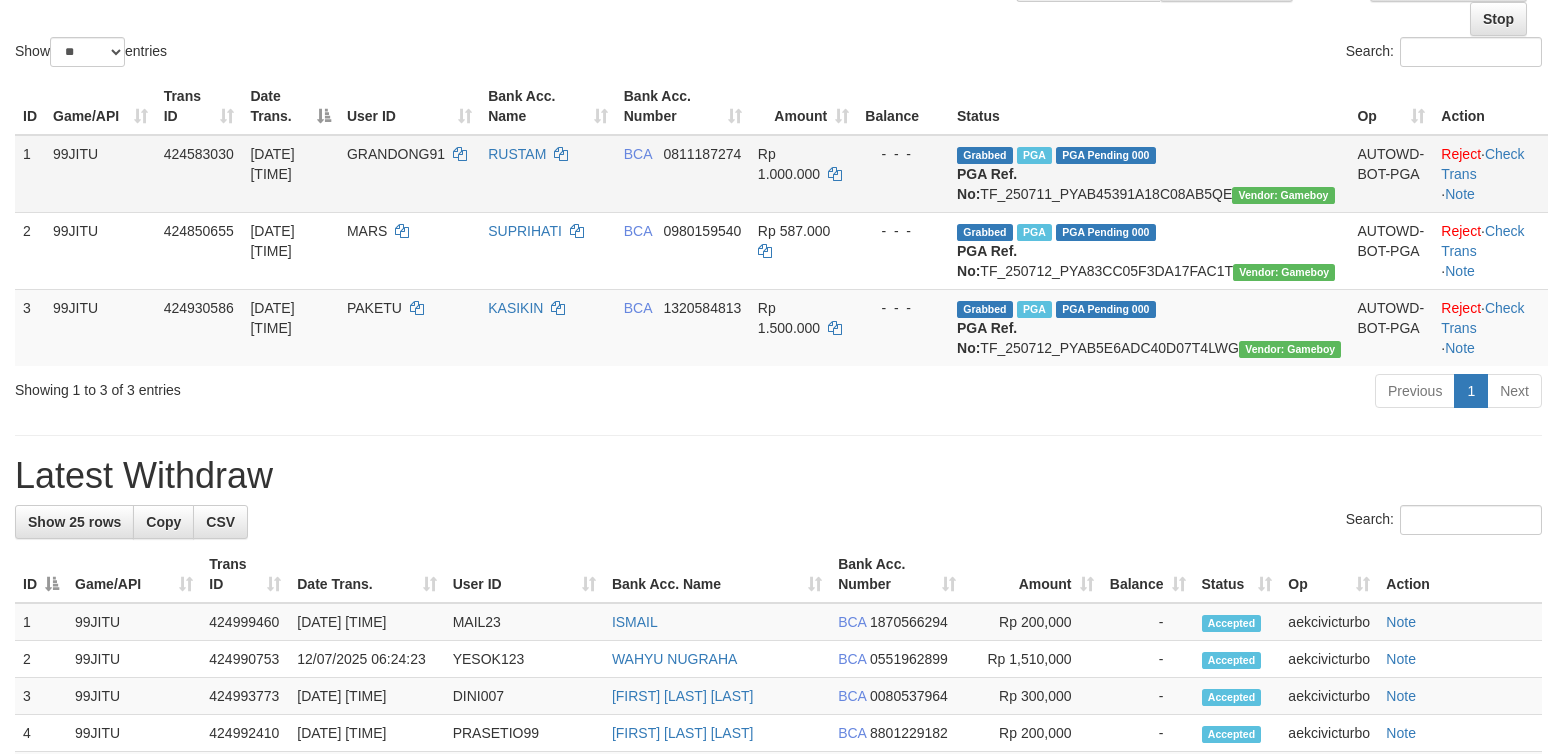 scroll, scrollTop: 0, scrollLeft: 0, axis: both 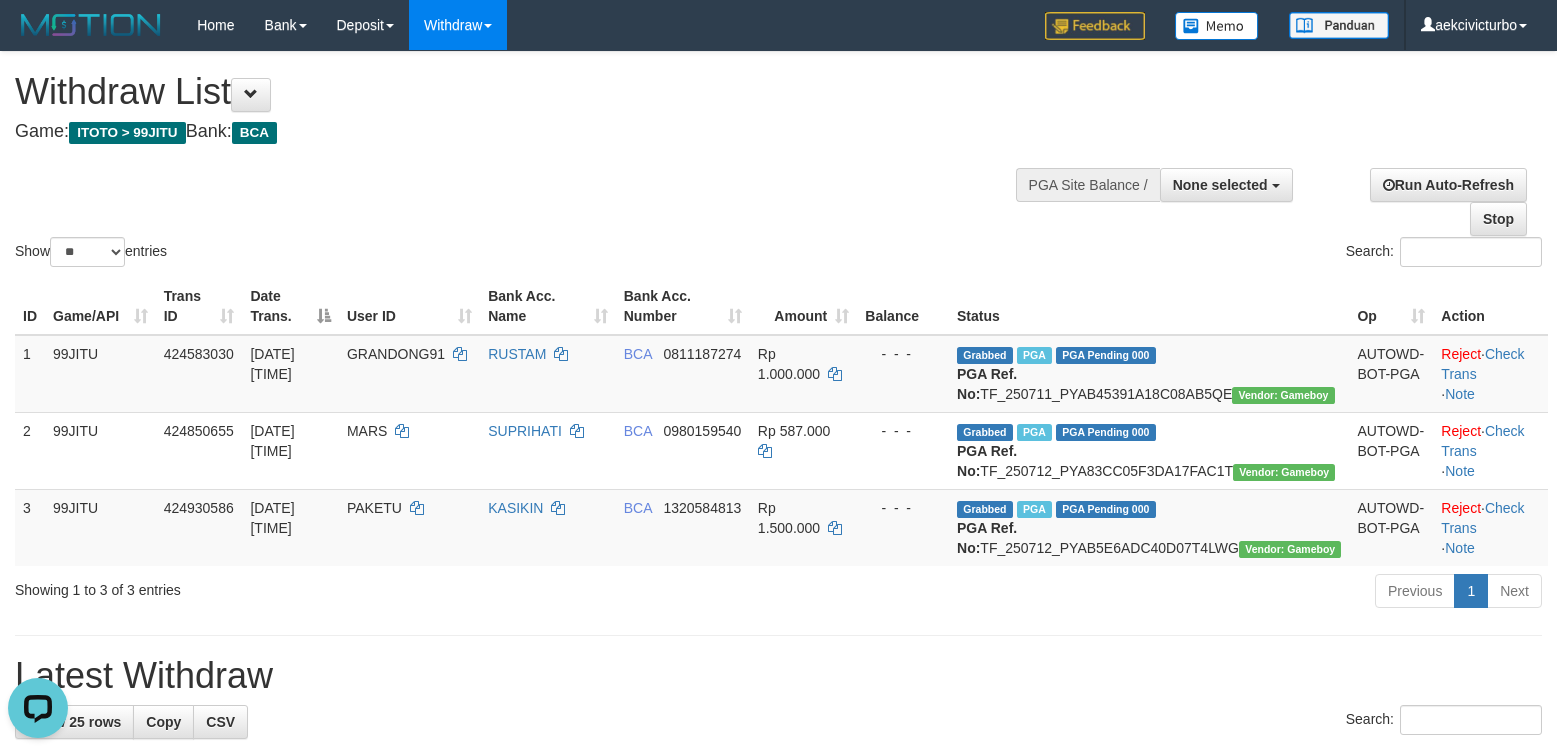 drag, startPoint x: 892, startPoint y: 237, endPoint x: 803, endPoint y: 237, distance: 89 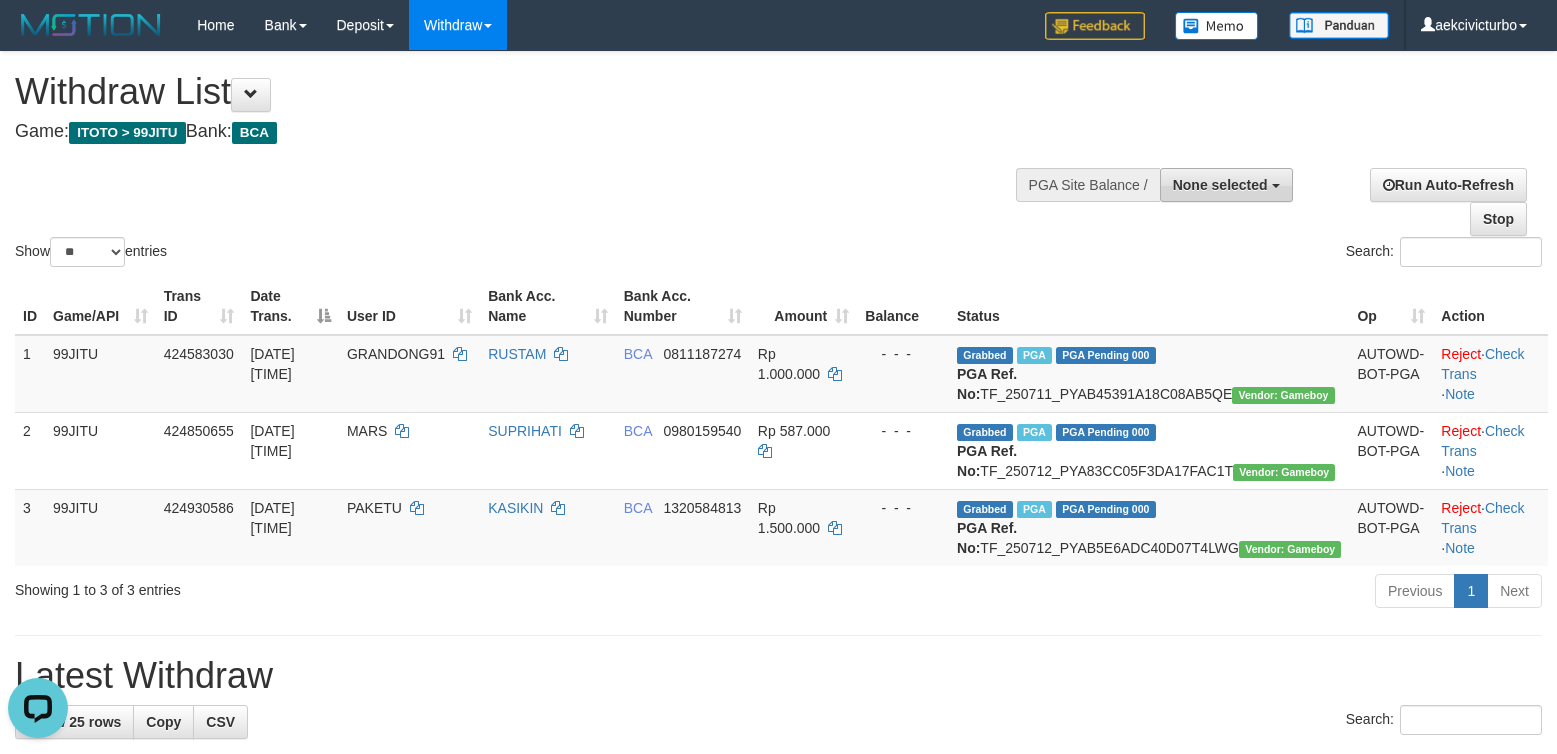 click on "None selected" at bounding box center (1220, 185) 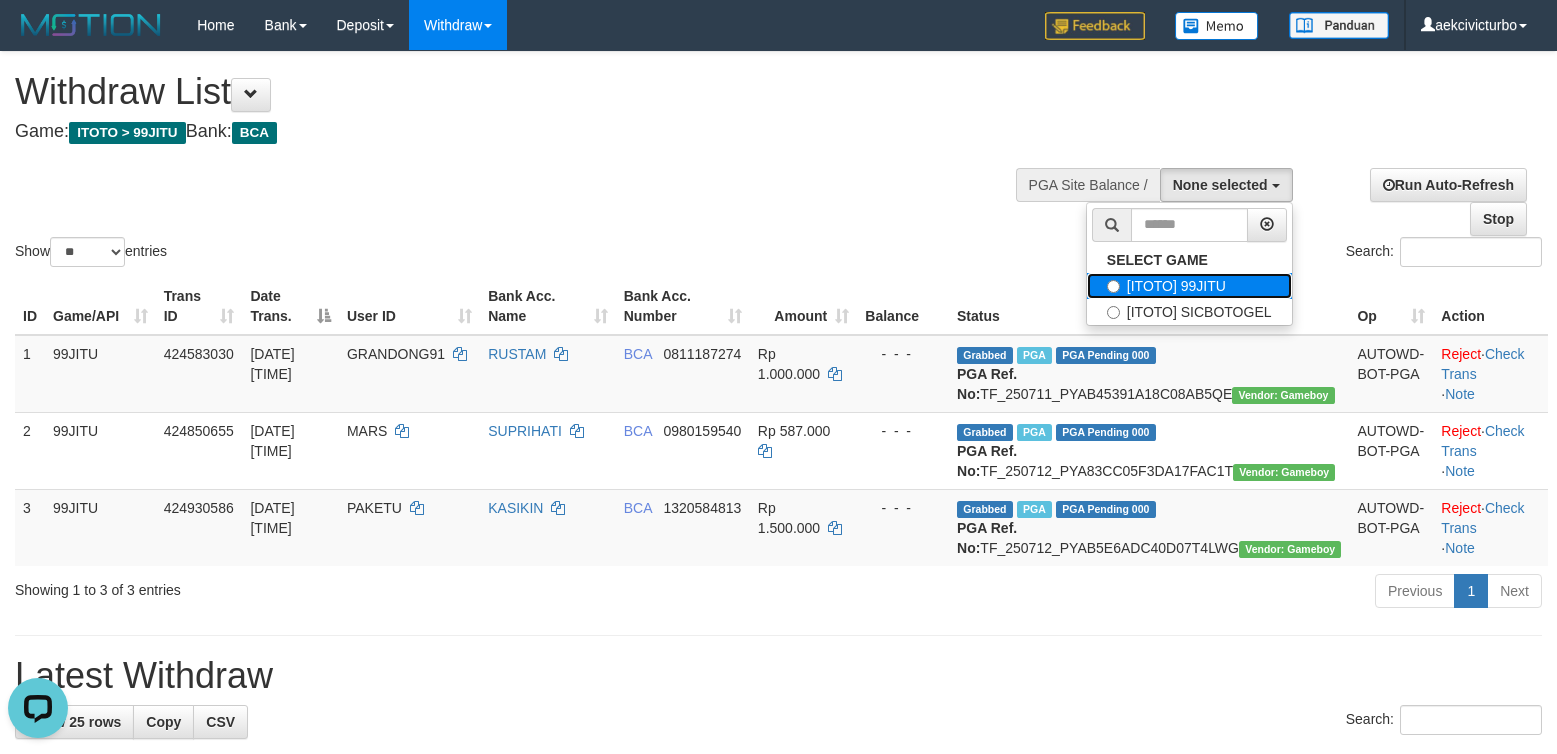 click on "[ITOTO] 99JITU" at bounding box center (1189, 286) 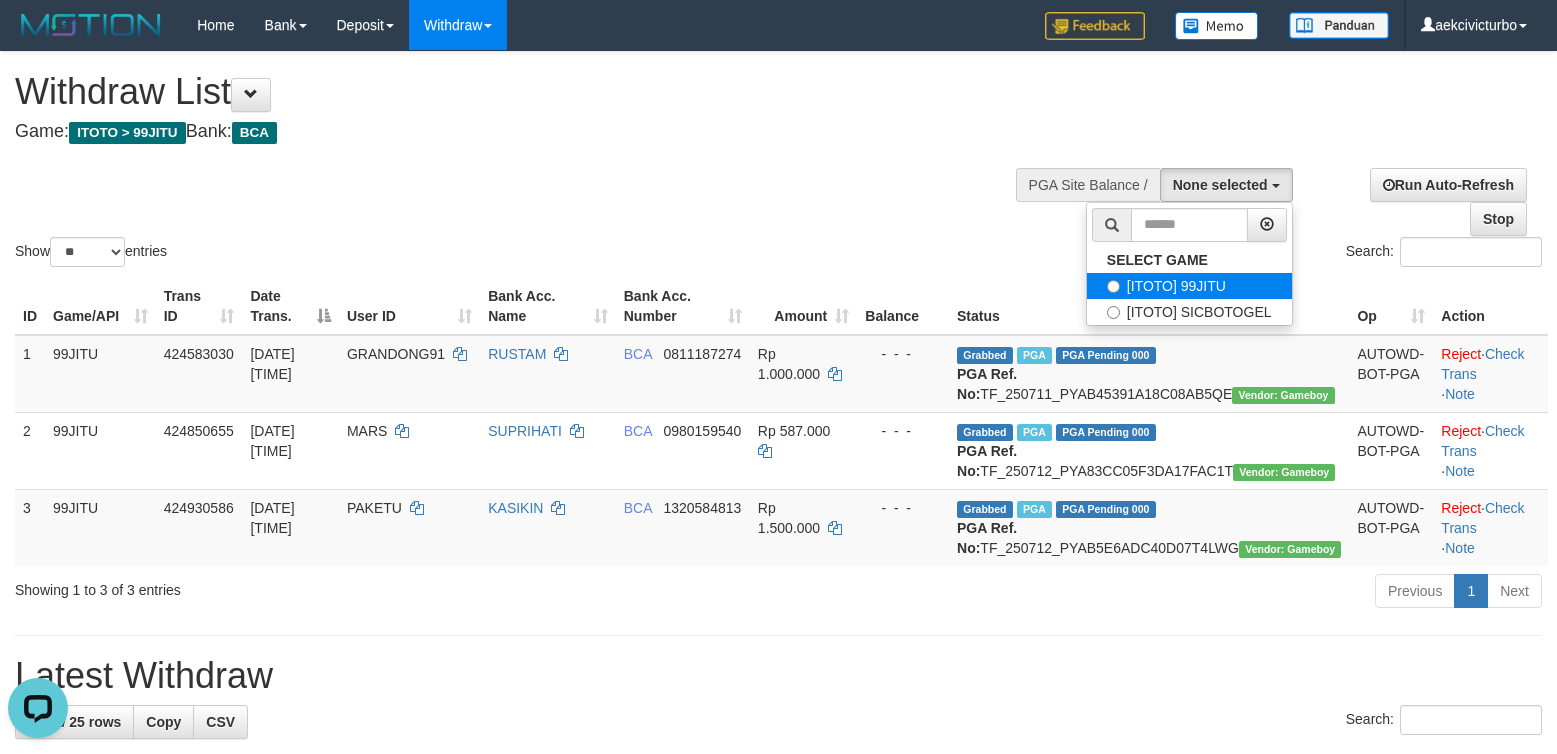 select on "***" 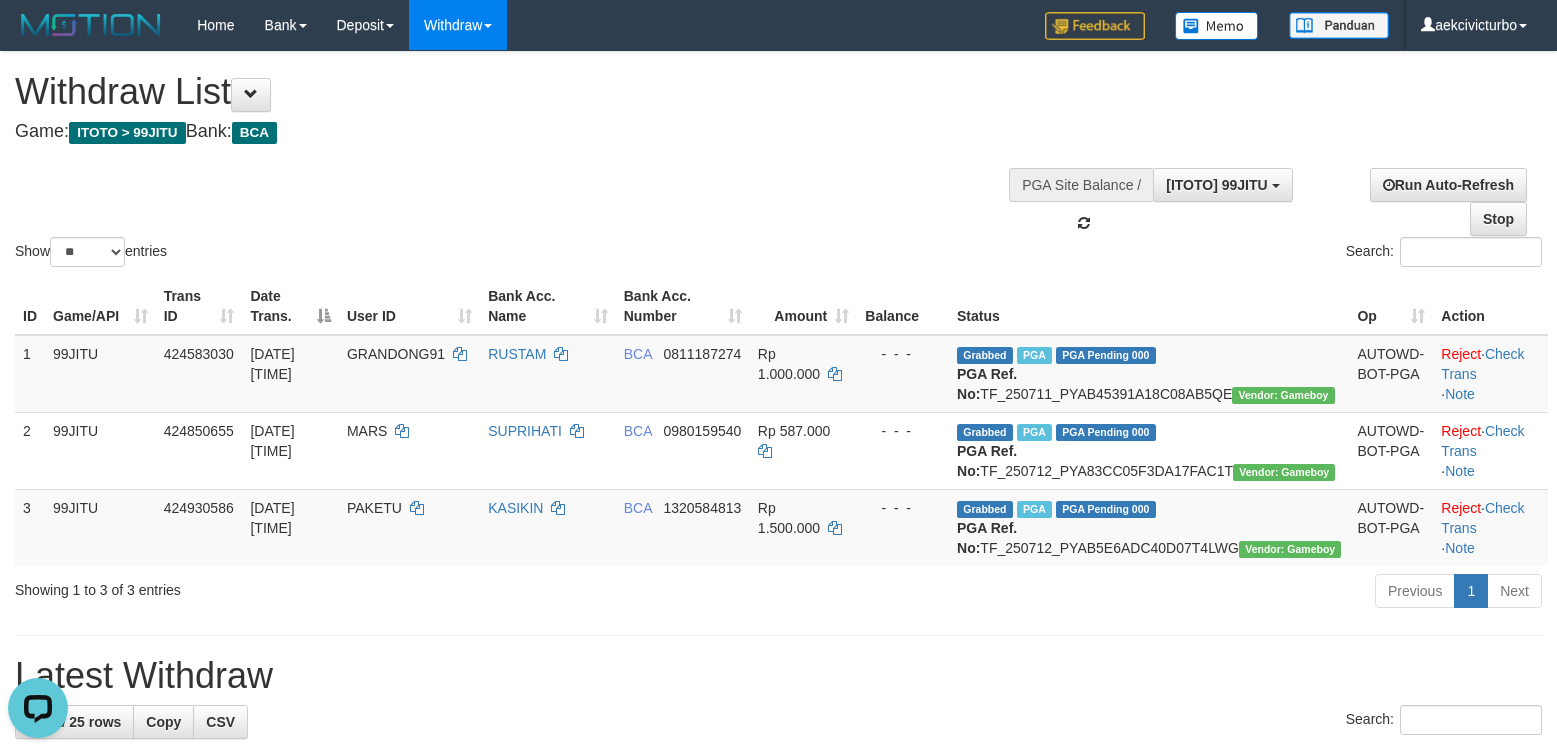 scroll, scrollTop: 18, scrollLeft: 0, axis: vertical 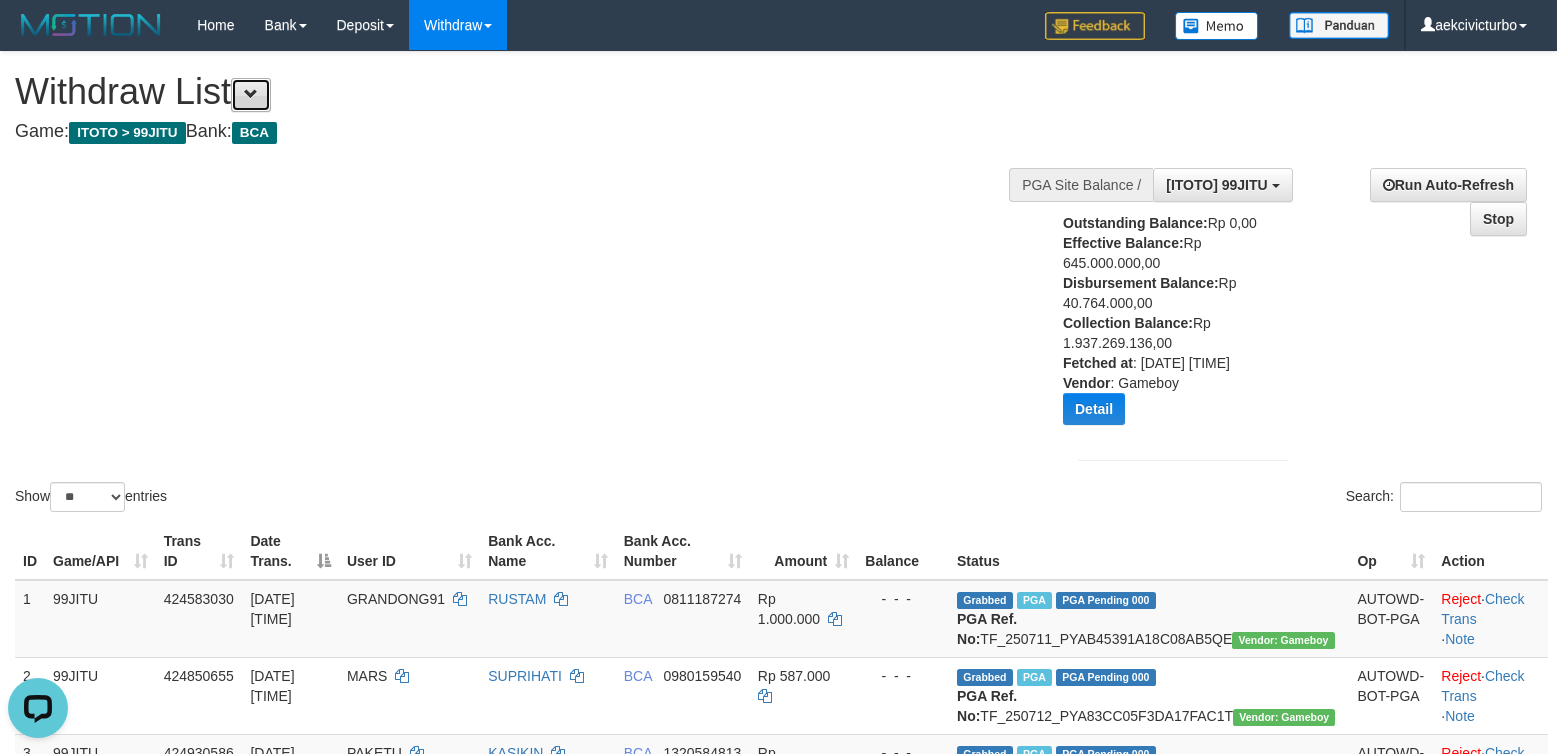 click at bounding box center [251, 95] 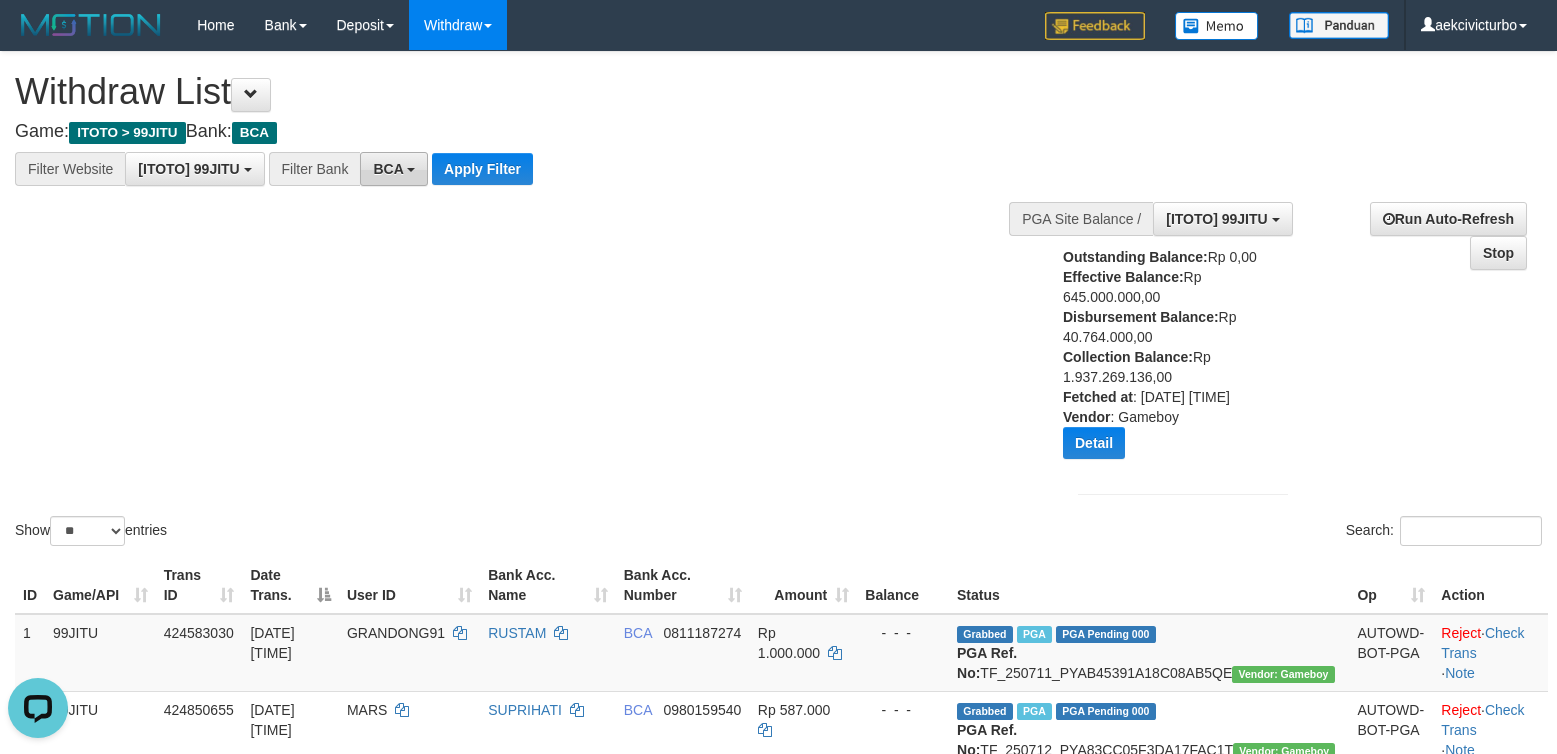 click on "BCA" at bounding box center (394, 169) 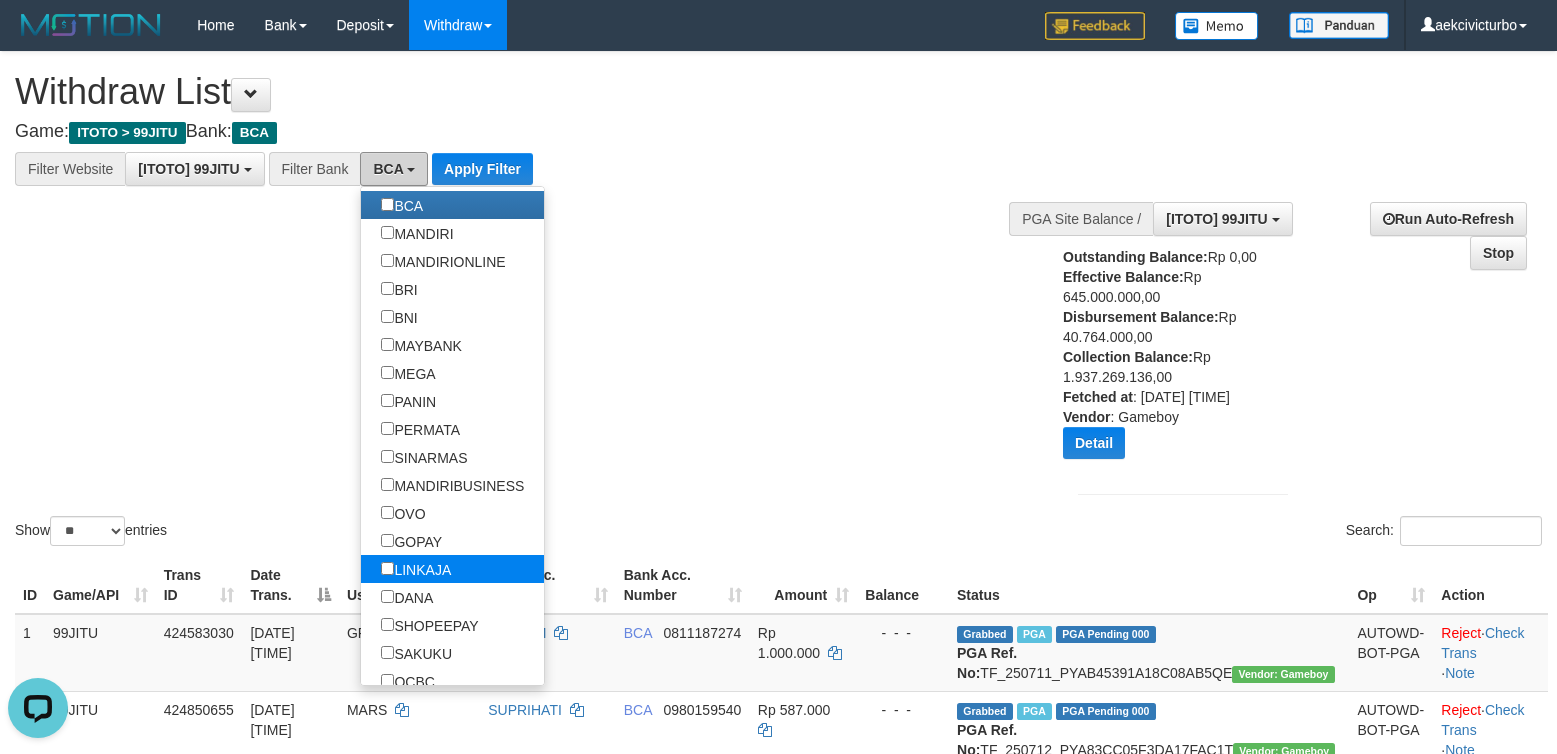 scroll, scrollTop: 200, scrollLeft: 0, axis: vertical 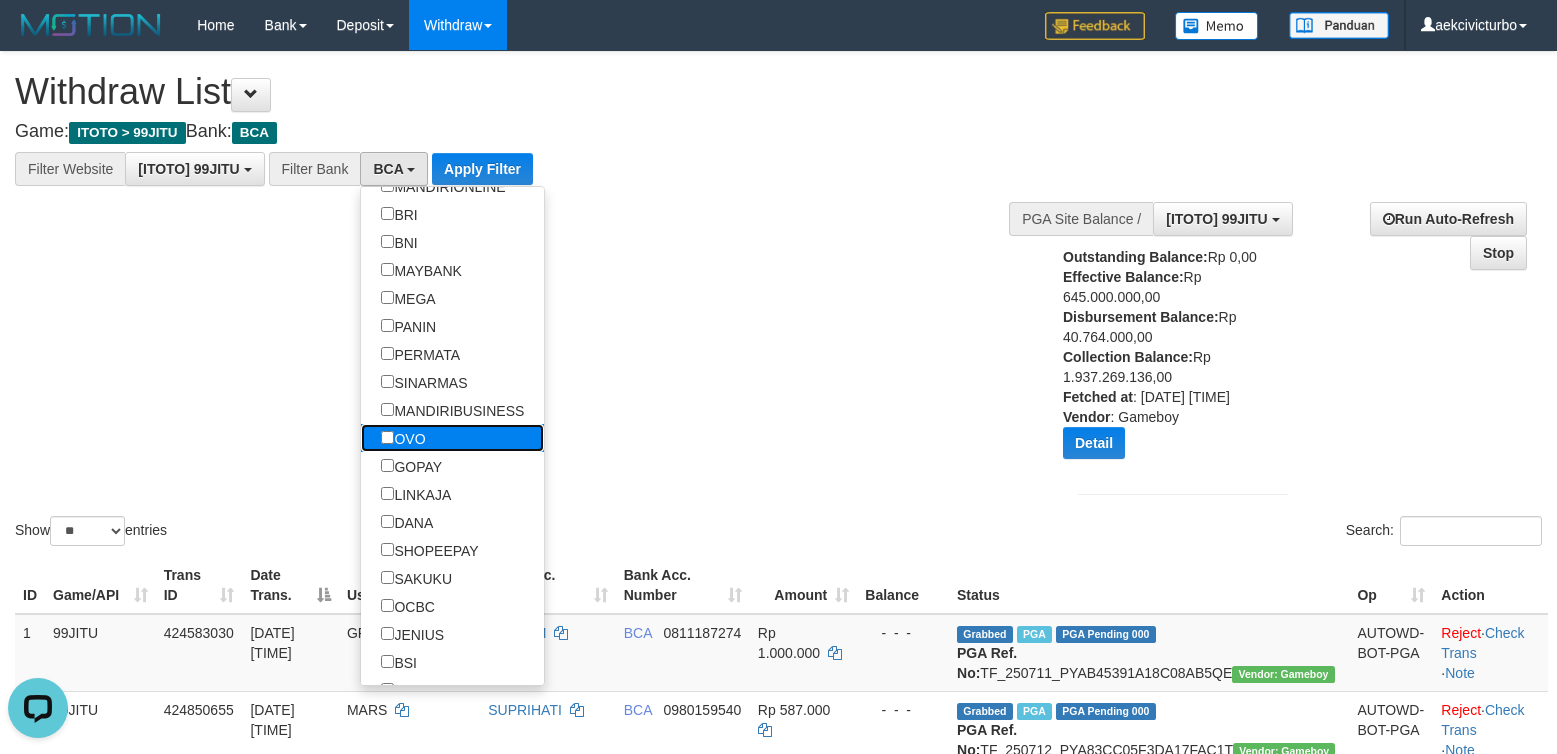 click on "OVO" at bounding box center [403, 438] 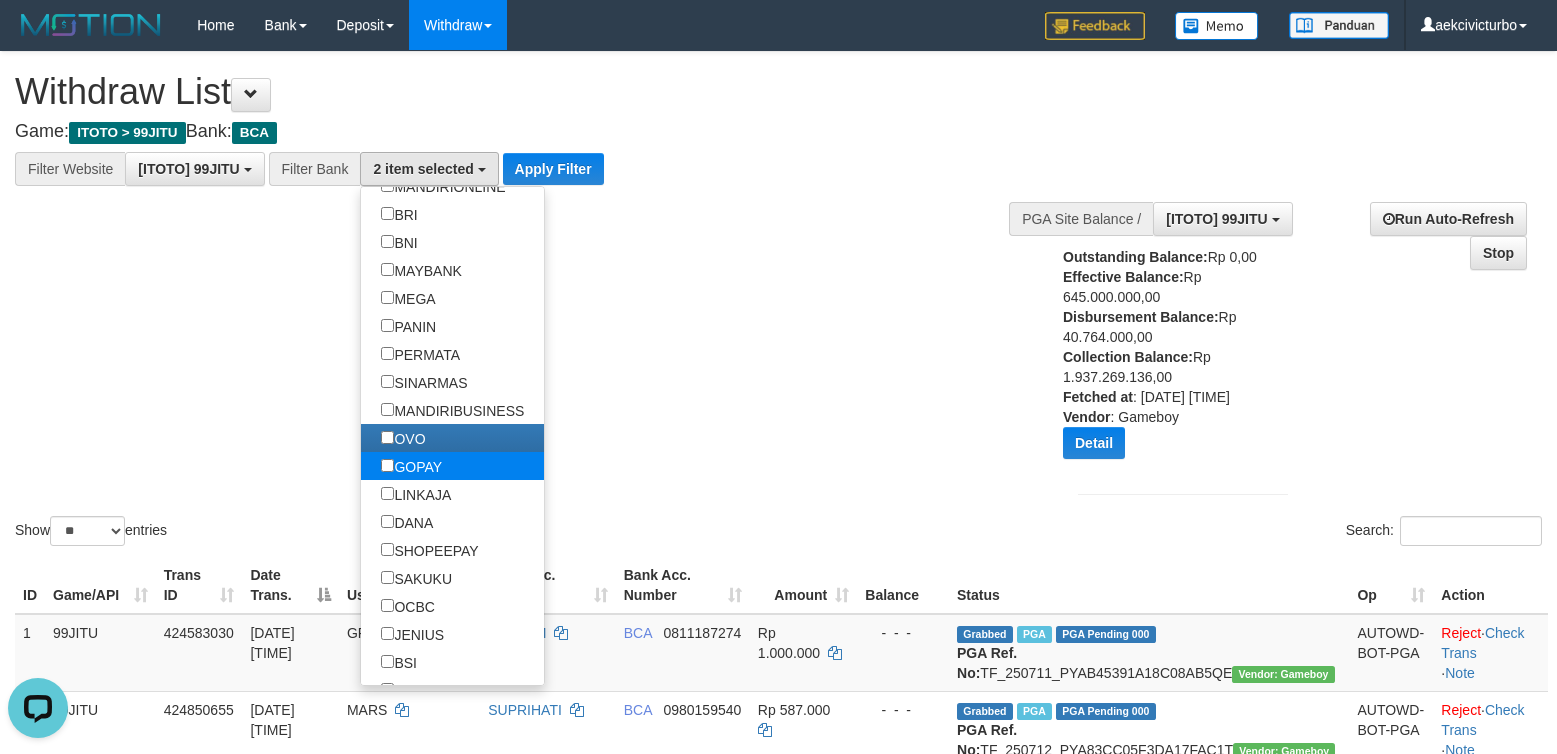 scroll, scrollTop: 35, scrollLeft: 0, axis: vertical 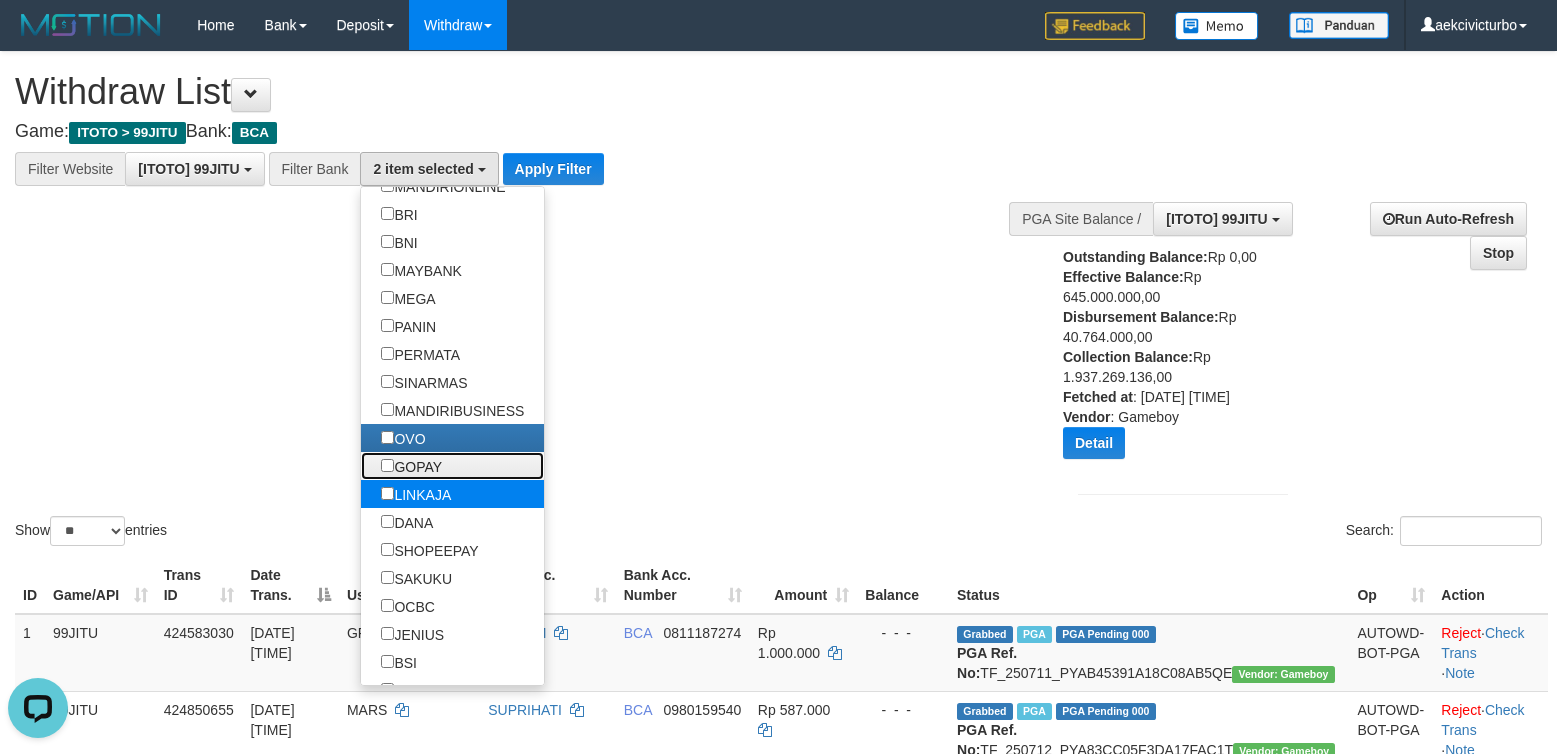 drag, startPoint x: 426, startPoint y: 470, endPoint x: 429, endPoint y: 497, distance: 27.166155 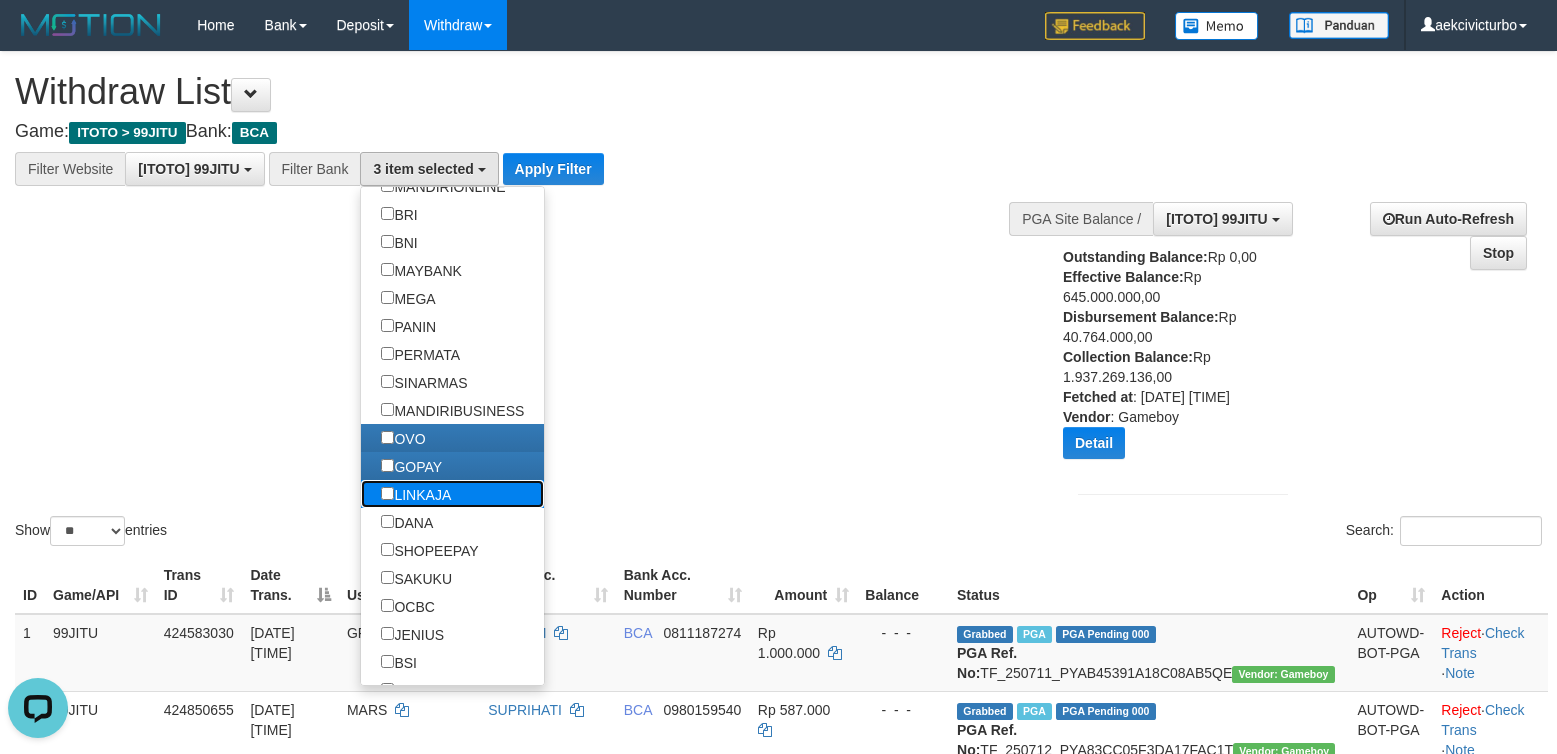 click on "LINKAJA" at bounding box center (416, 494) 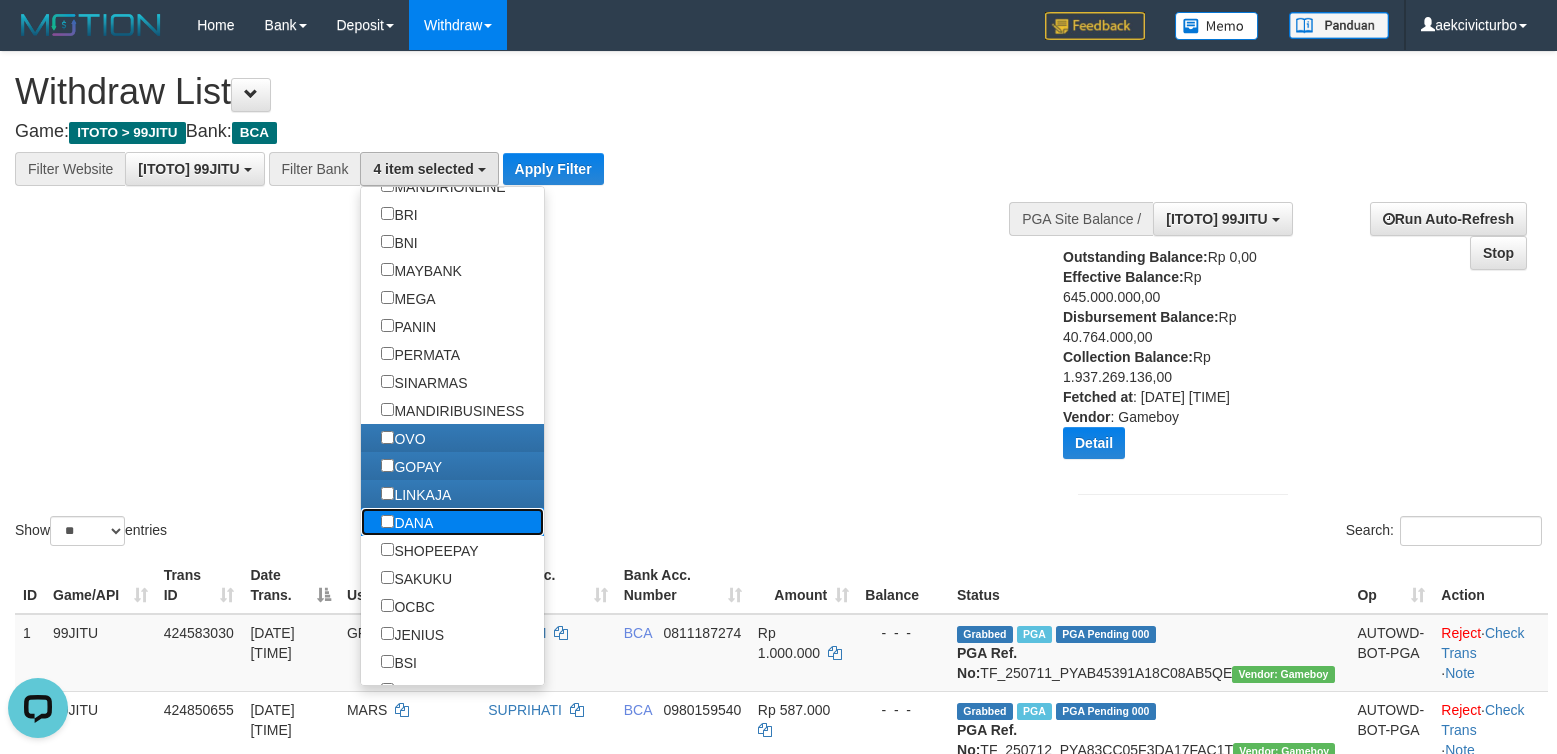 click on "DANA" at bounding box center [407, 522] 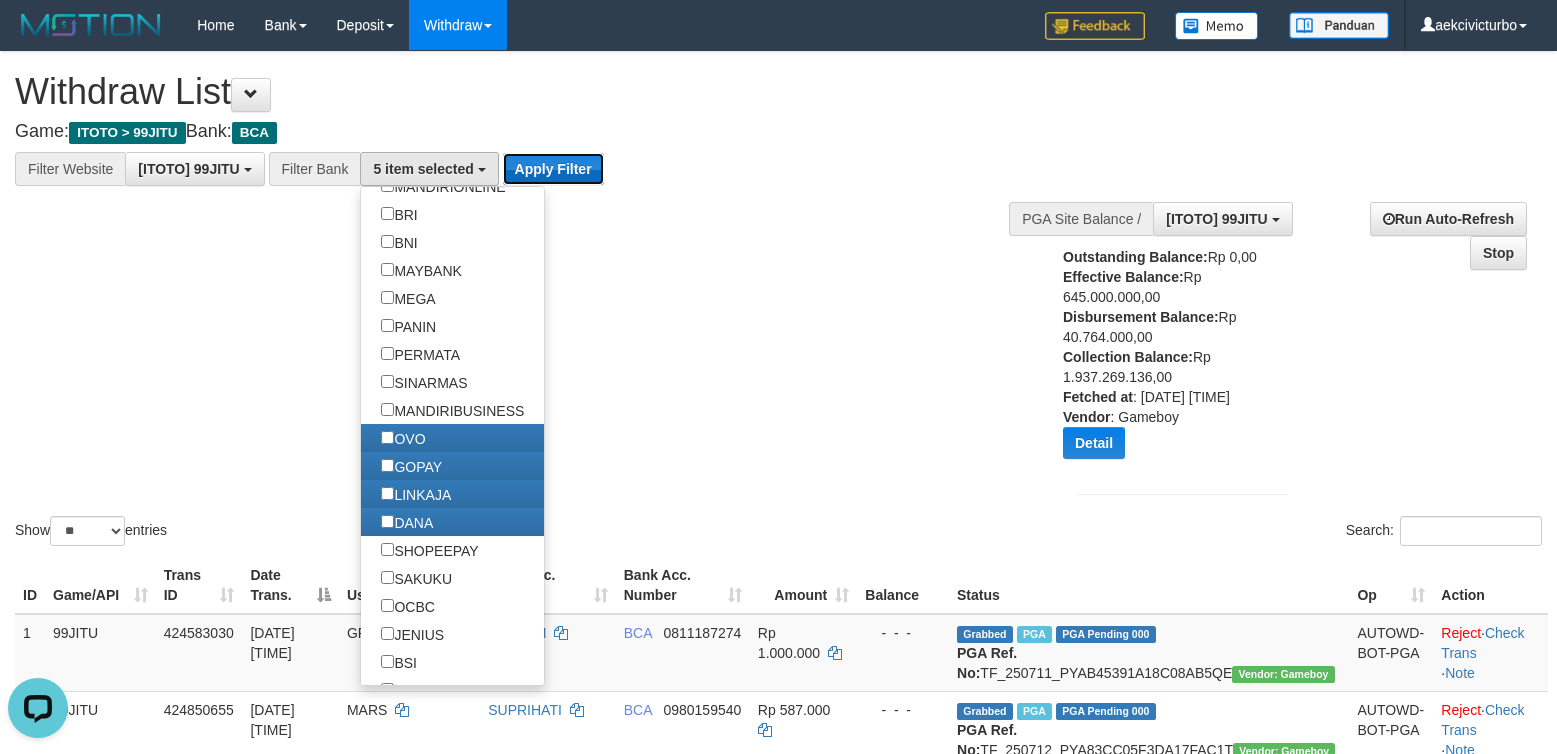 click on "Apply Filter" at bounding box center [553, 169] 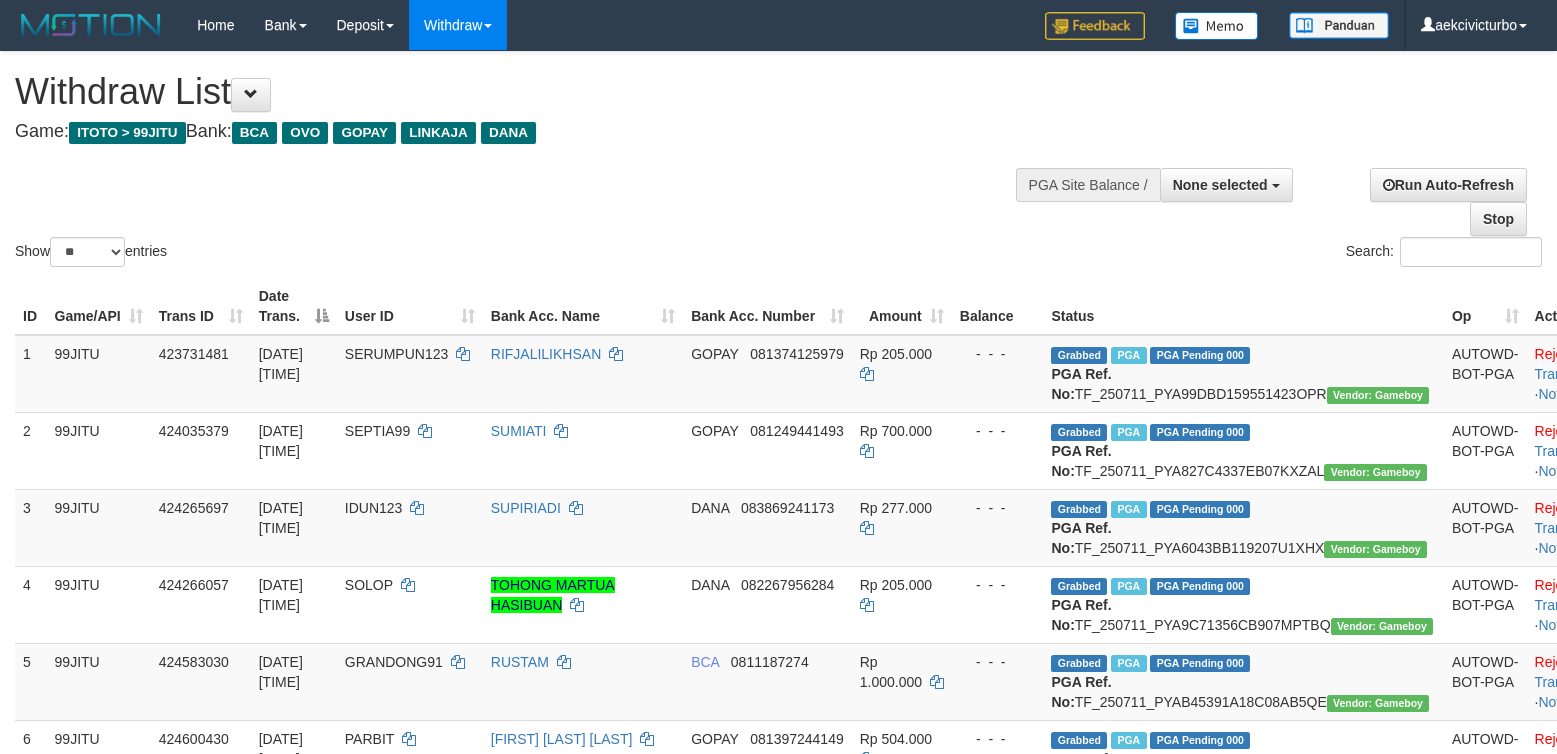 select 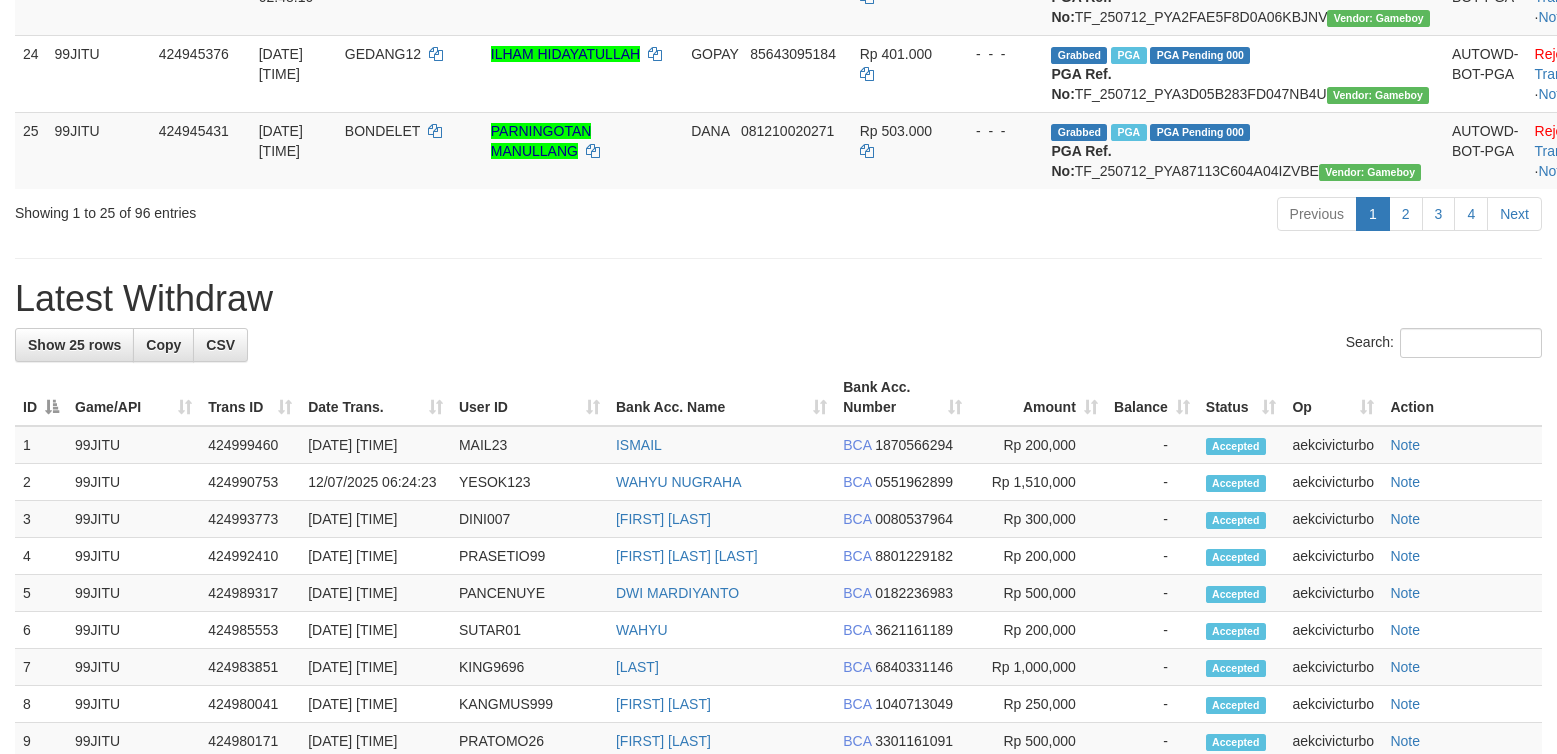 scroll, scrollTop: 2200, scrollLeft: 0, axis: vertical 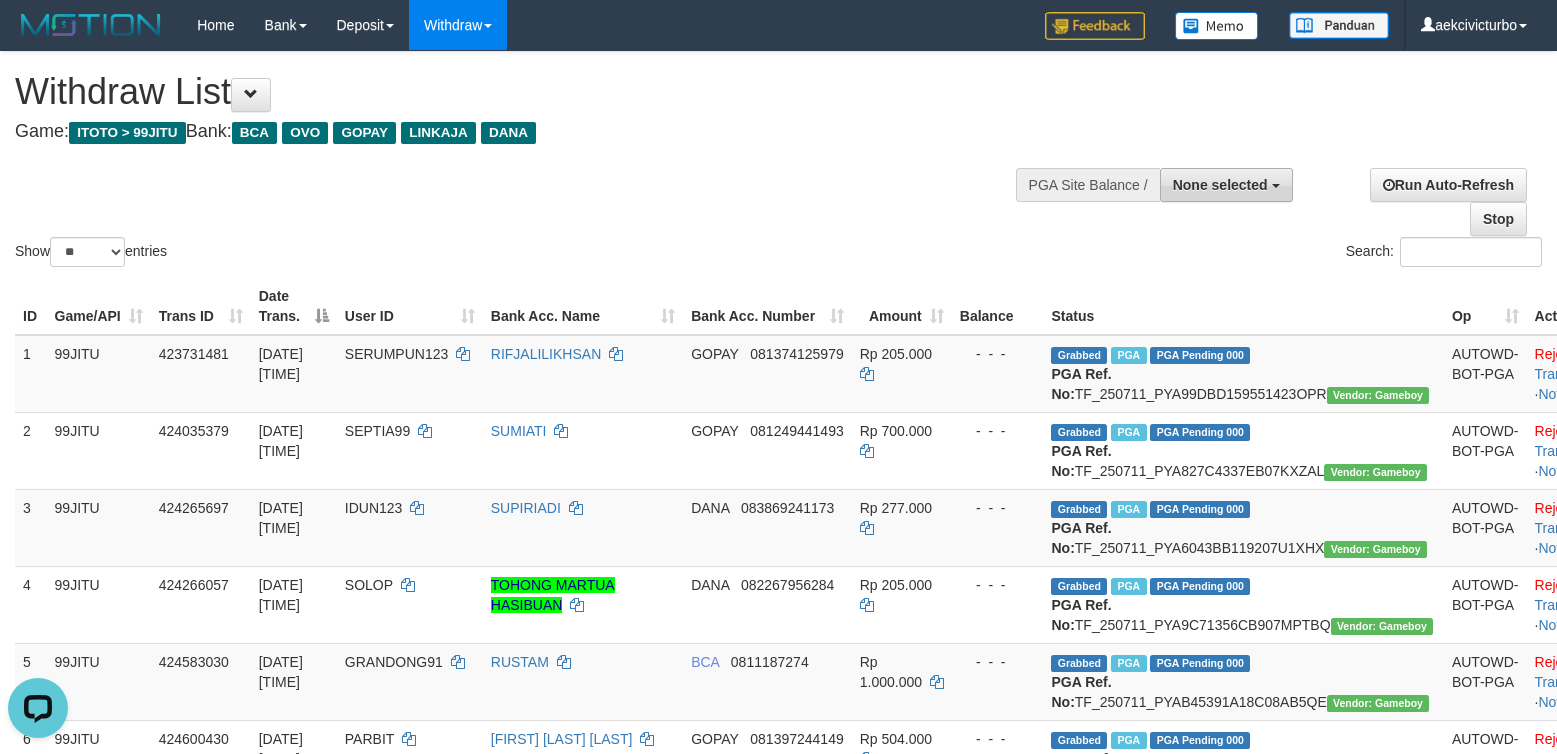 click on "None selected" at bounding box center [1226, 185] 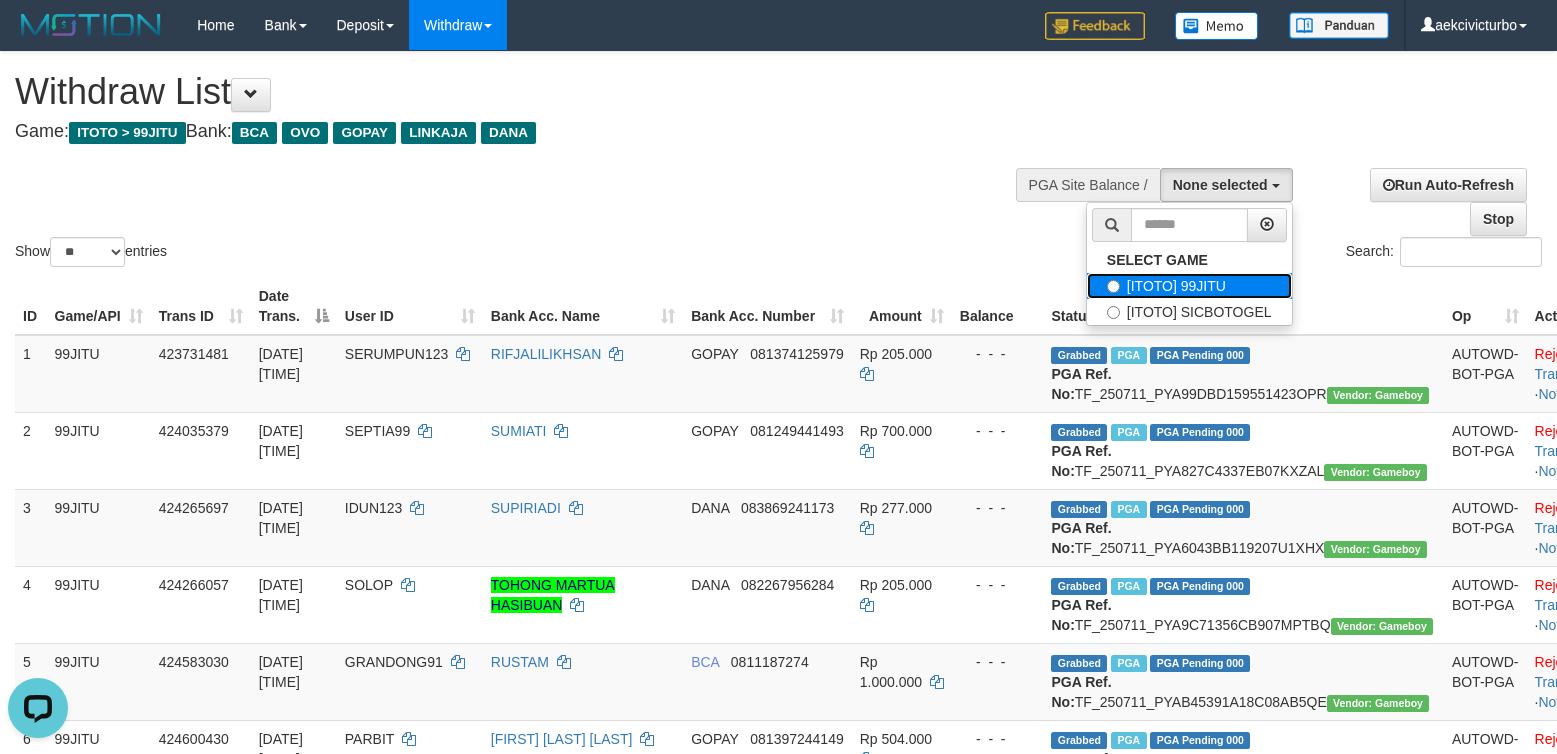 click on "[ITOTO] 99JITU" at bounding box center (1189, 286) 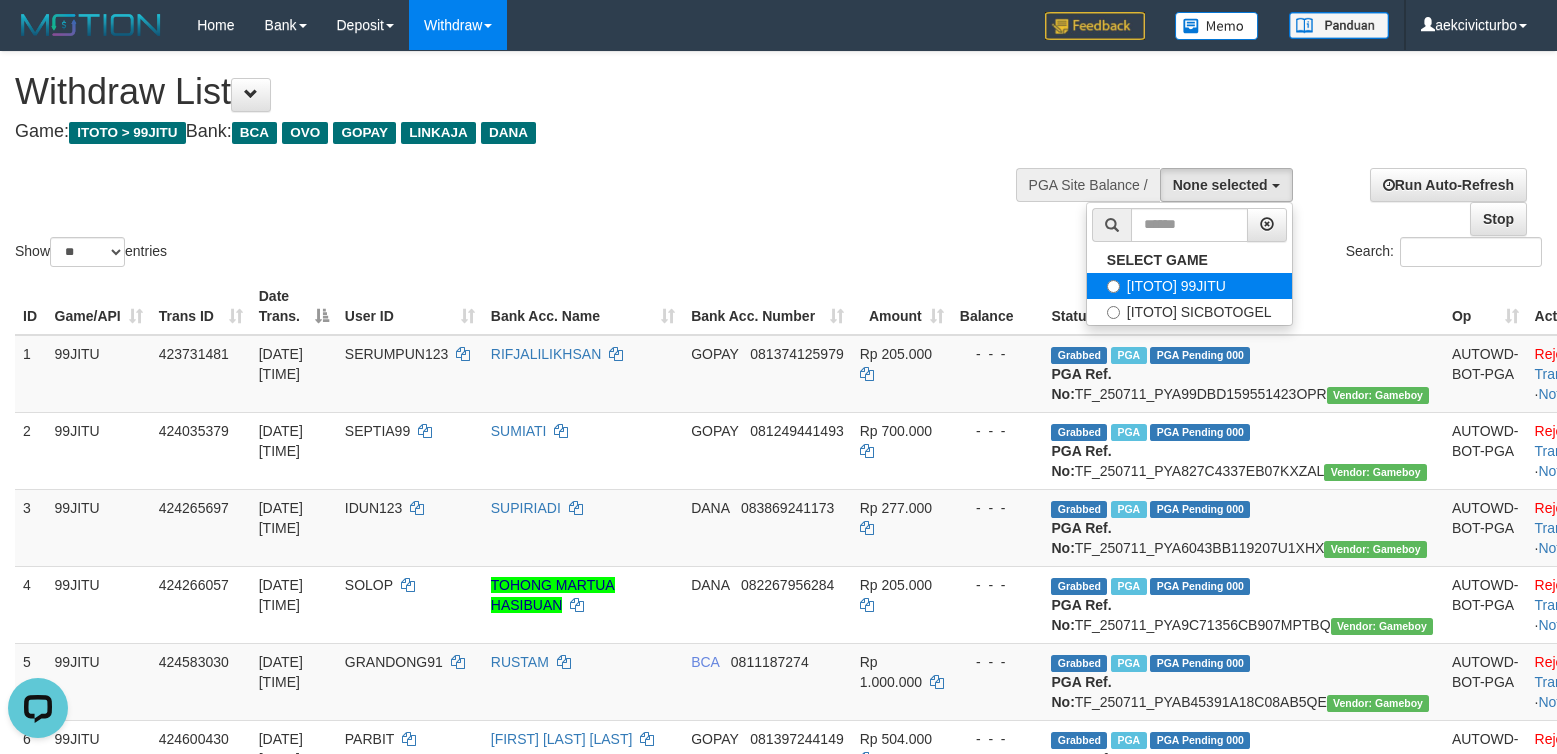 select on "***" 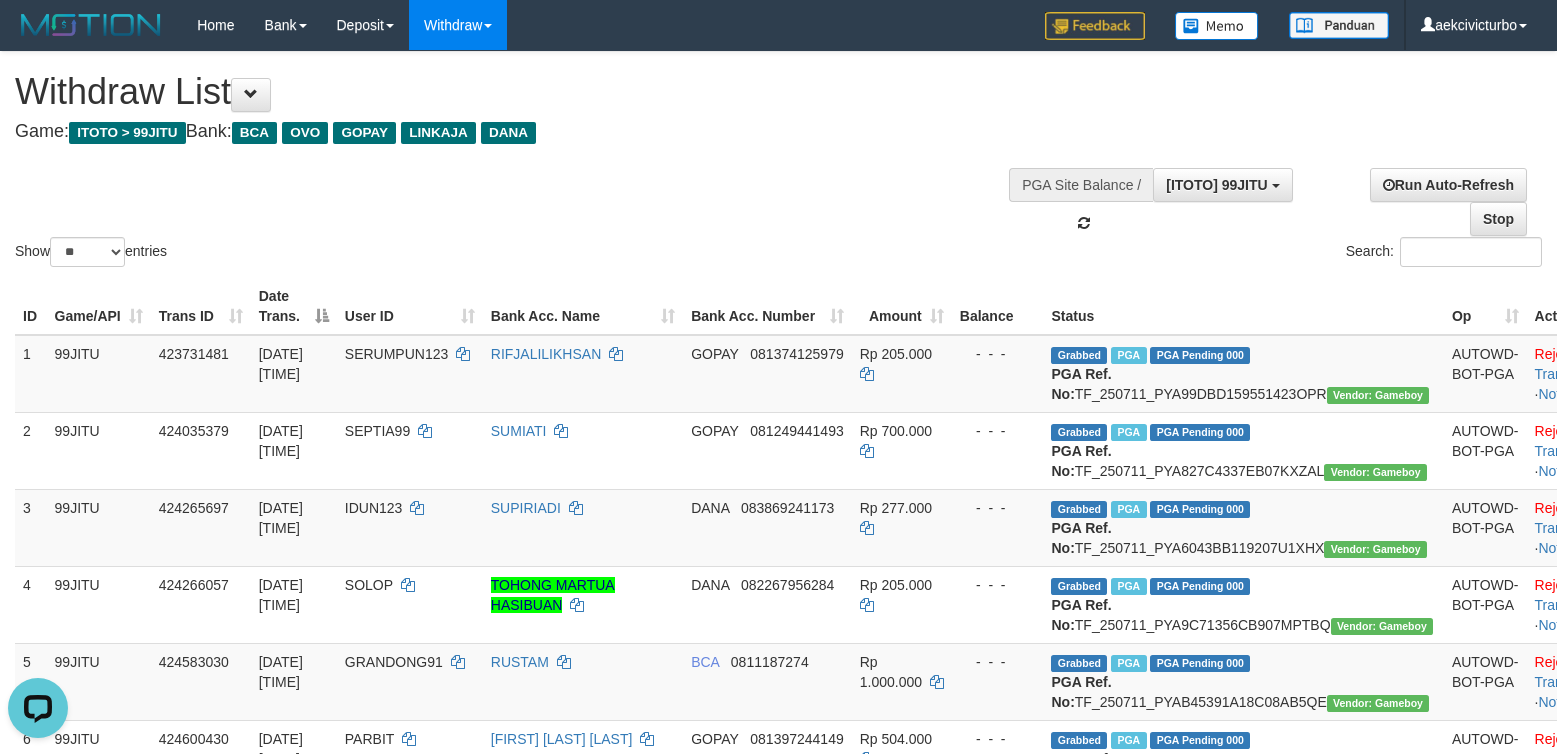 scroll, scrollTop: 18, scrollLeft: 0, axis: vertical 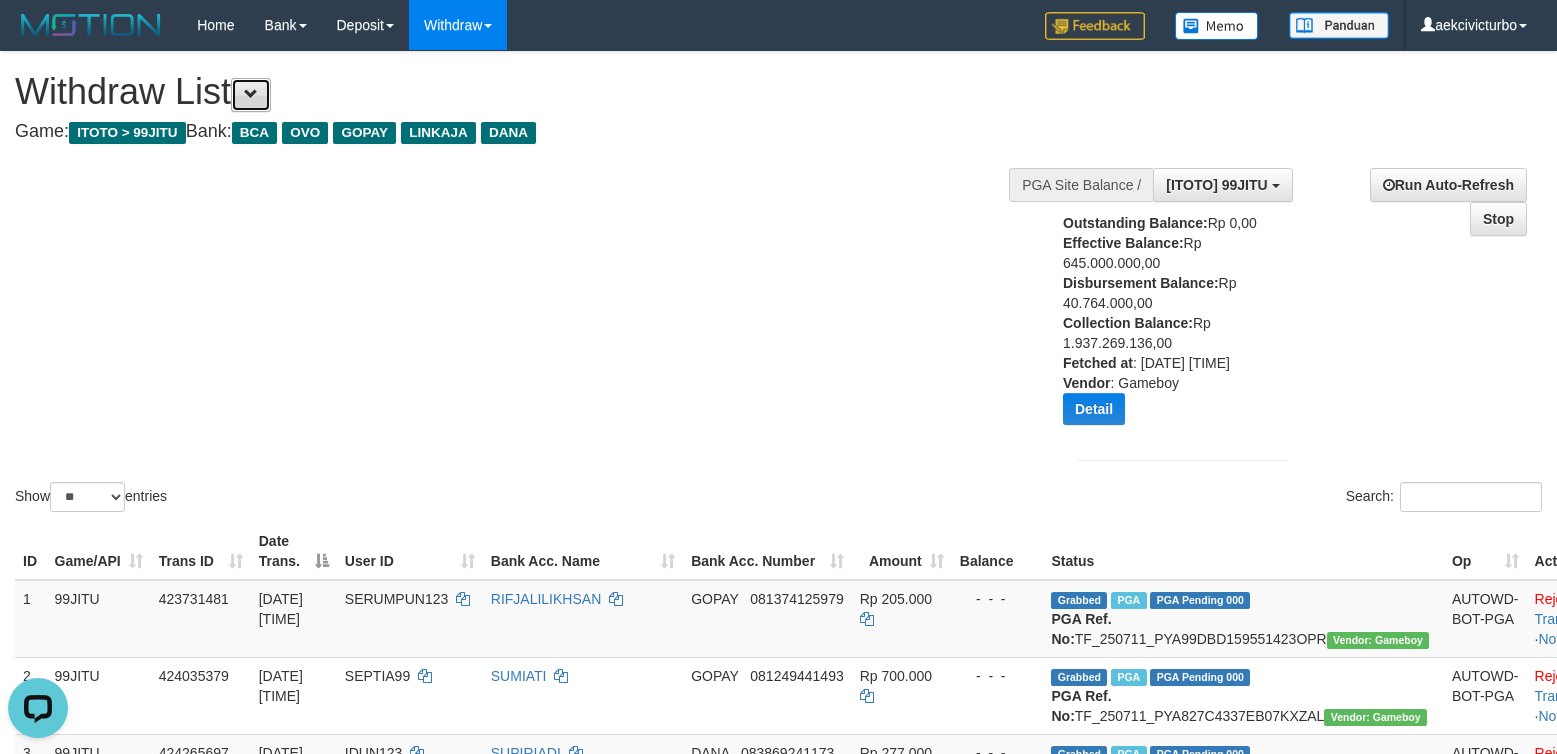 click at bounding box center (251, 94) 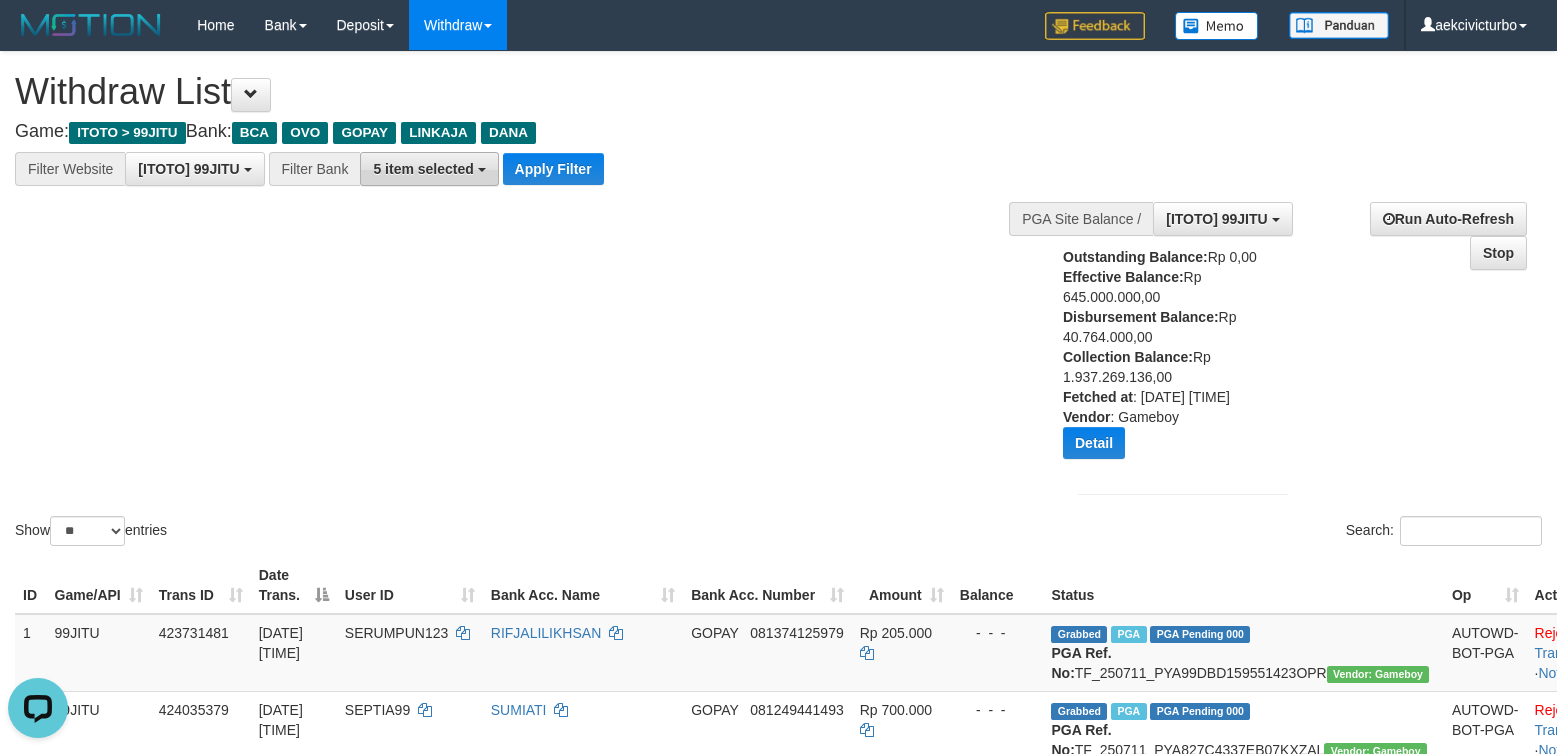 click on "5 item selected" at bounding box center [429, 169] 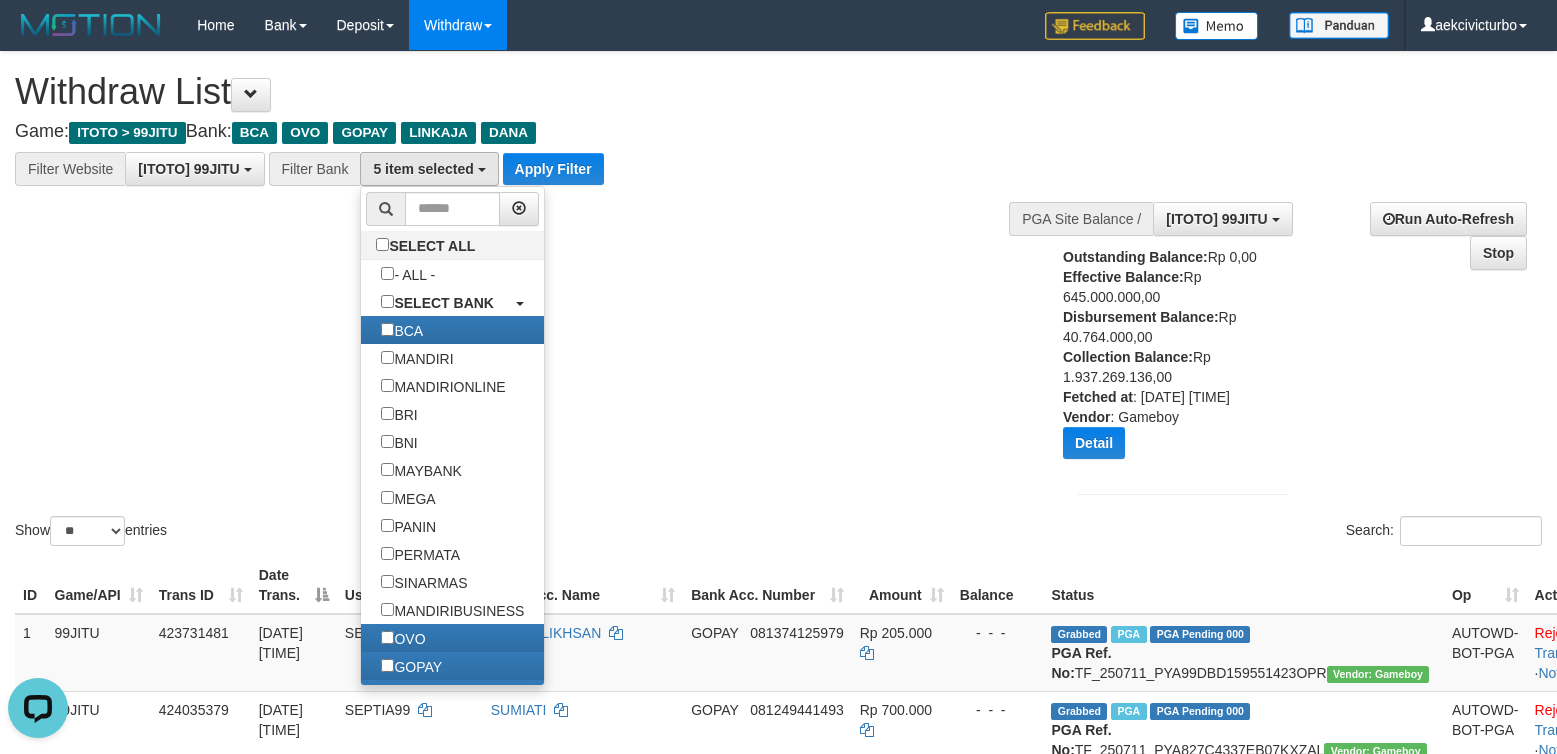 click on "Show  ** ** ** ***  entries Search:" at bounding box center [778, 301] 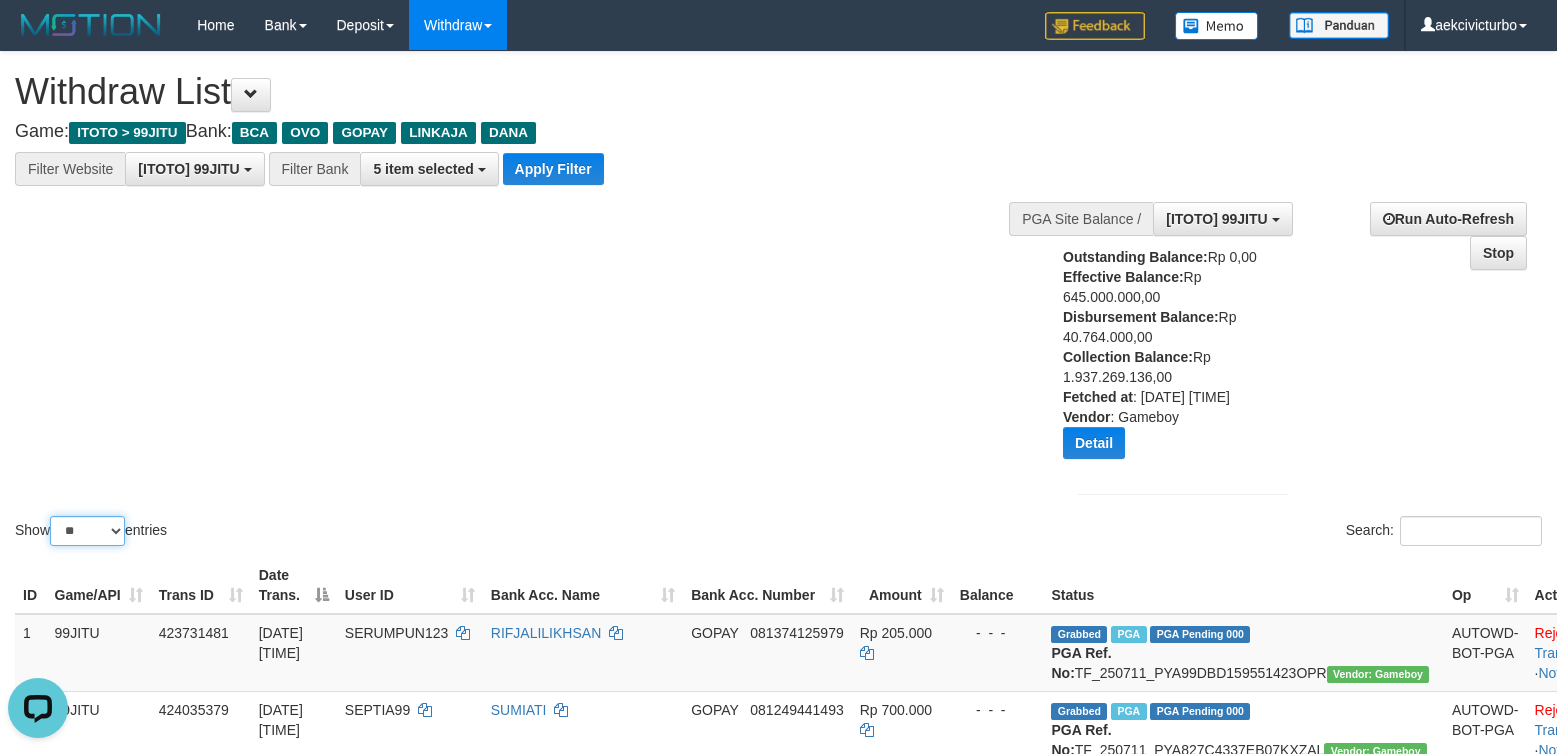 click on "** ** ** ***" at bounding box center [87, 531] 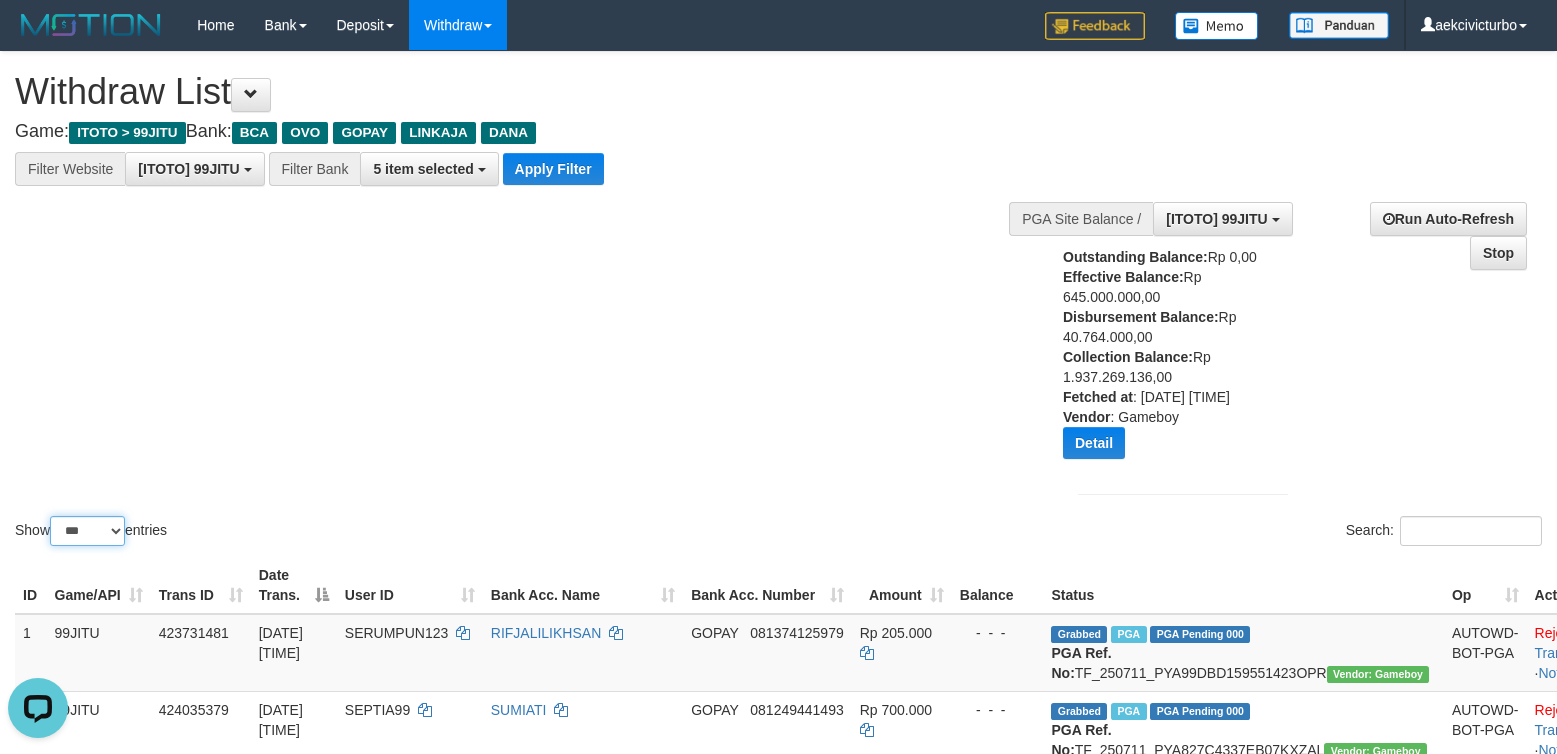 click on "** ** ** ***" at bounding box center (87, 531) 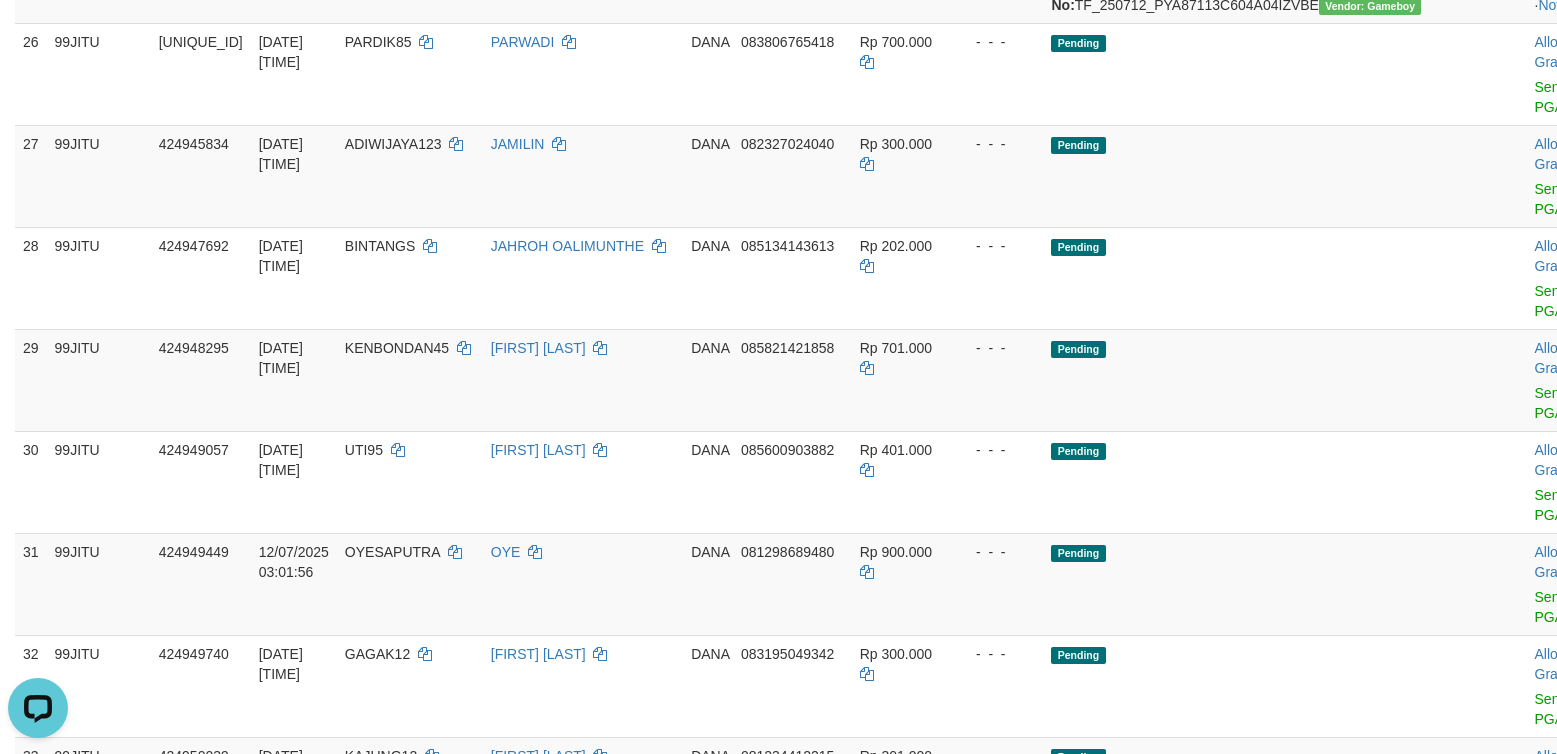 scroll, scrollTop: 2800, scrollLeft: 0, axis: vertical 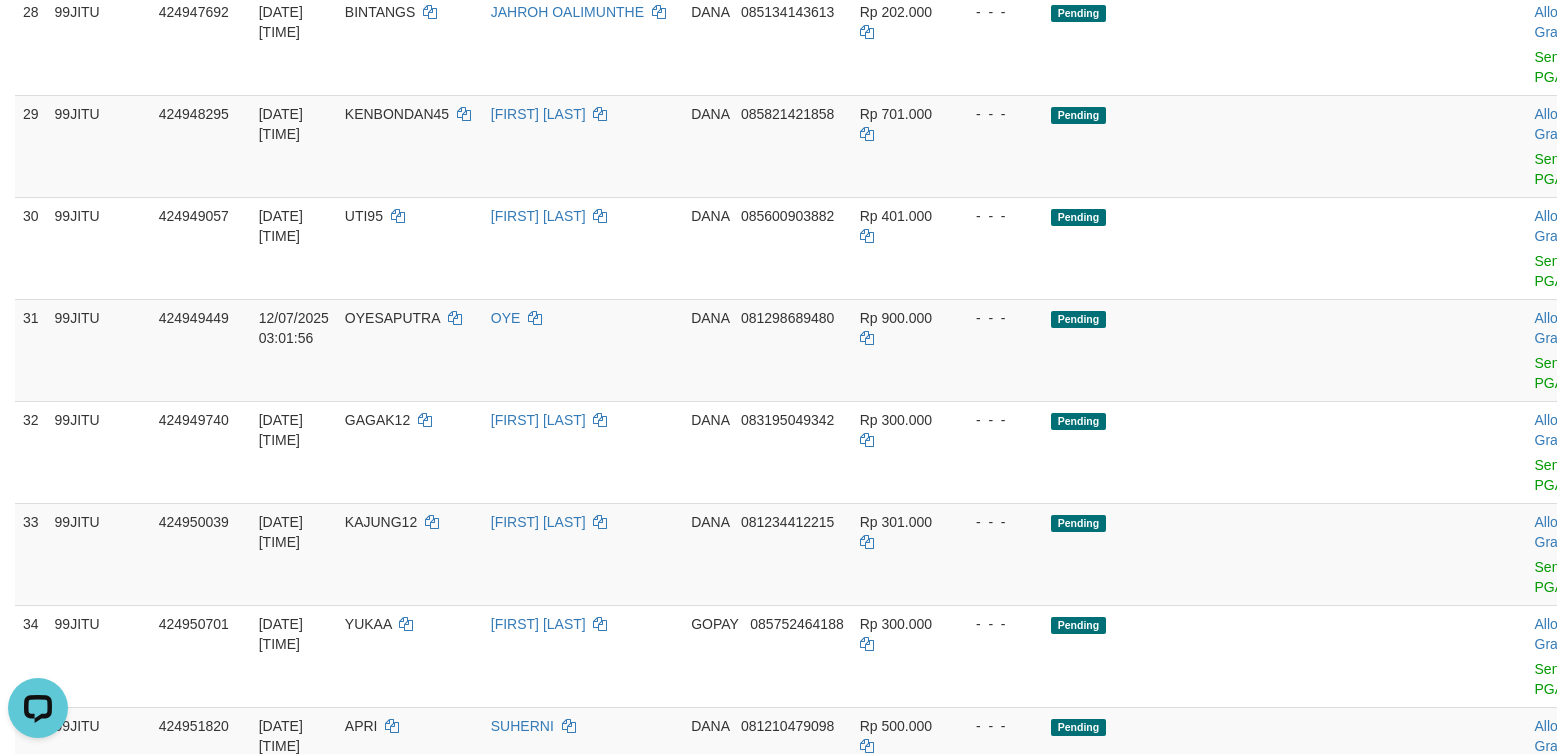 click on "Send PGA" at bounding box center [1551, -137] 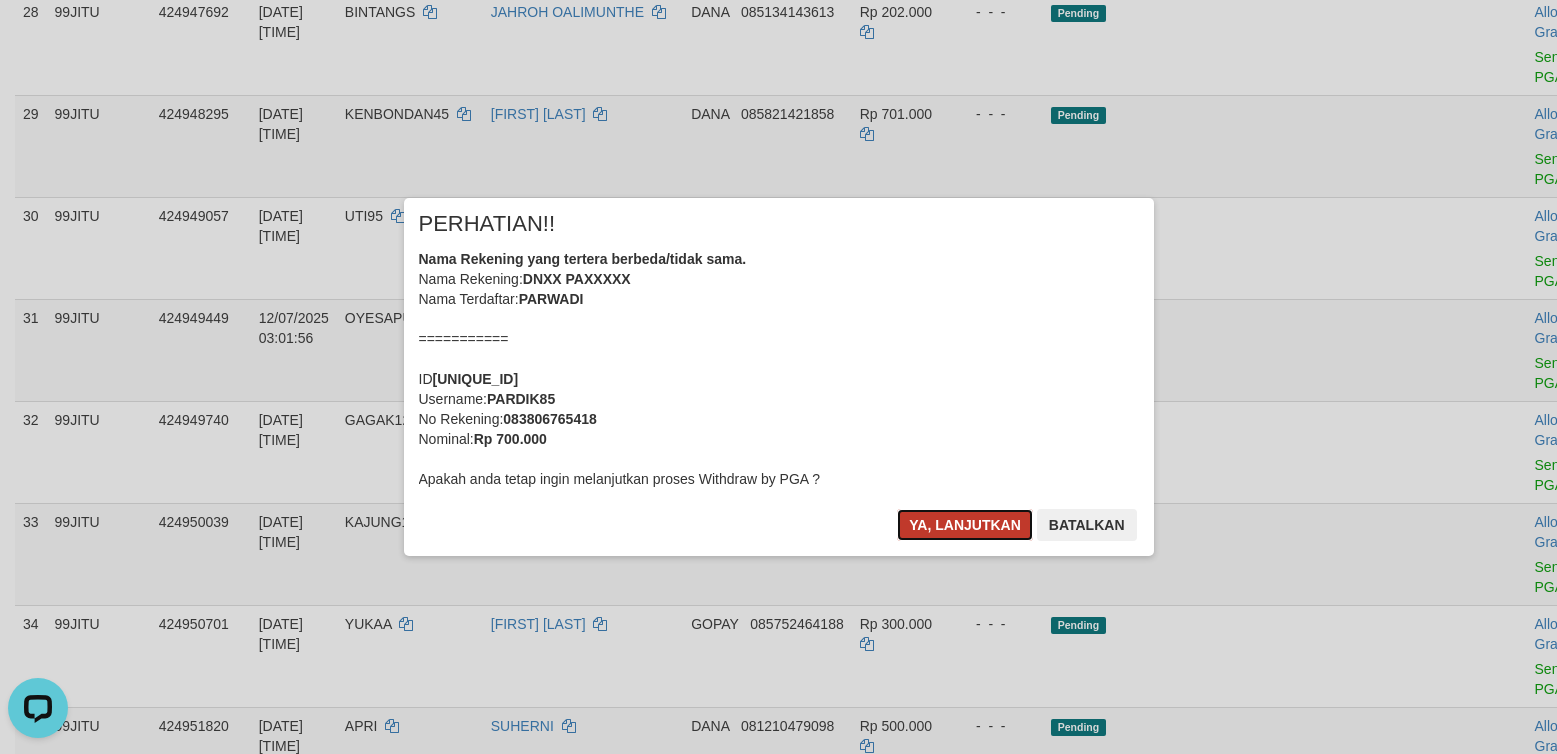 click on "Ya, lanjutkan" at bounding box center [965, 525] 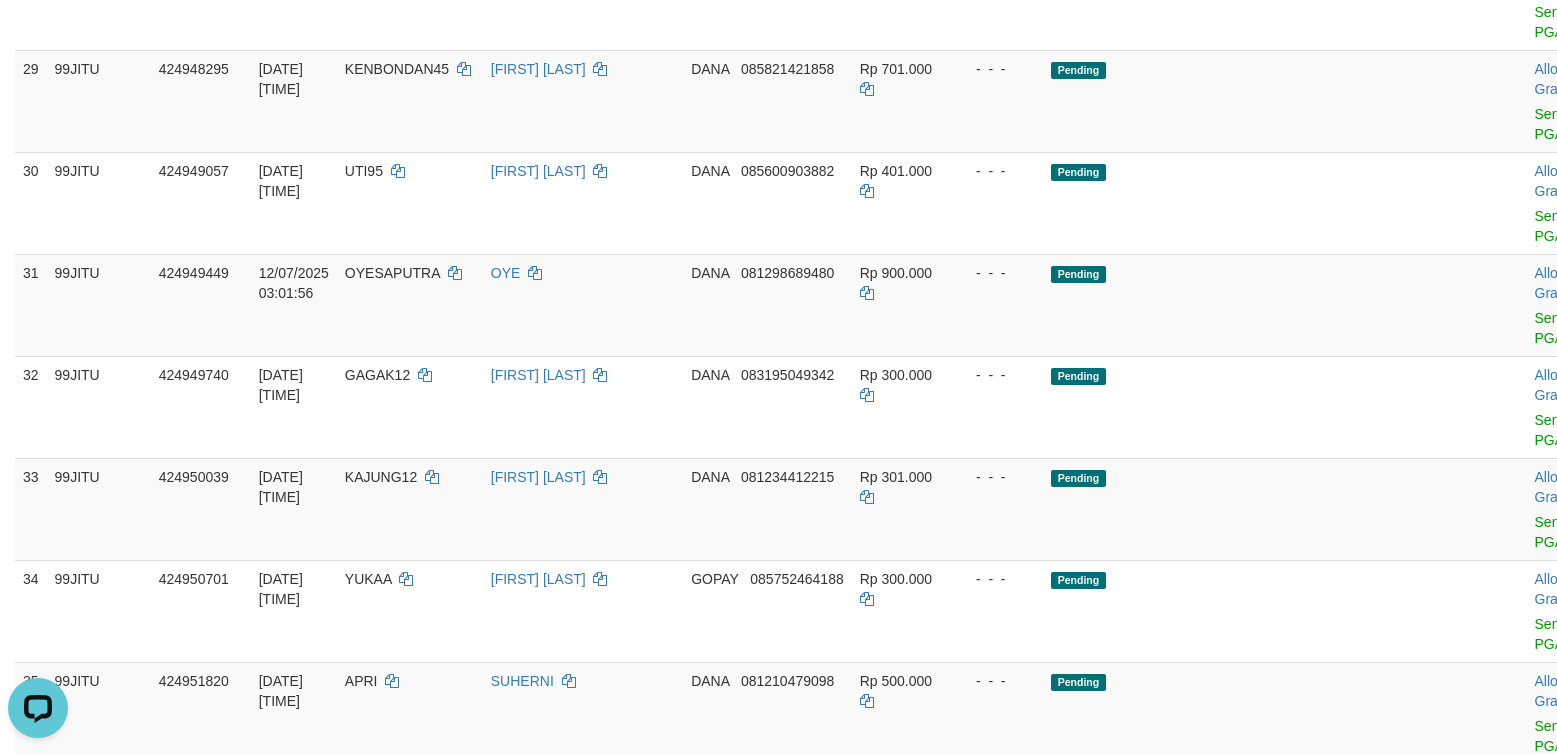 click on "Pending   PGA" at bounding box center [1243, -183] 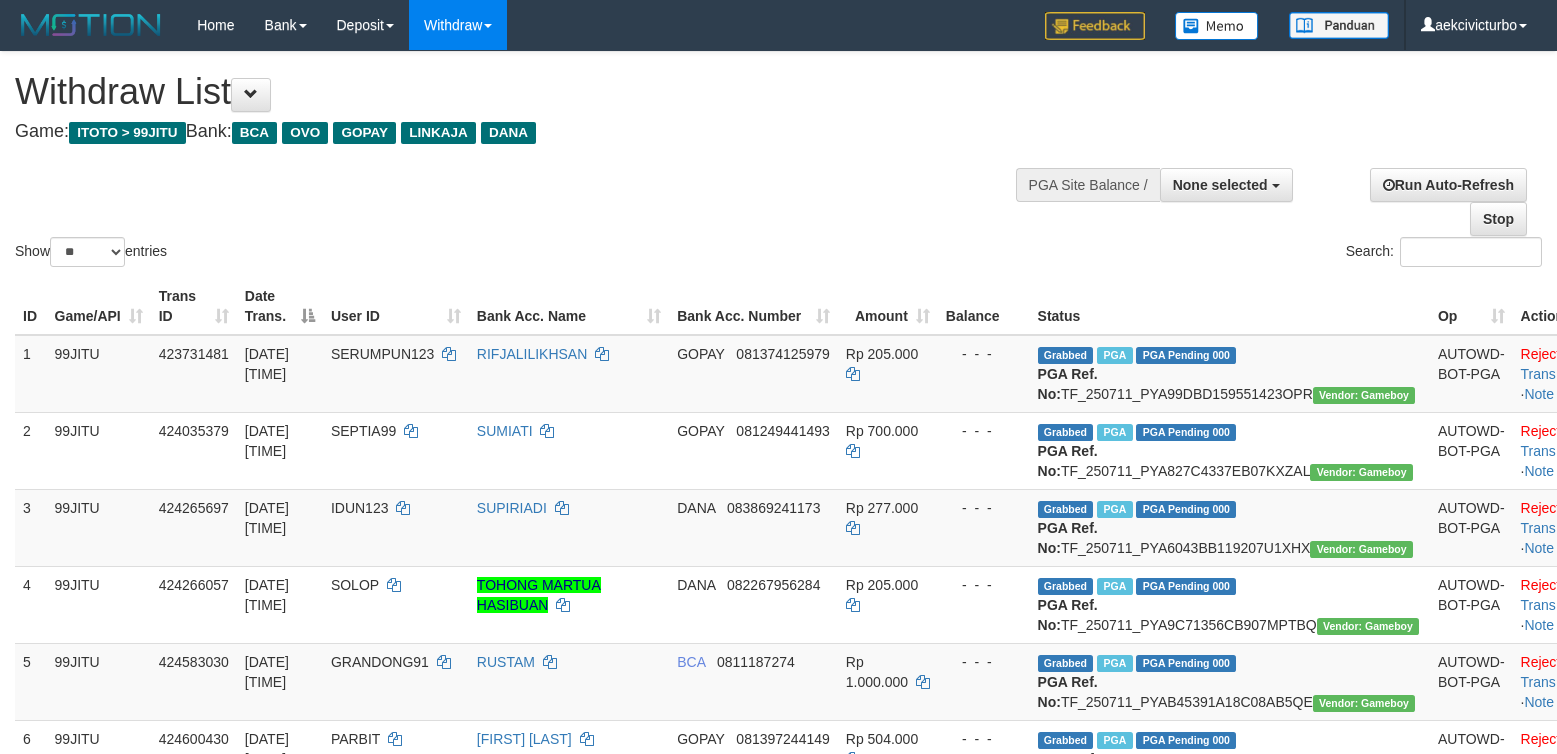 select 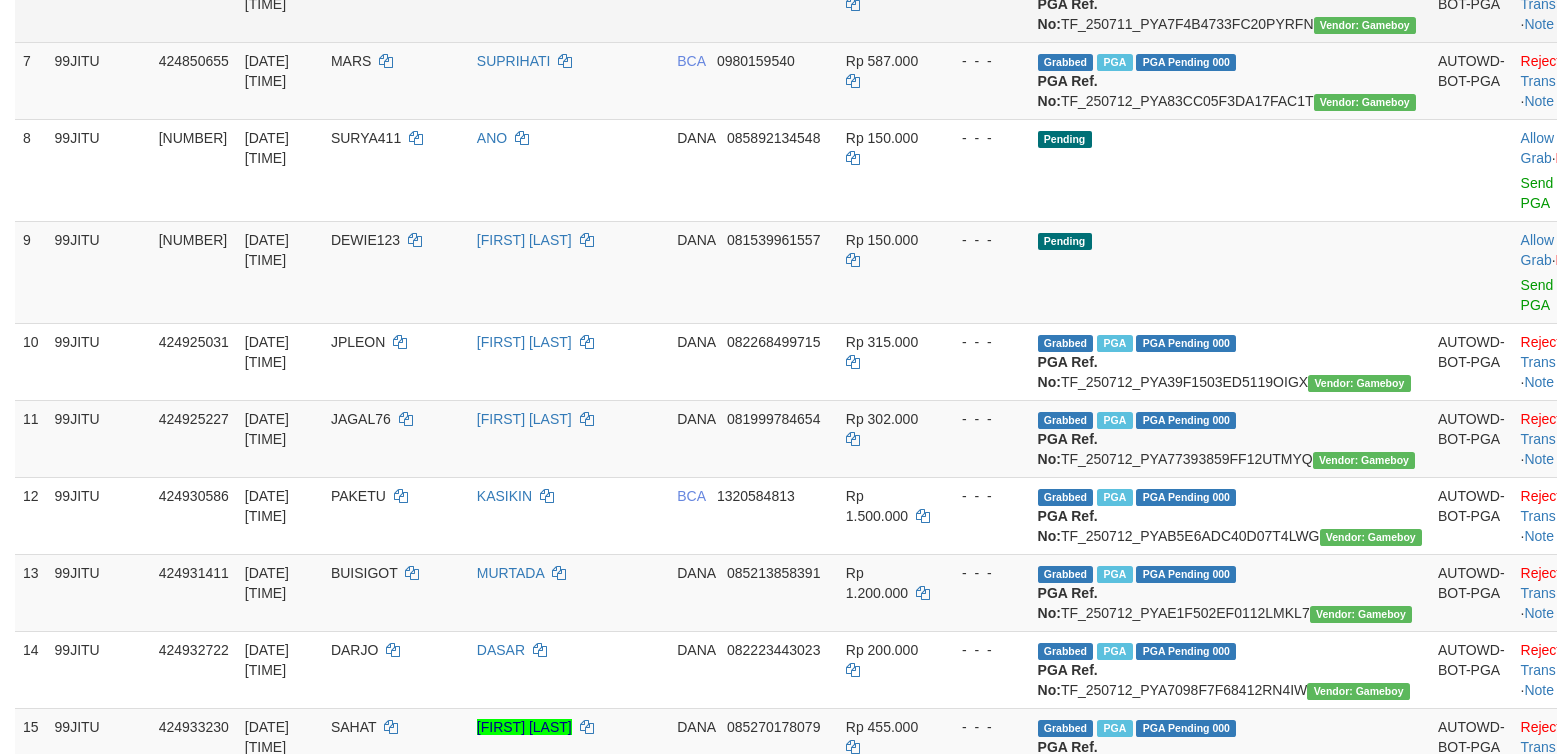 scroll, scrollTop: 270, scrollLeft: 0, axis: vertical 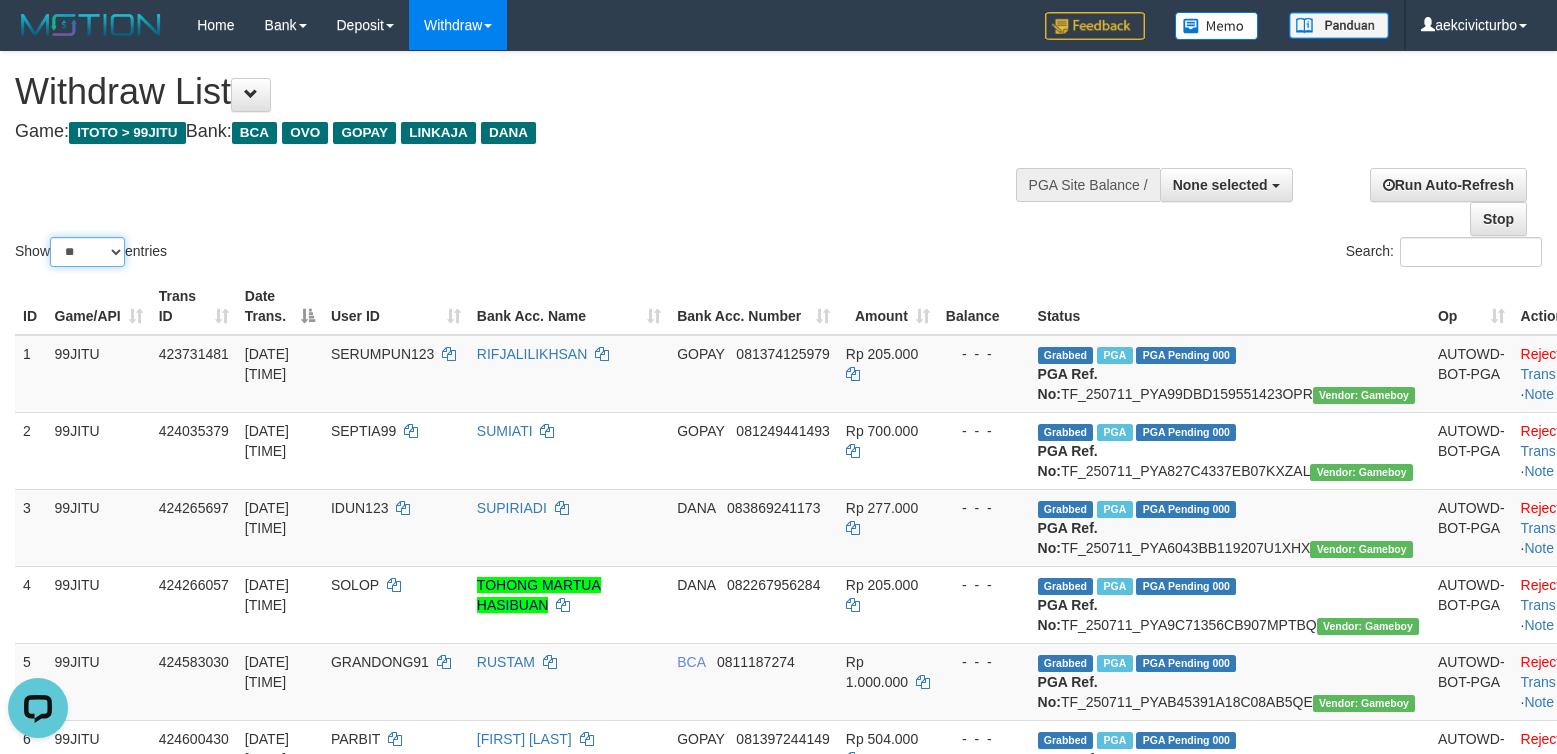 click on "** ** ** ***" at bounding box center (87, 252) 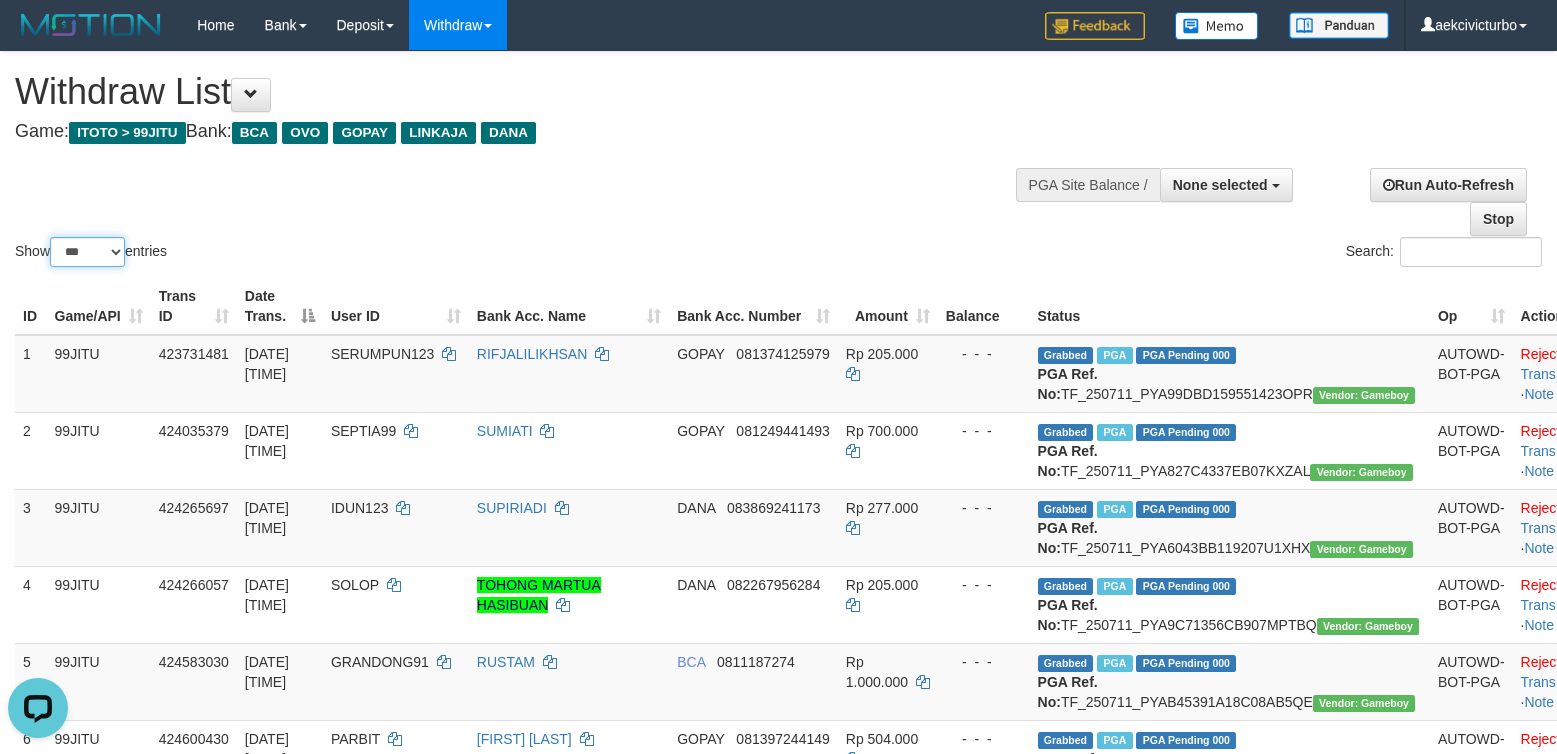 click on "** ** ** ***" at bounding box center [87, 252] 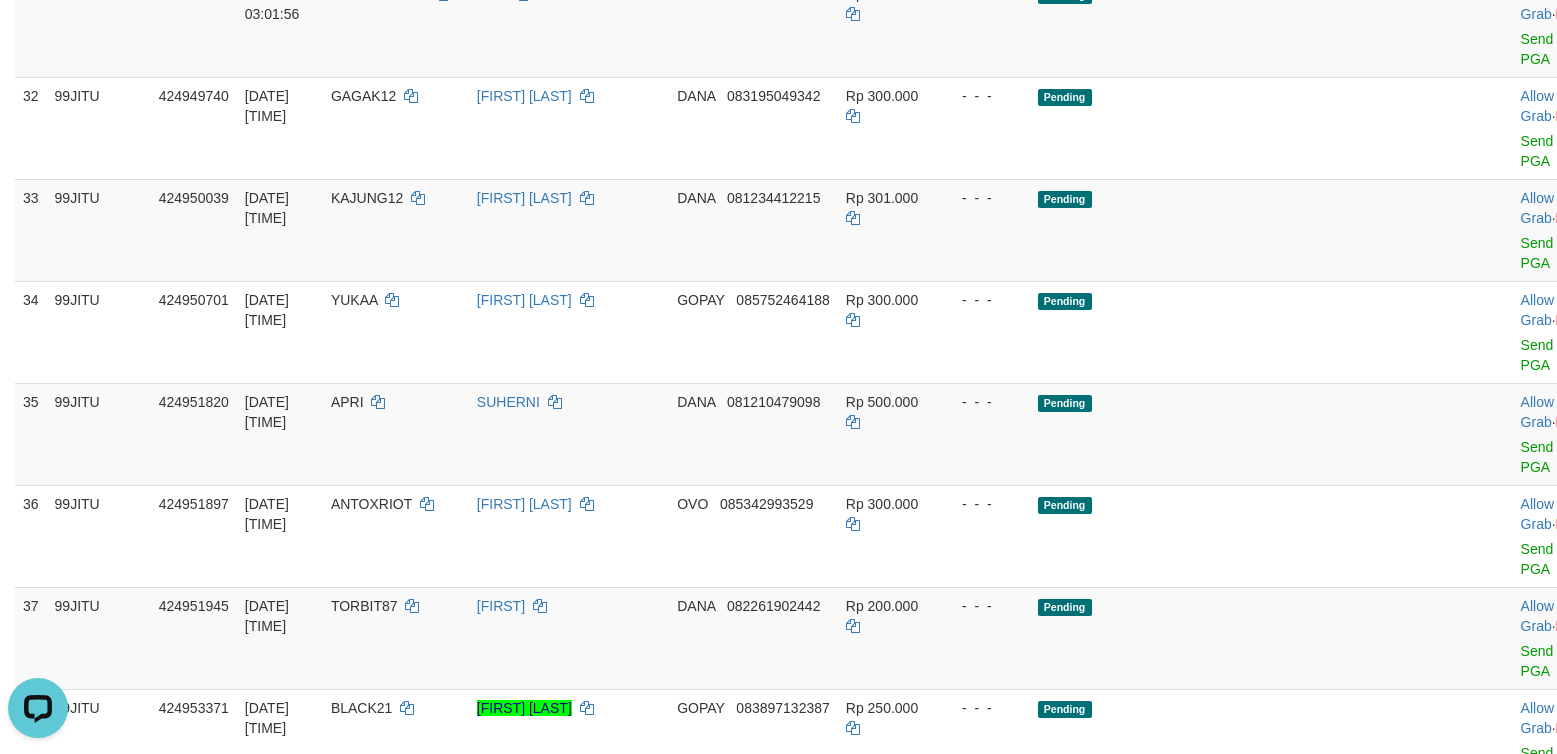 scroll, scrollTop: 2600, scrollLeft: 0, axis: vertical 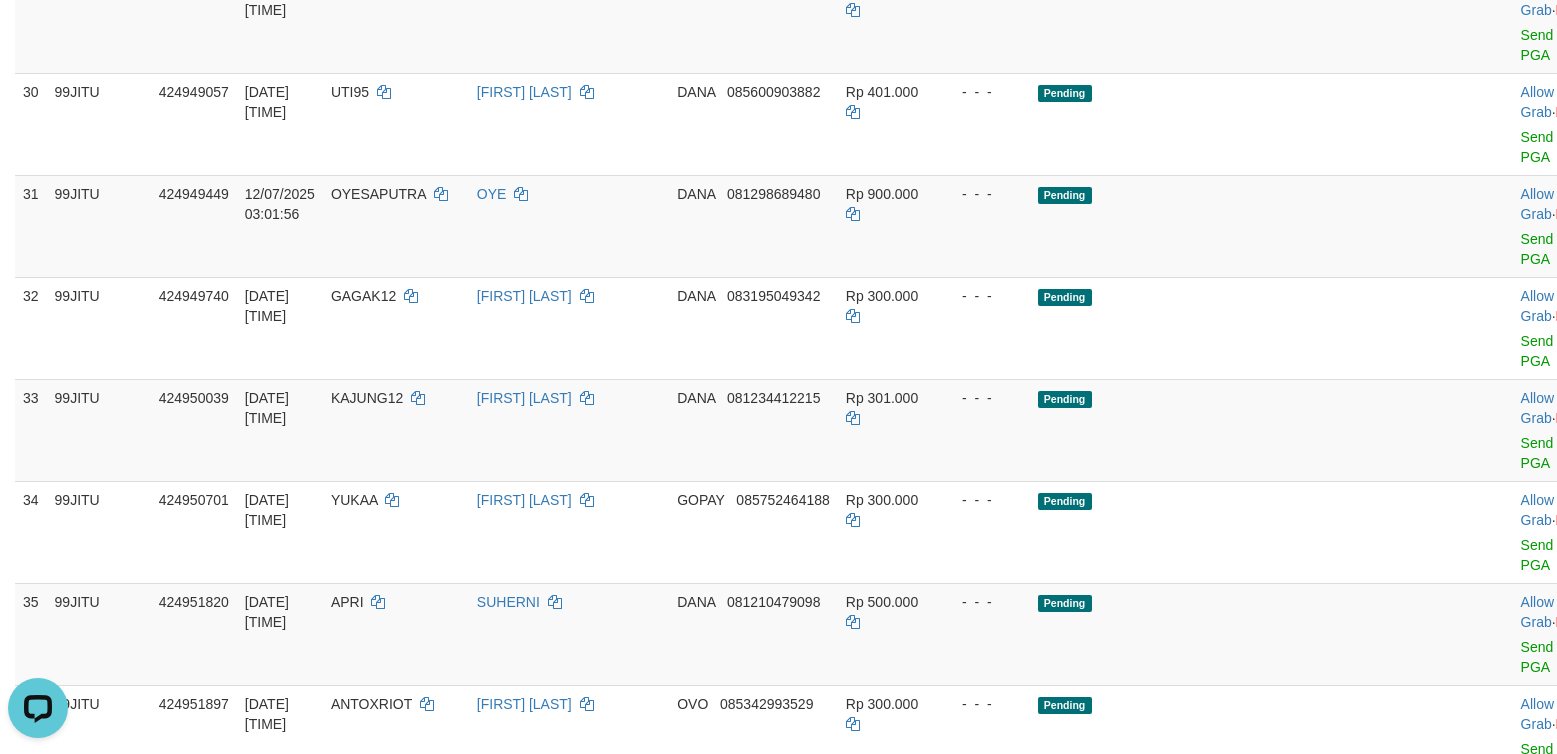 click on "Reject" at bounding box center (1541, -271) 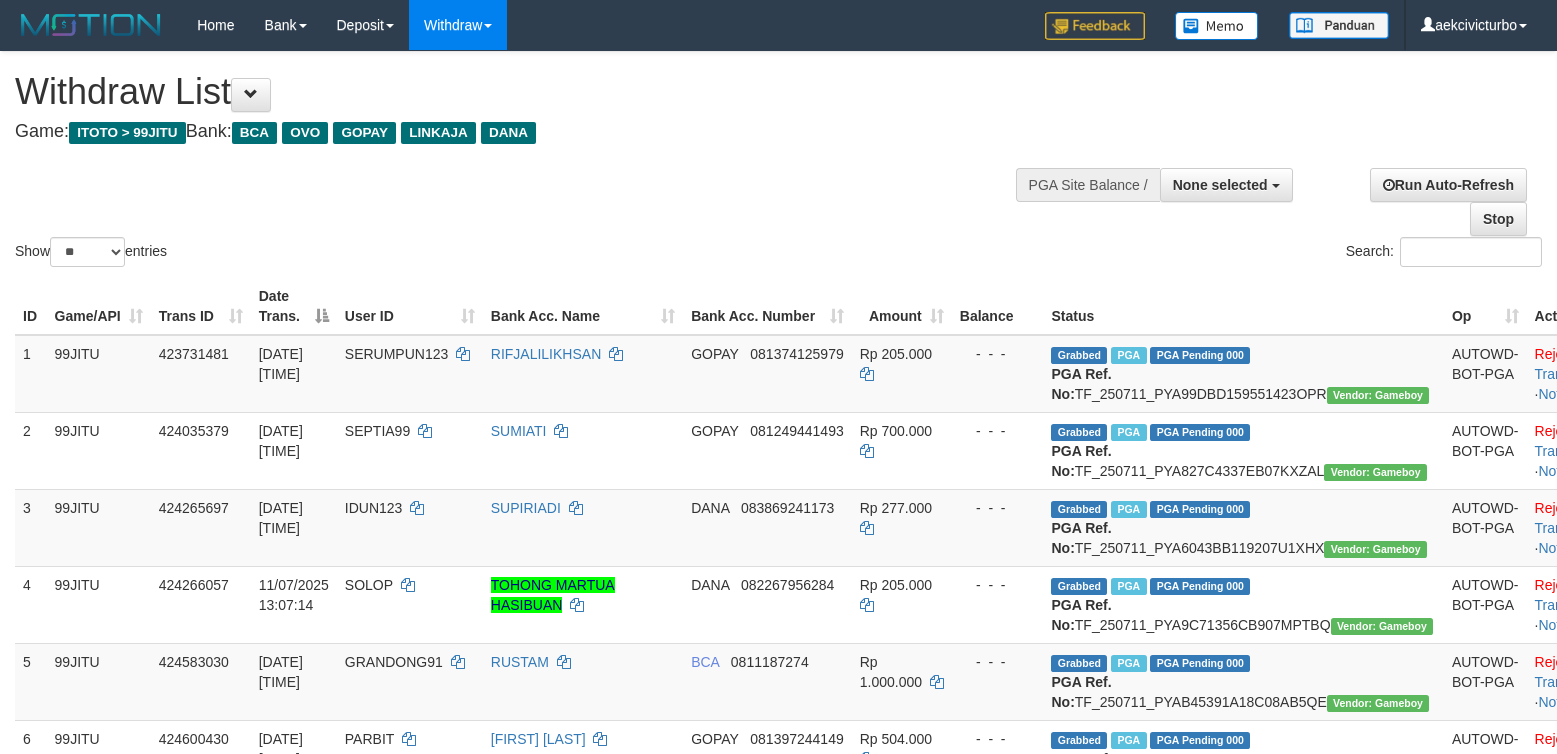 select 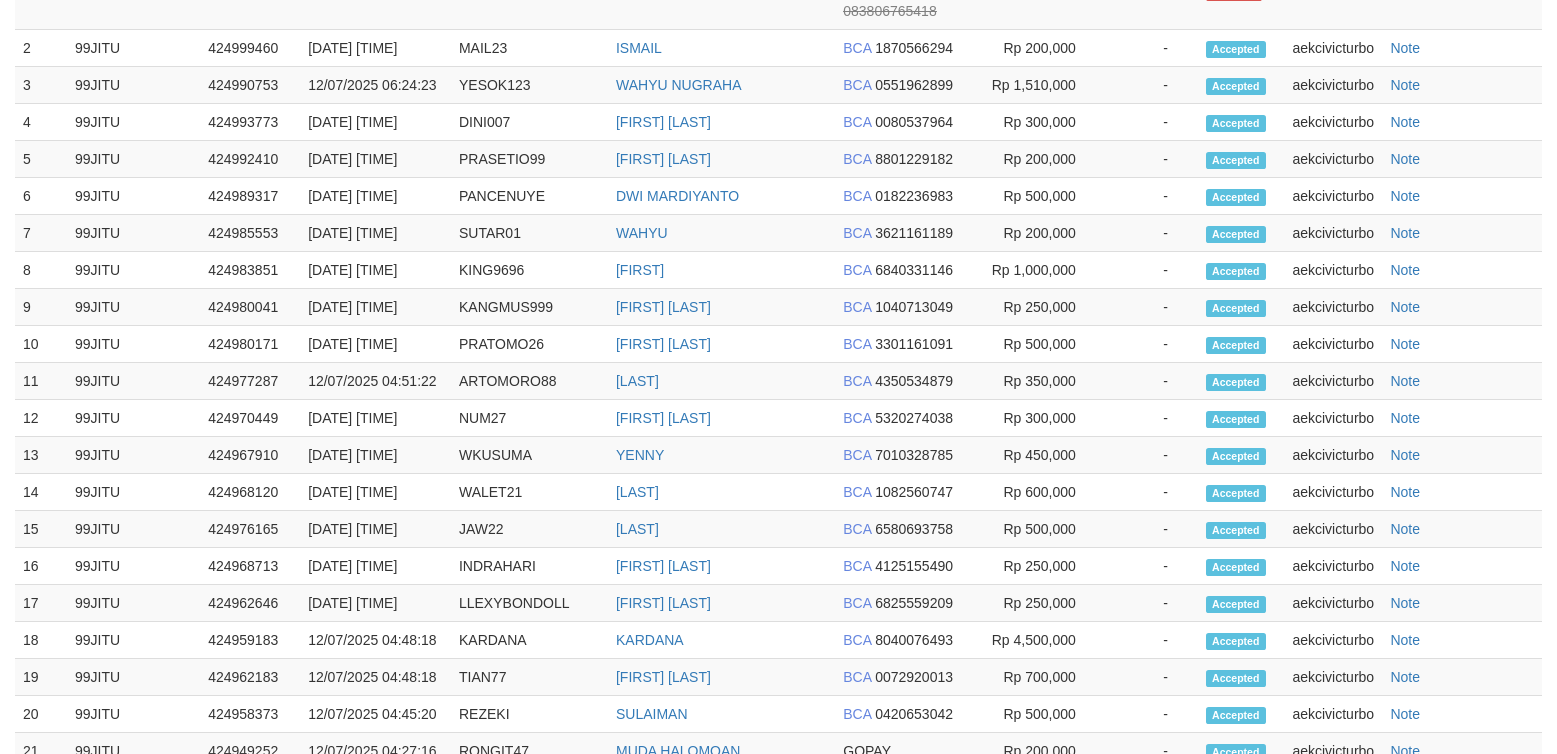 scroll, scrollTop: 2600, scrollLeft: 0, axis: vertical 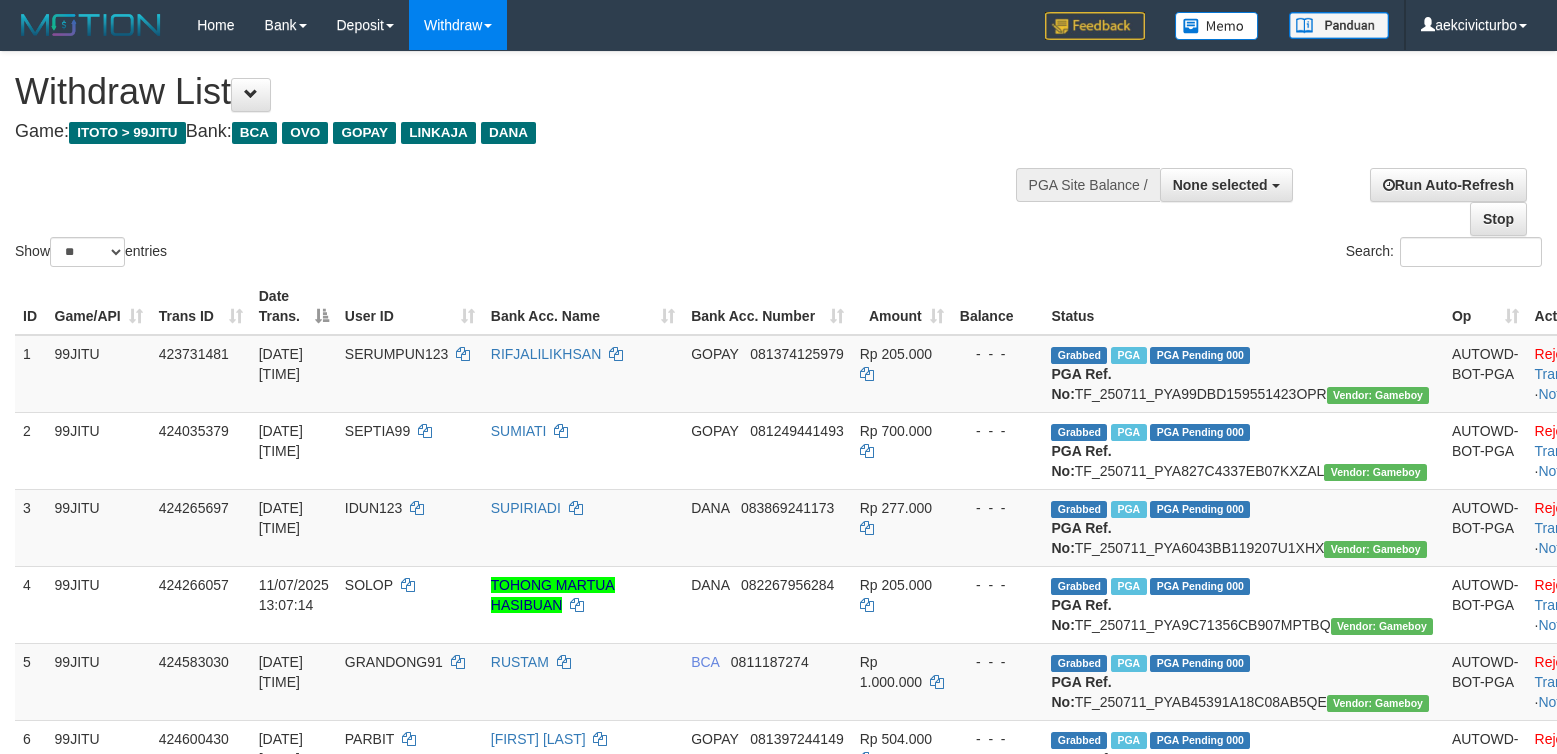 select 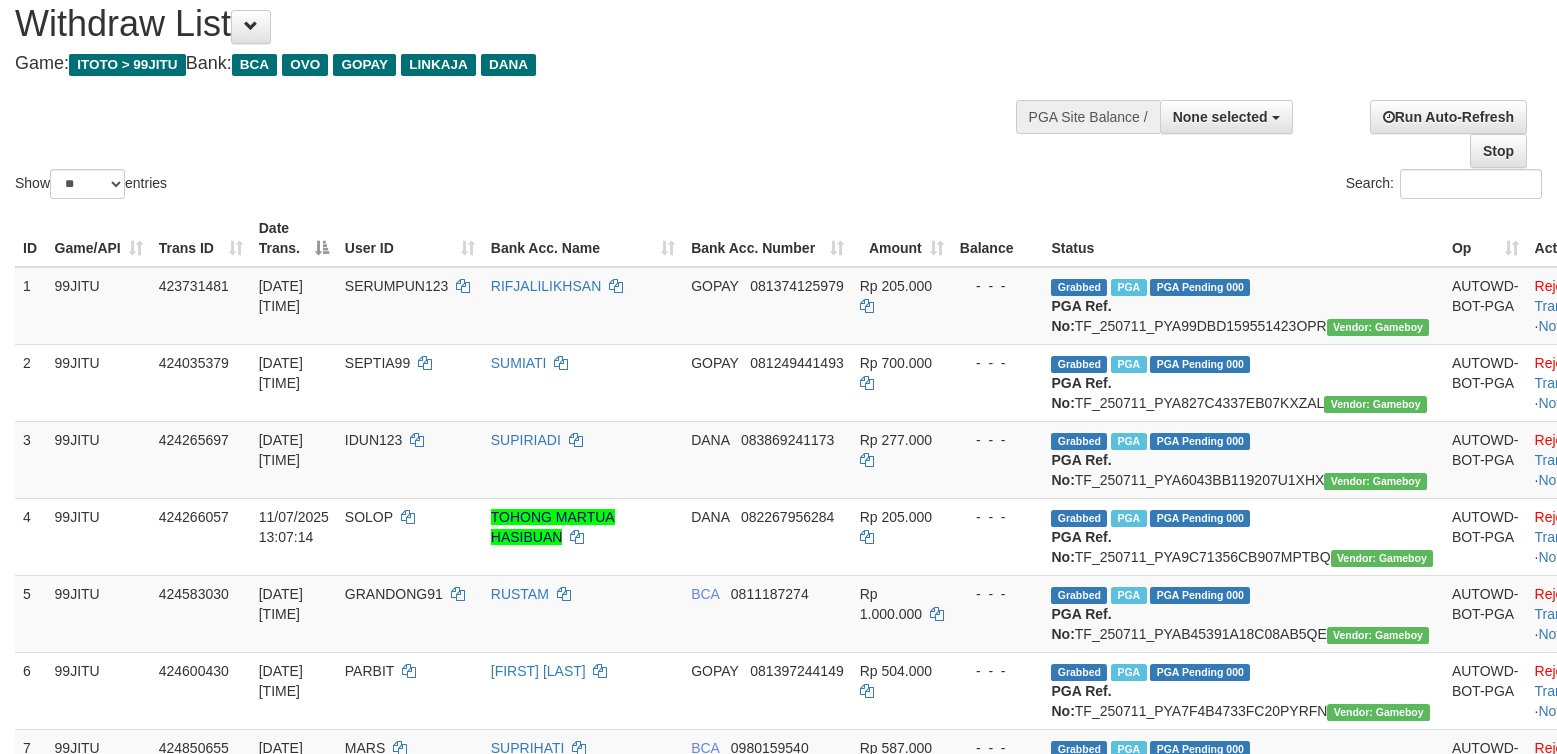 scroll, scrollTop: 0, scrollLeft: 0, axis: both 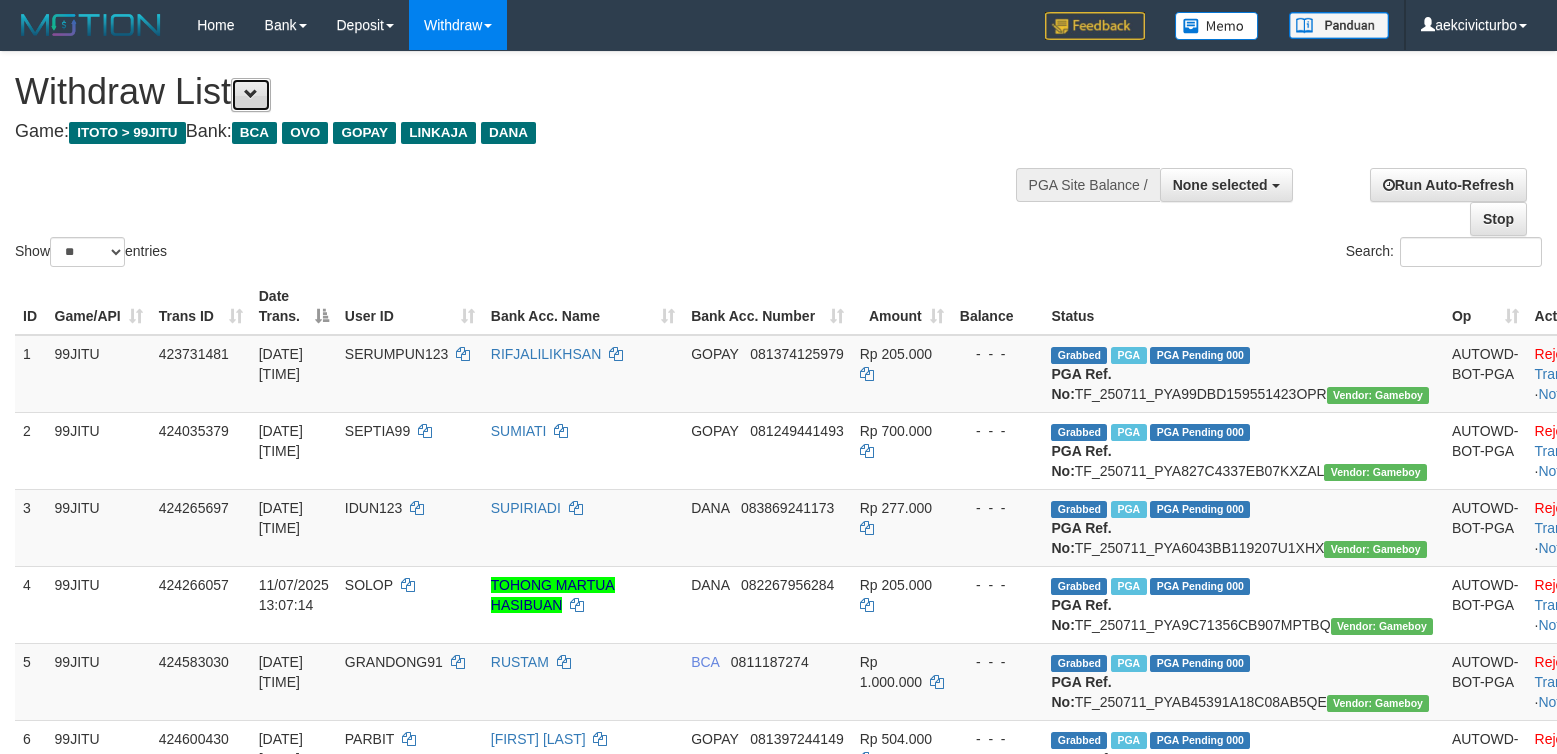 click at bounding box center [251, 95] 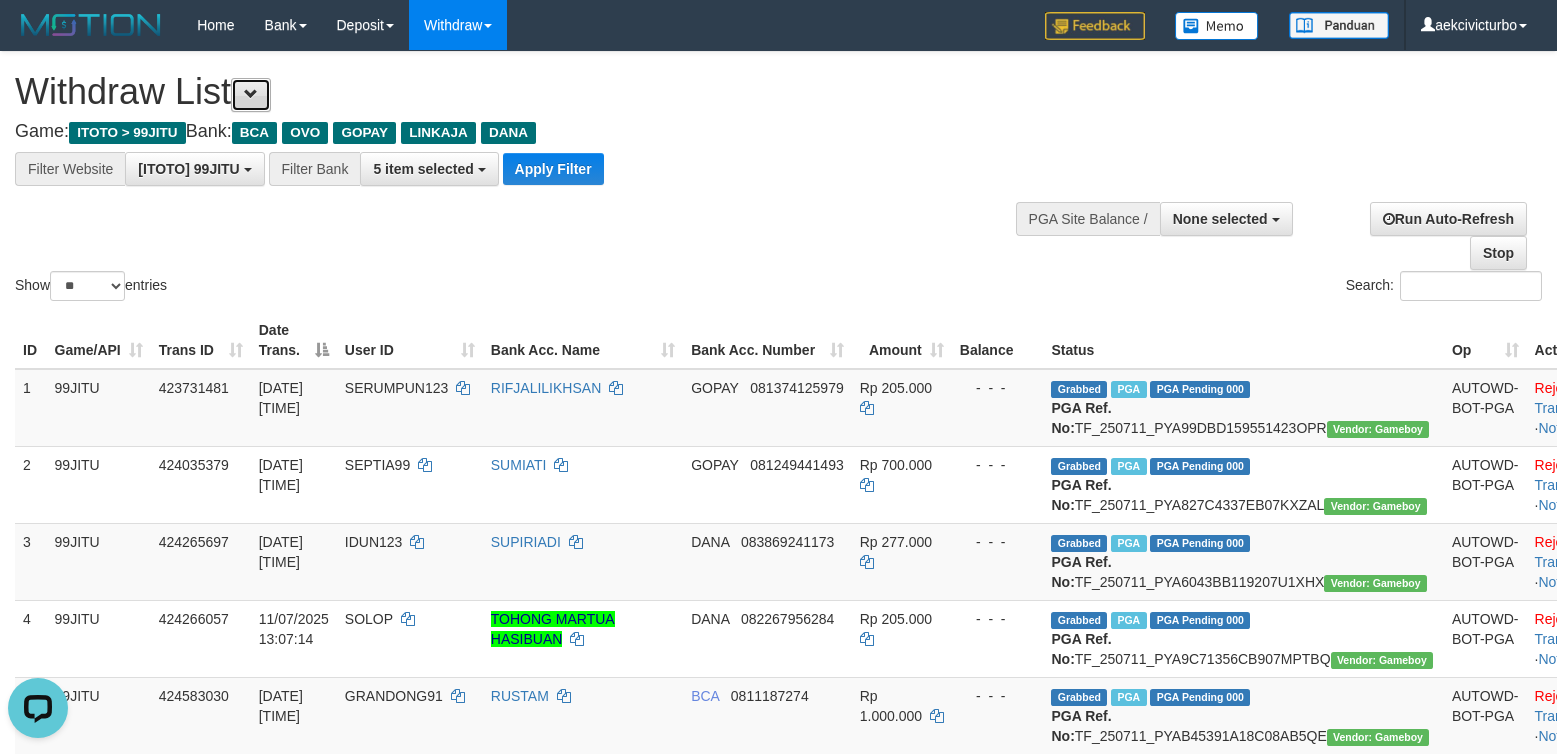 scroll, scrollTop: 0, scrollLeft: 0, axis: both 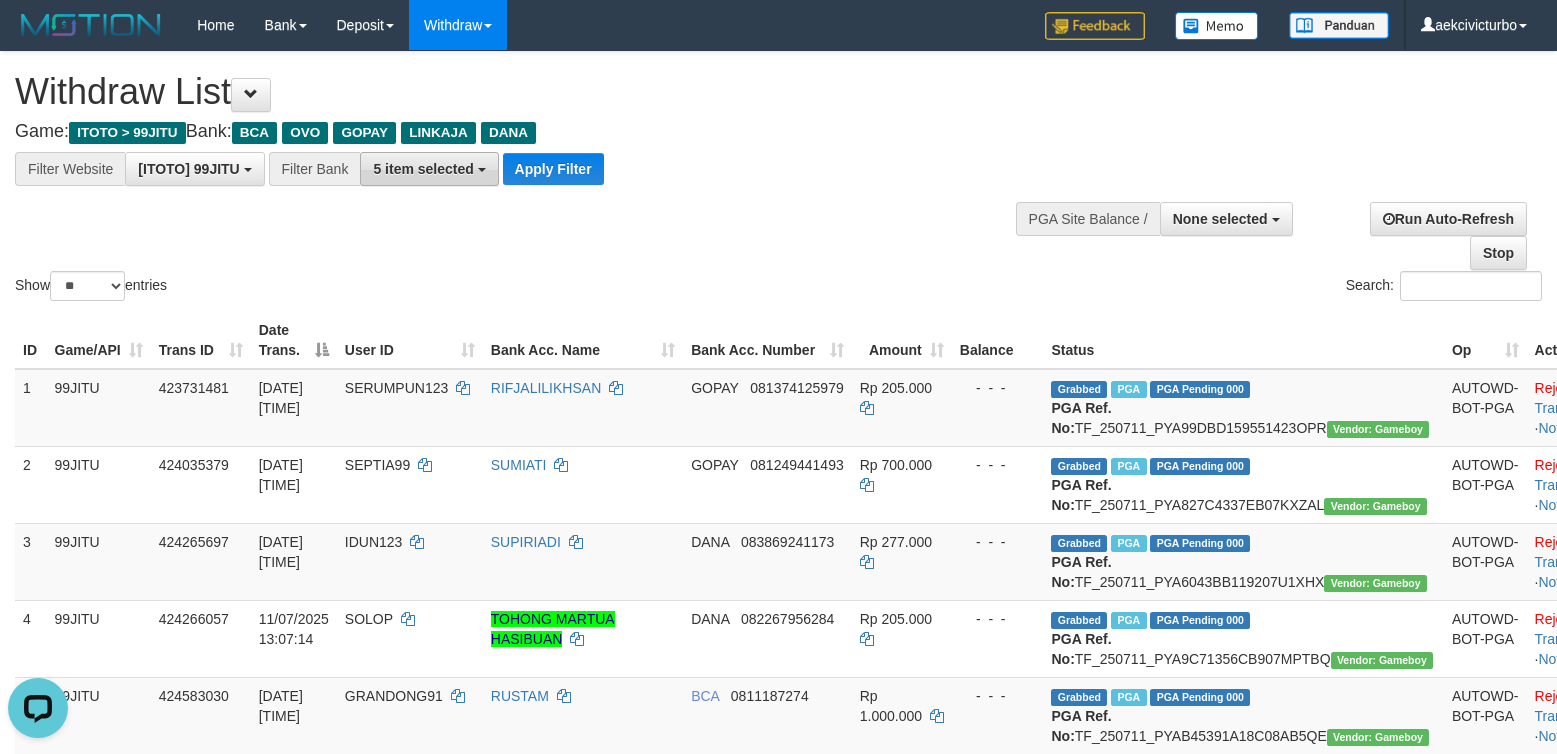 click on "5 item selected" at bounding box center [429, 169] 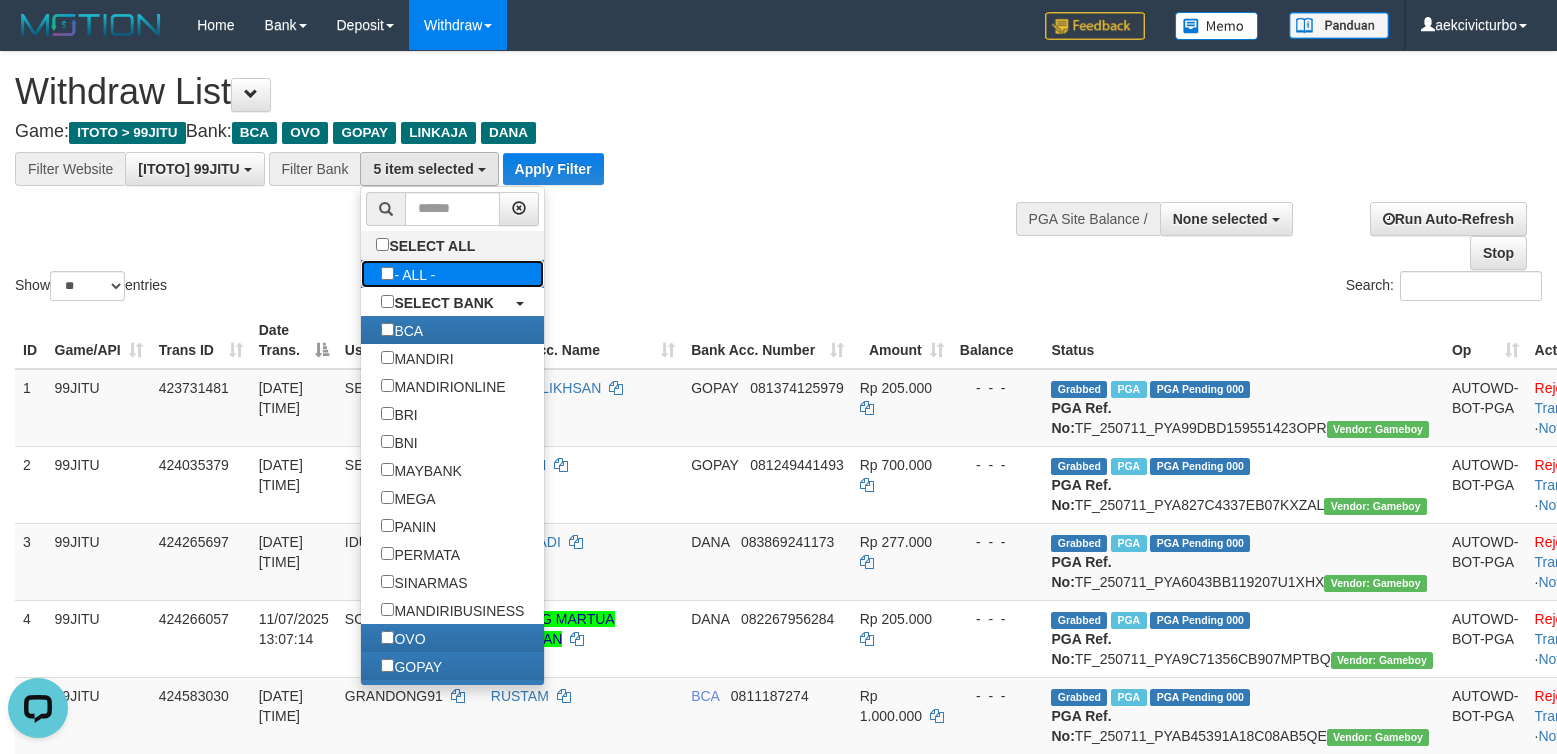 click on "- ALL -" at bounding box center [408, 274] 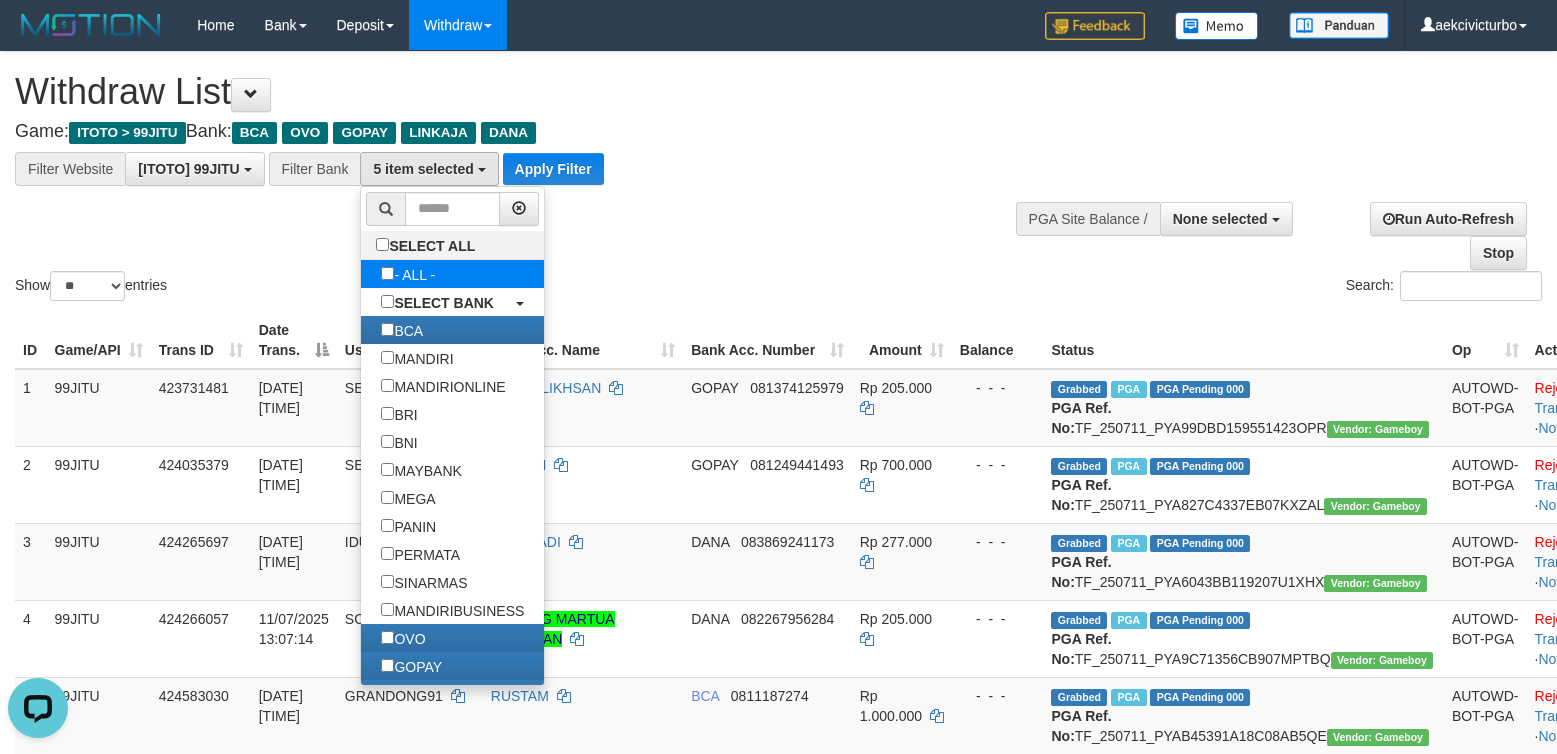 scroll, scrollTop: 35, scrollLeft: 0, axis: vertical 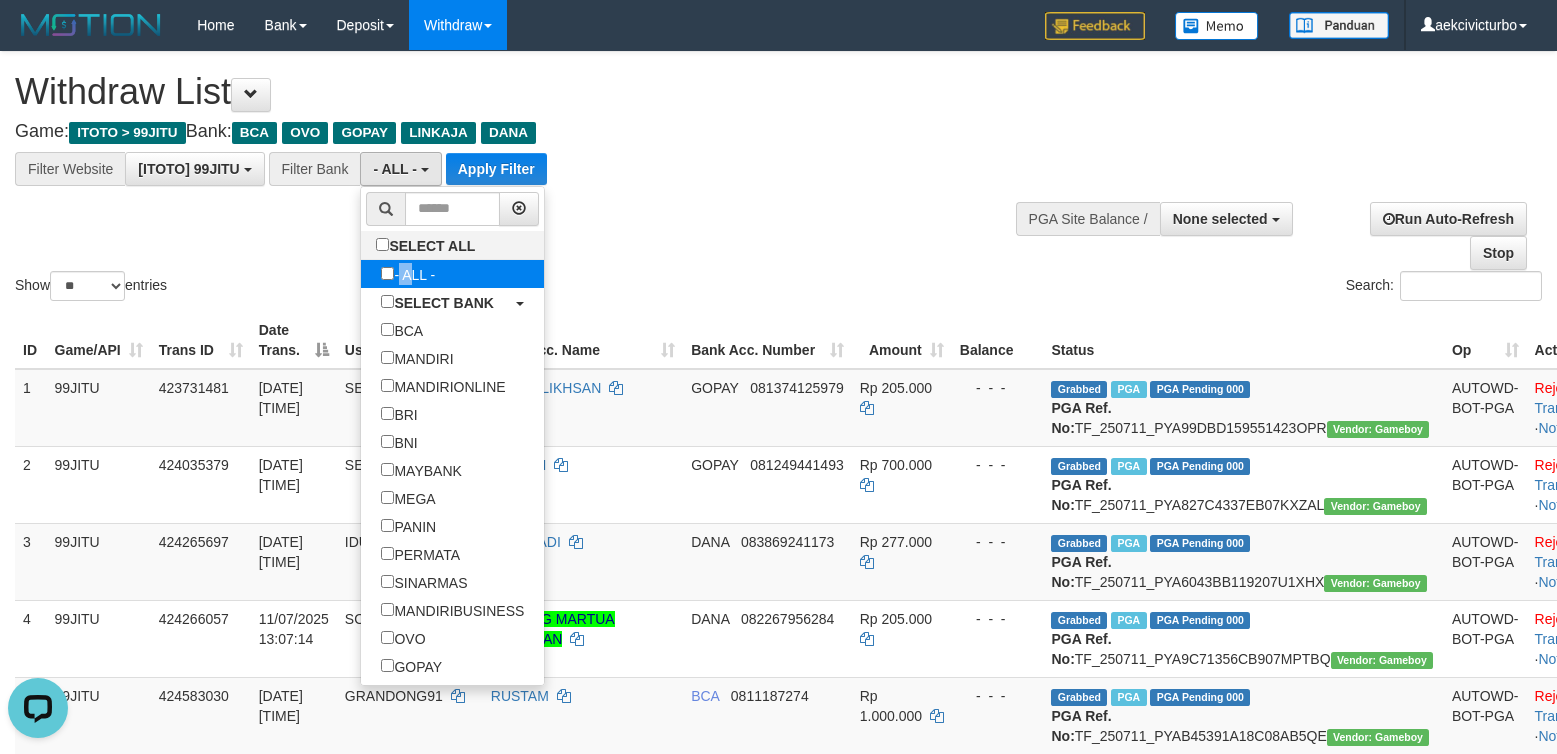 click on "- ALL -" at bounding box center (408, 274) 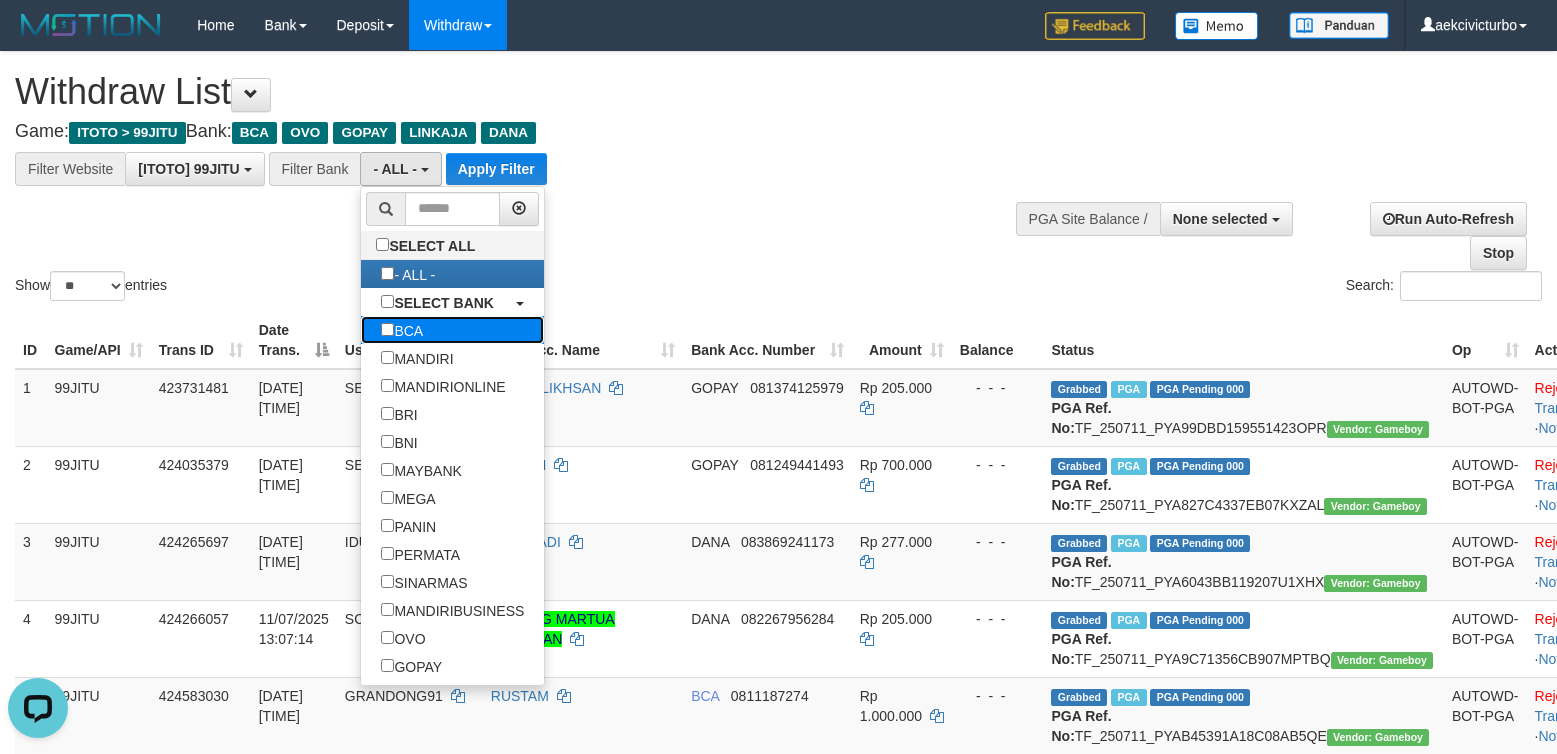 click on "BCA" at bounding box center [402, 330] 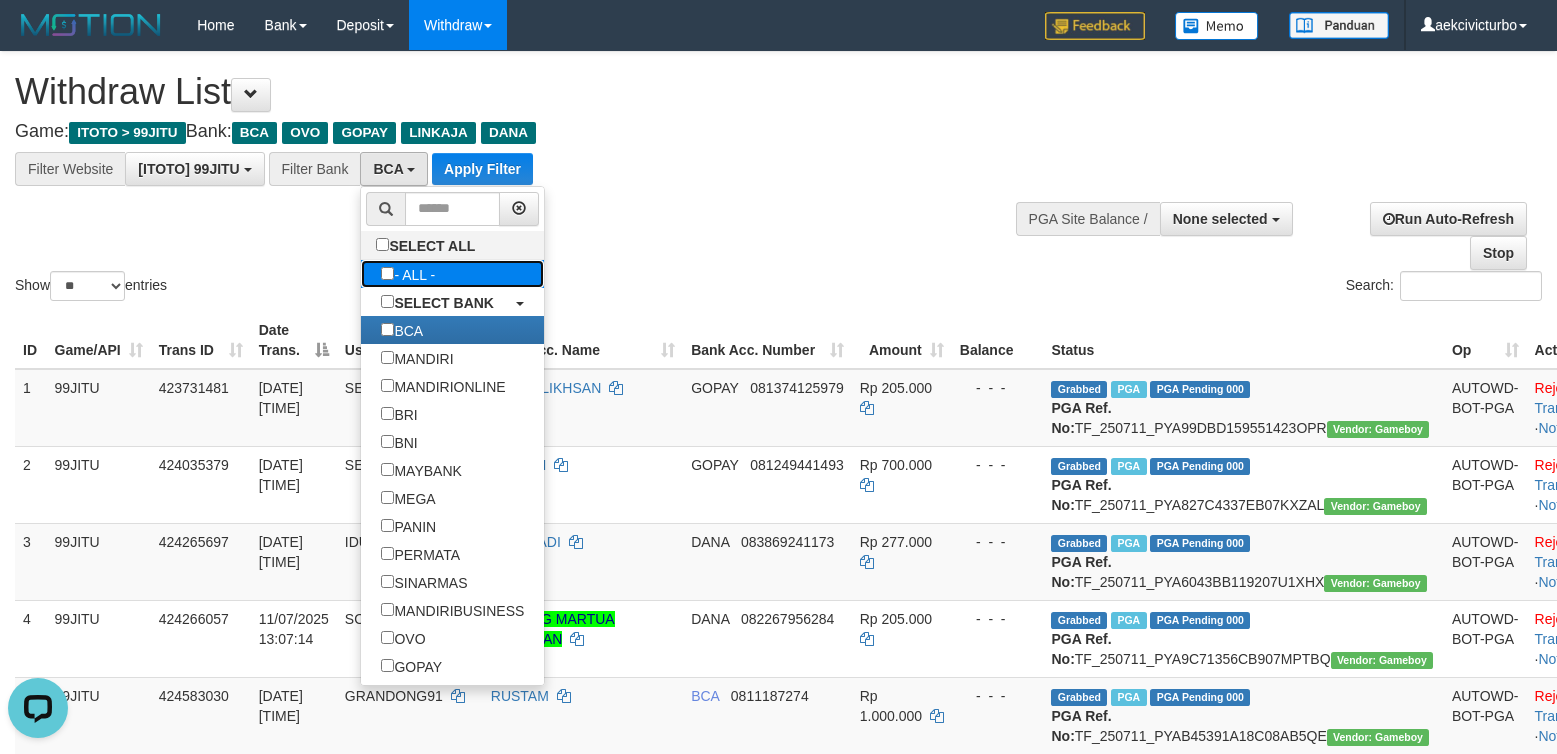 click on "- ALL -" at bounding box center (452, 274) 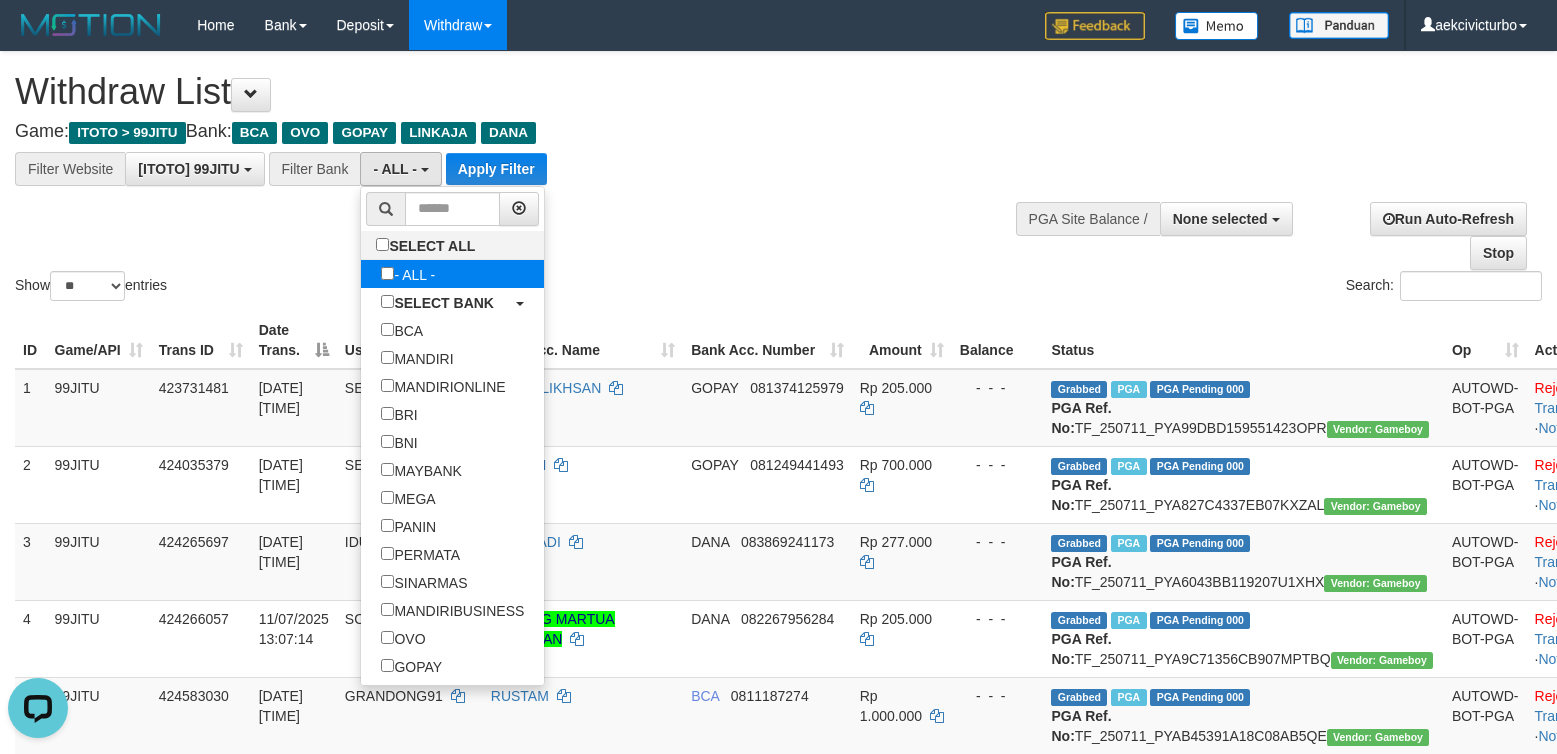 click on "- ALL -" at bounding box center (408, 274) 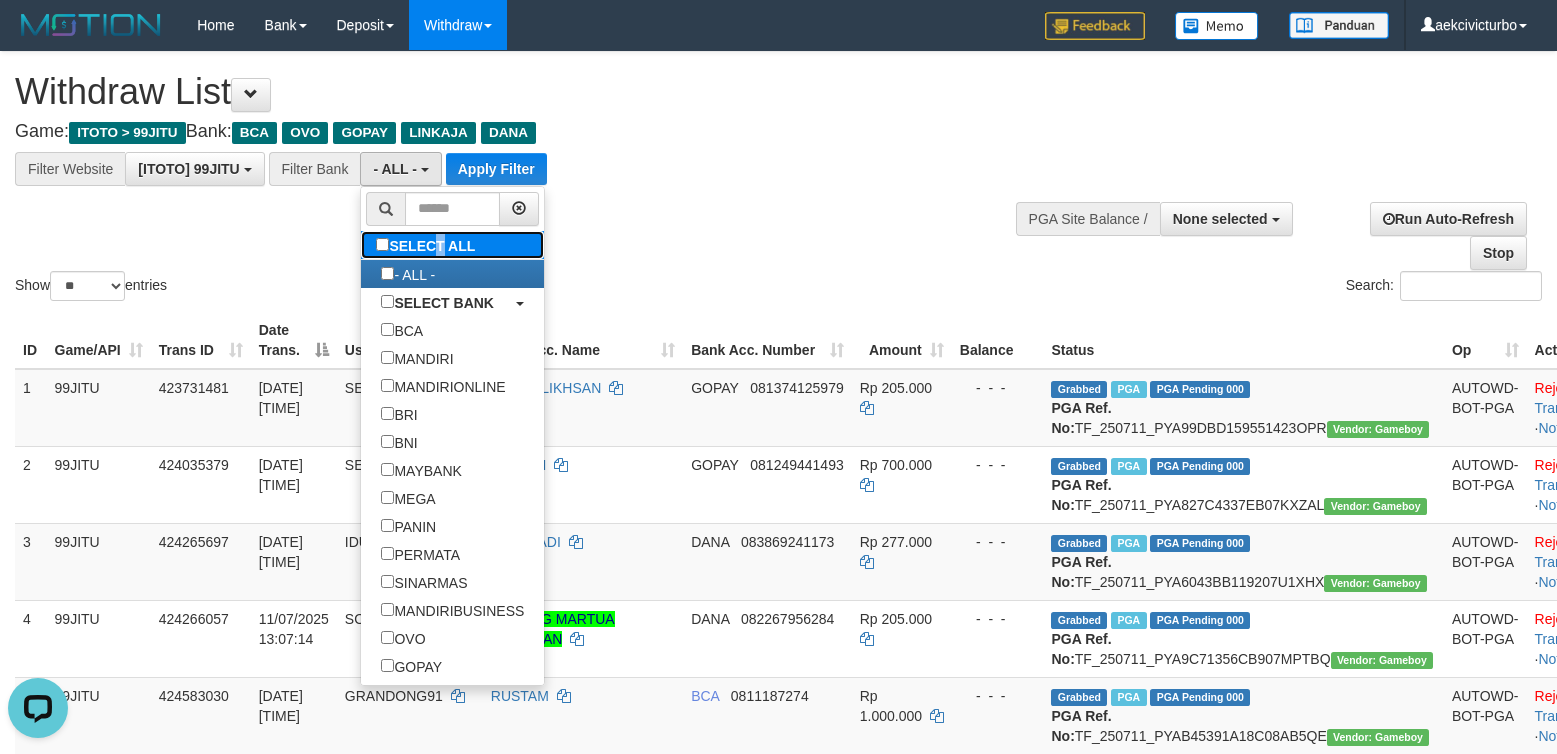 click on "SELECT ALL" at bounding box center (428, 245) 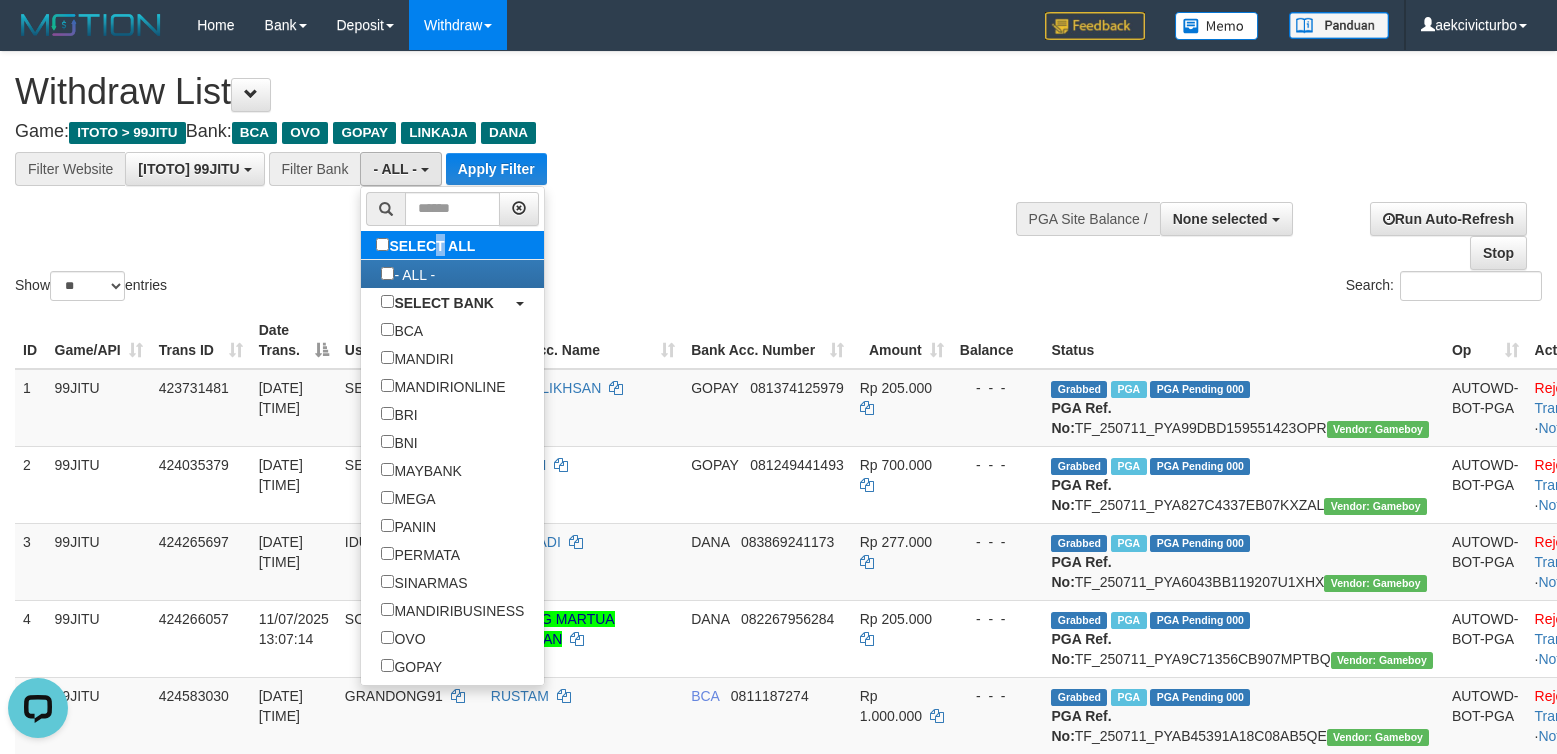 type 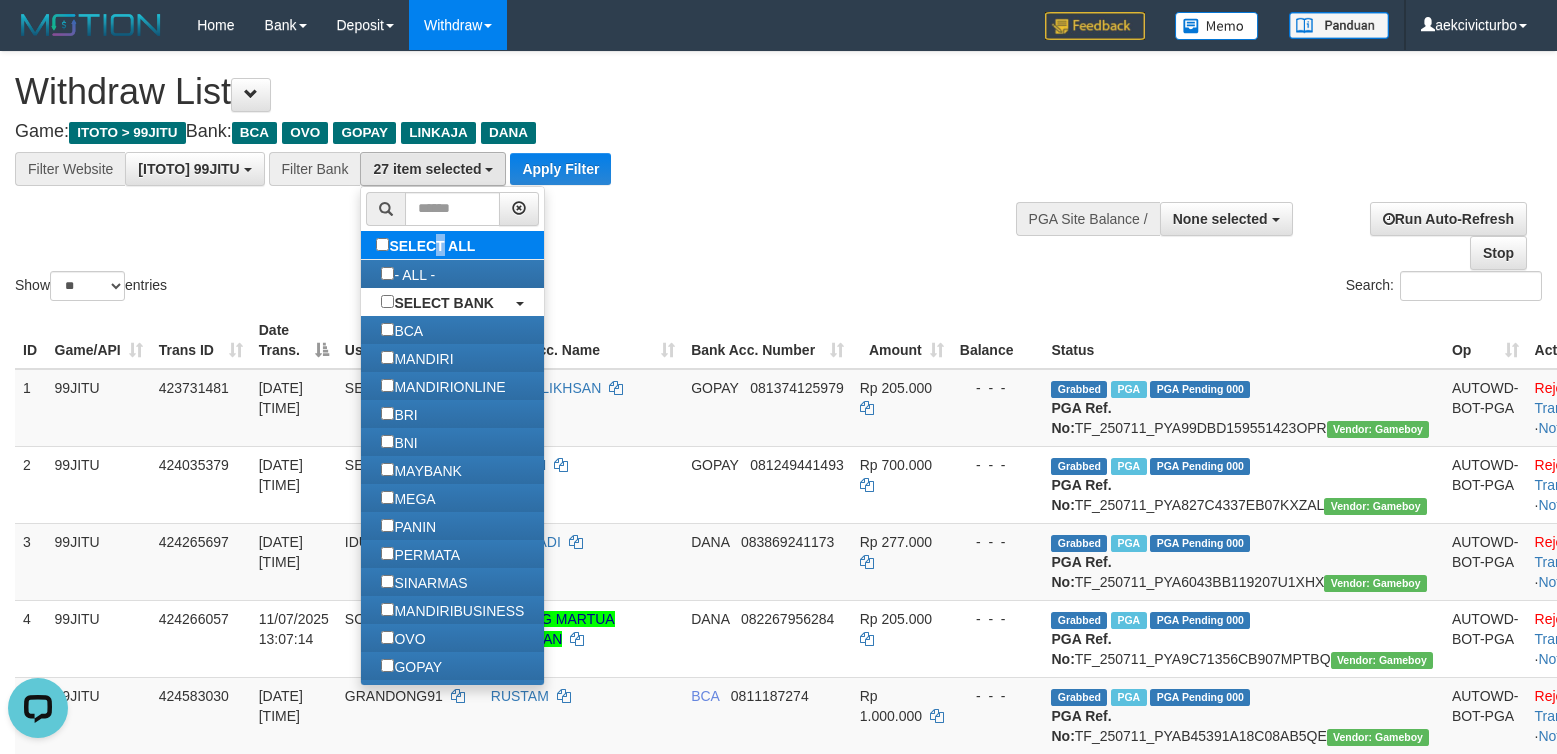 click on "SELECT ALL" at bounding box center (428, 245) 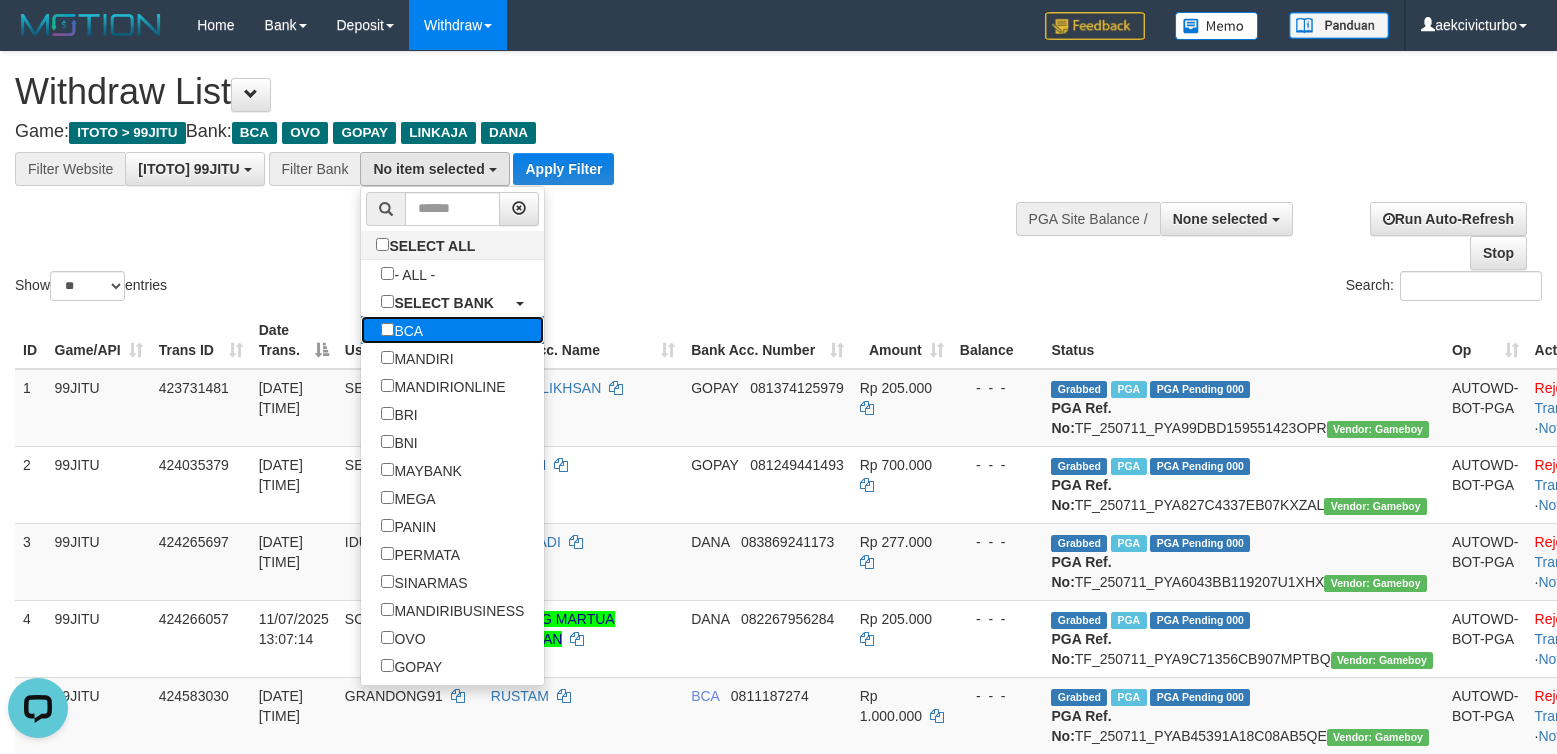 click on "BCA" at bounding box center [402, 330] 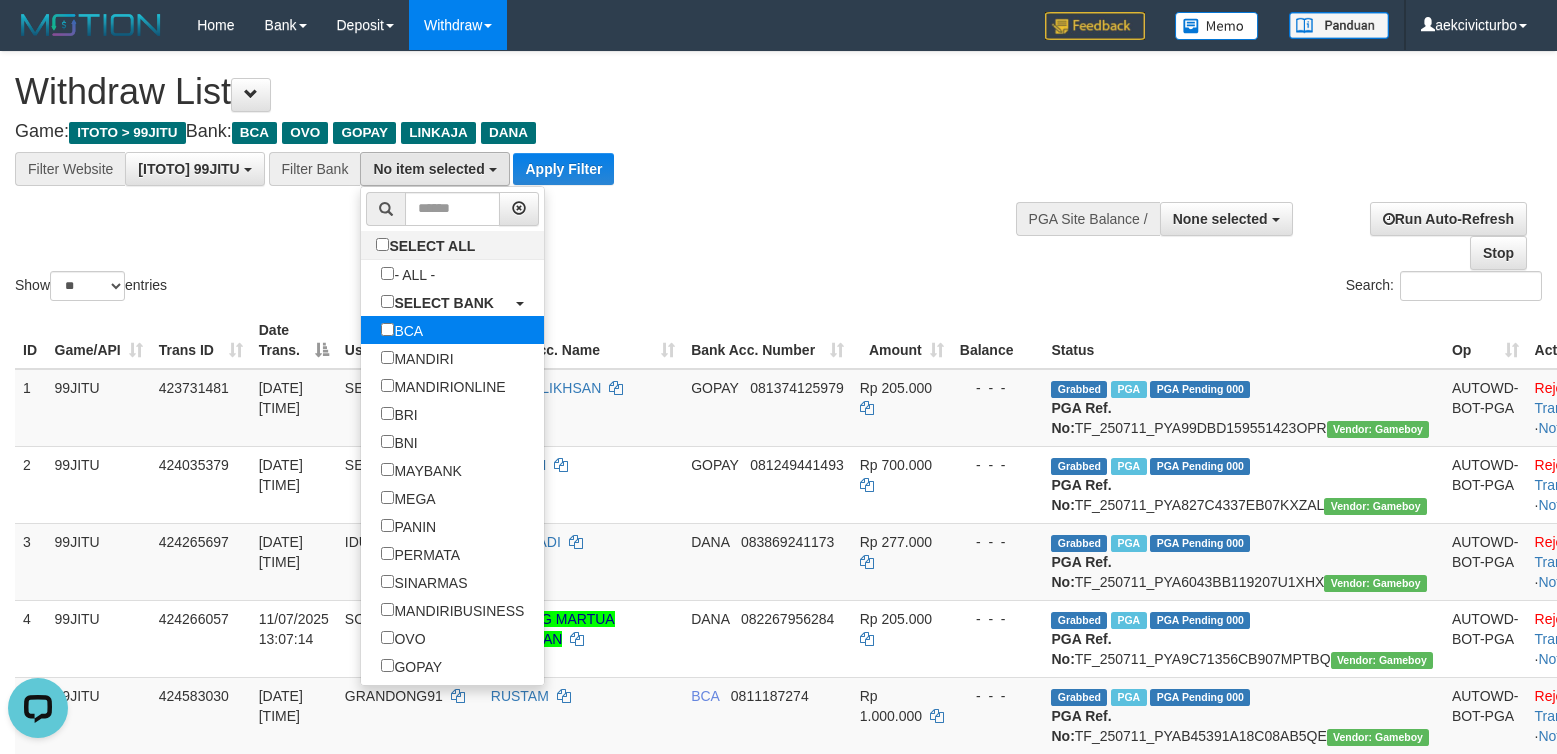 select on "***" 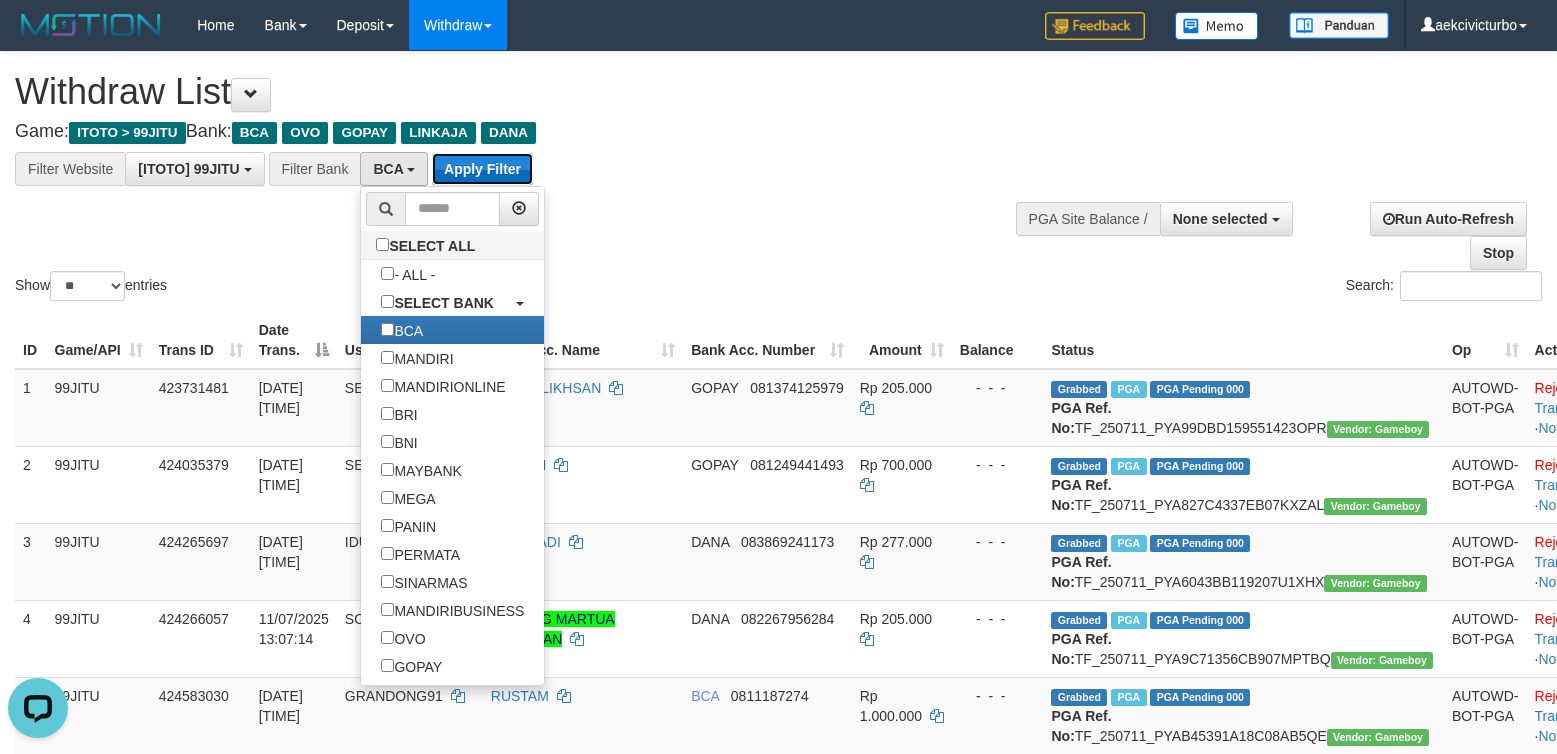 click on "Apply Filter" at bounding box center [482, 169] 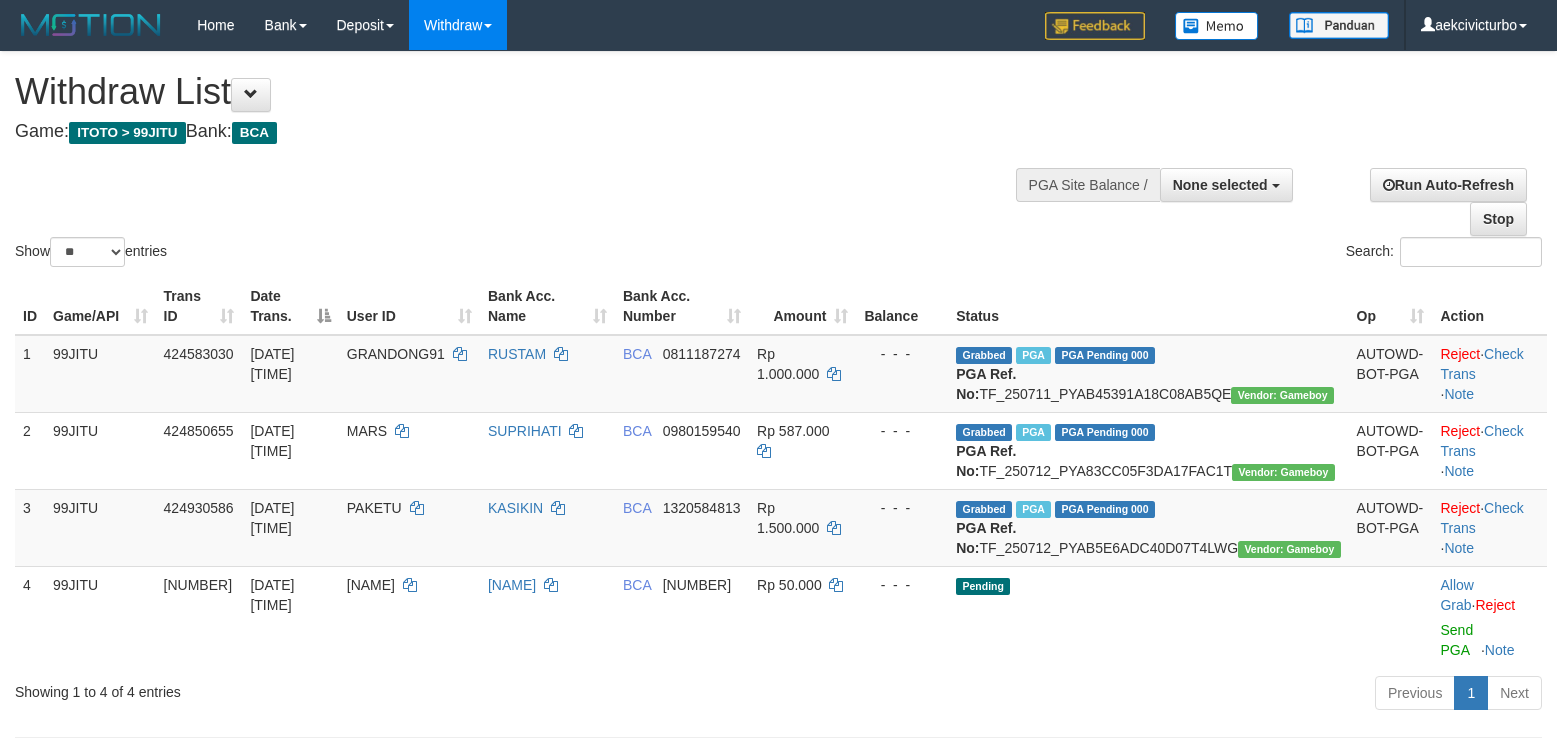 select 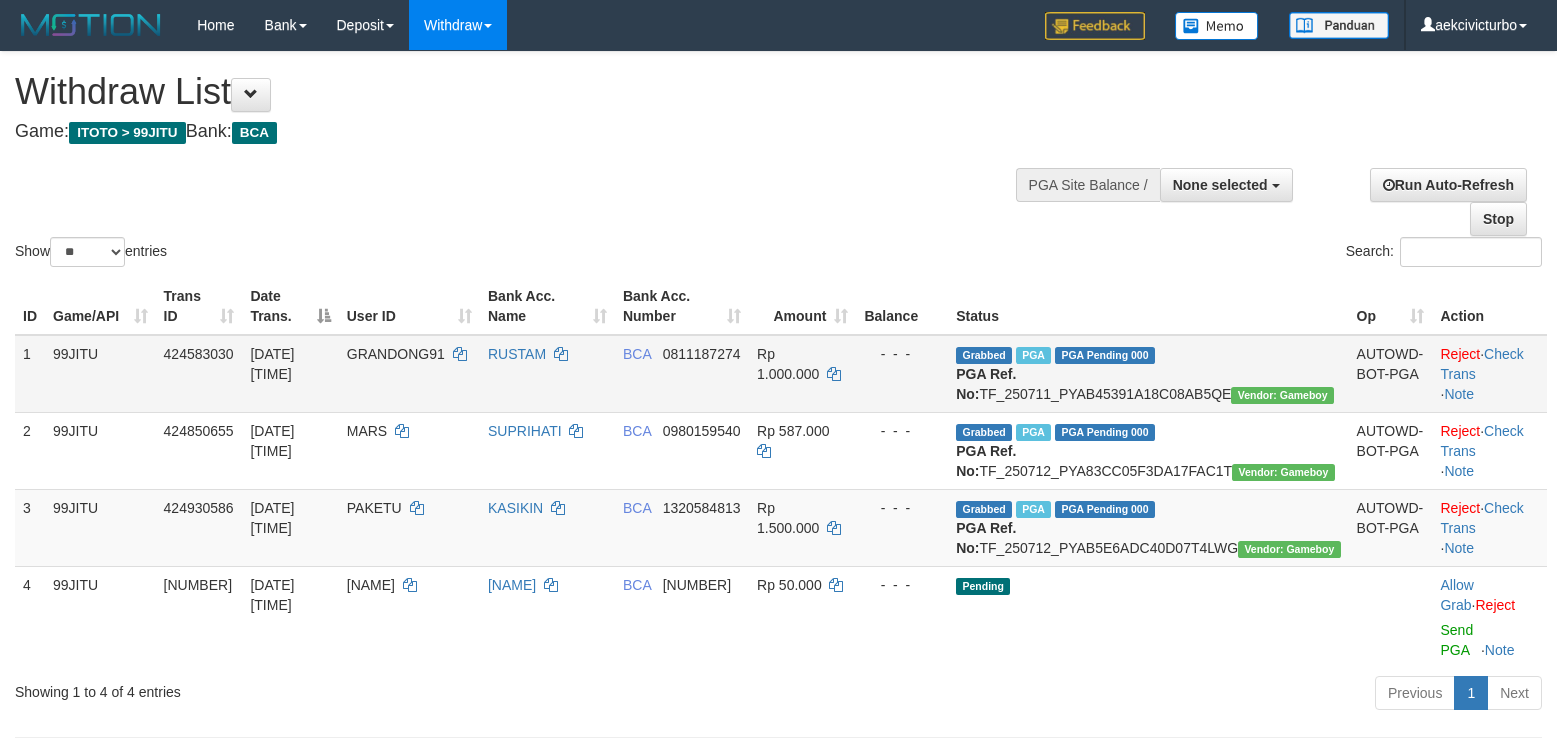 scroll, scrollTop: 200, scrollLeft: 0, axis: vertical 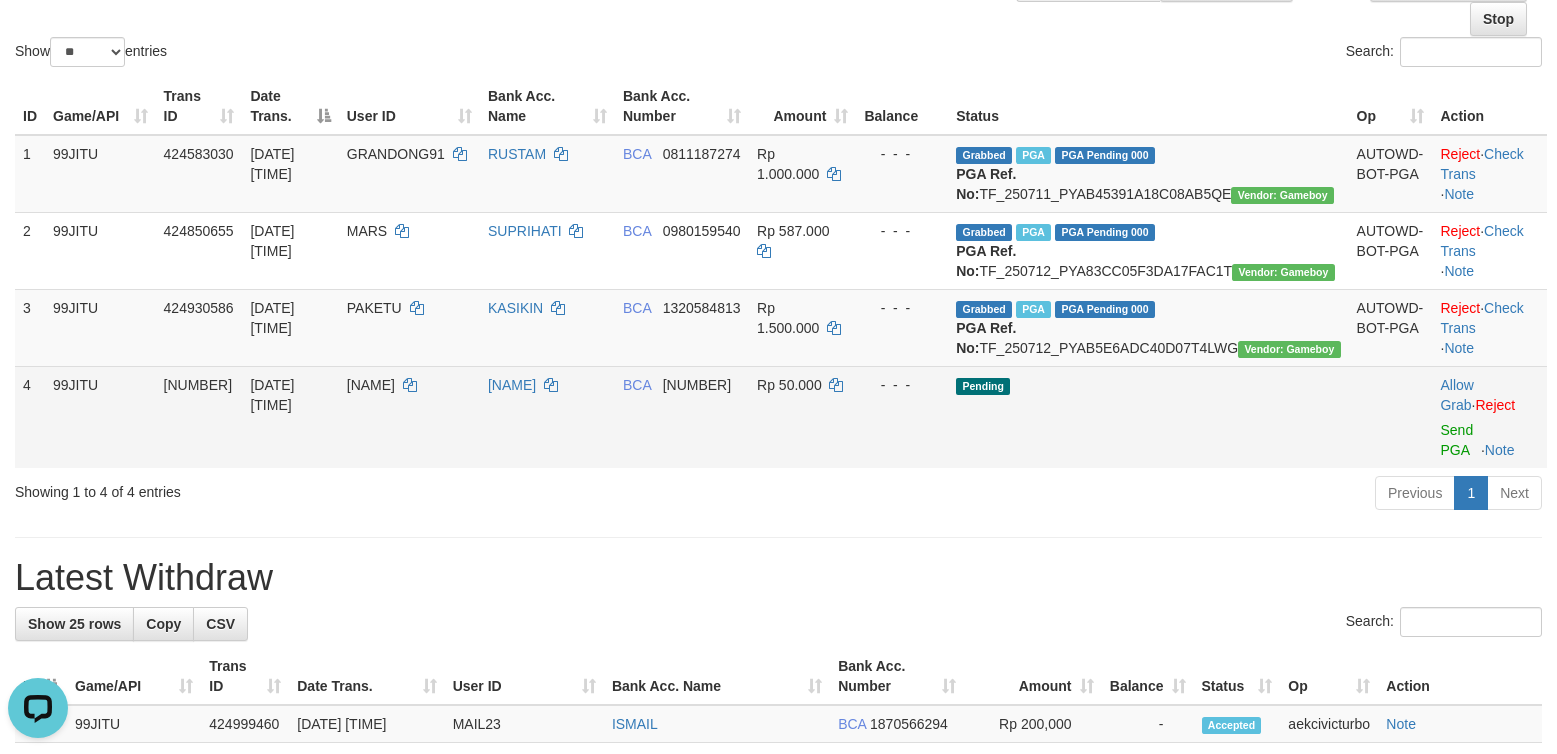 click on "ATIH77" at bounding box center (371, 385) 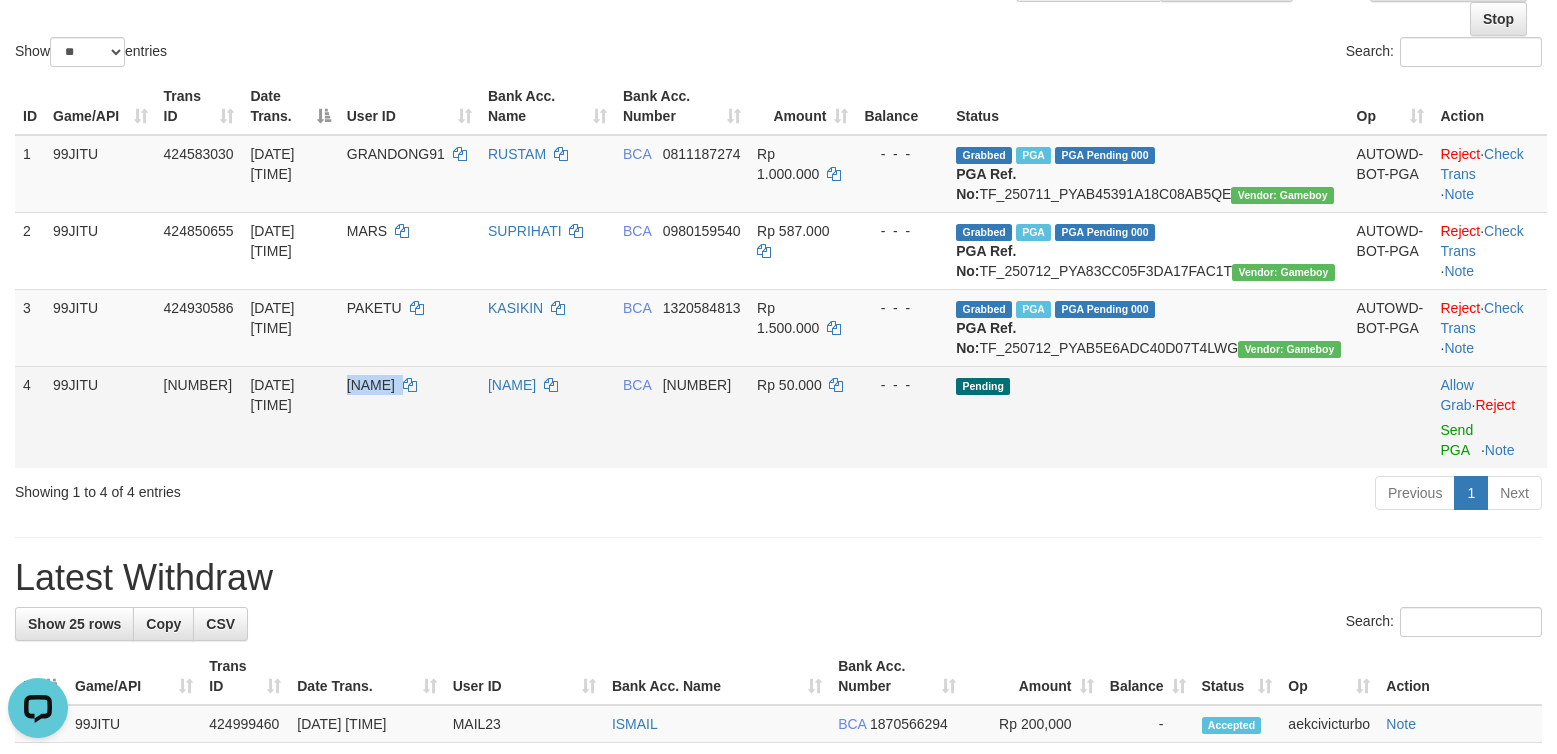click on "ATIH77" at bounding box center (371, 385) 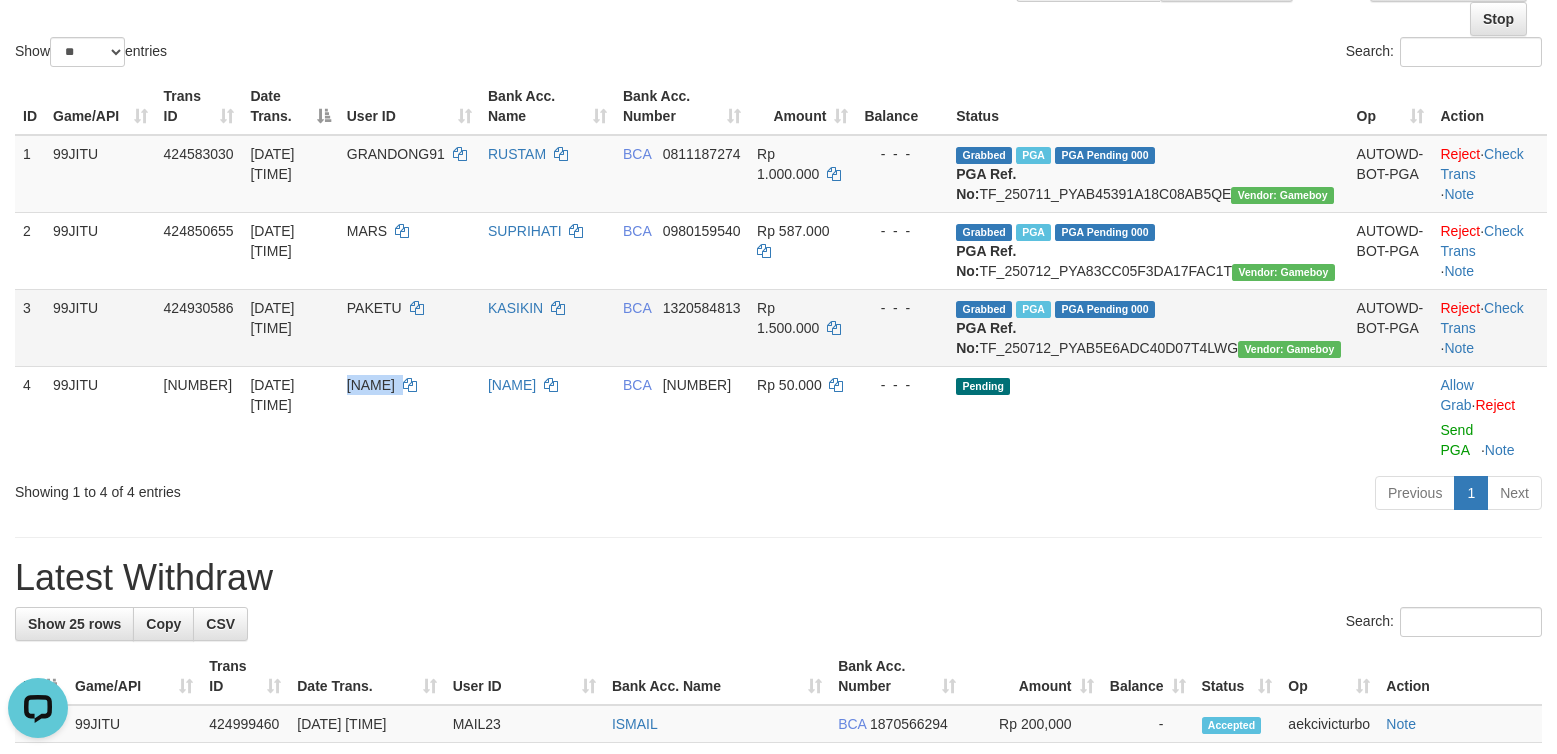 copy on "ATIH77" 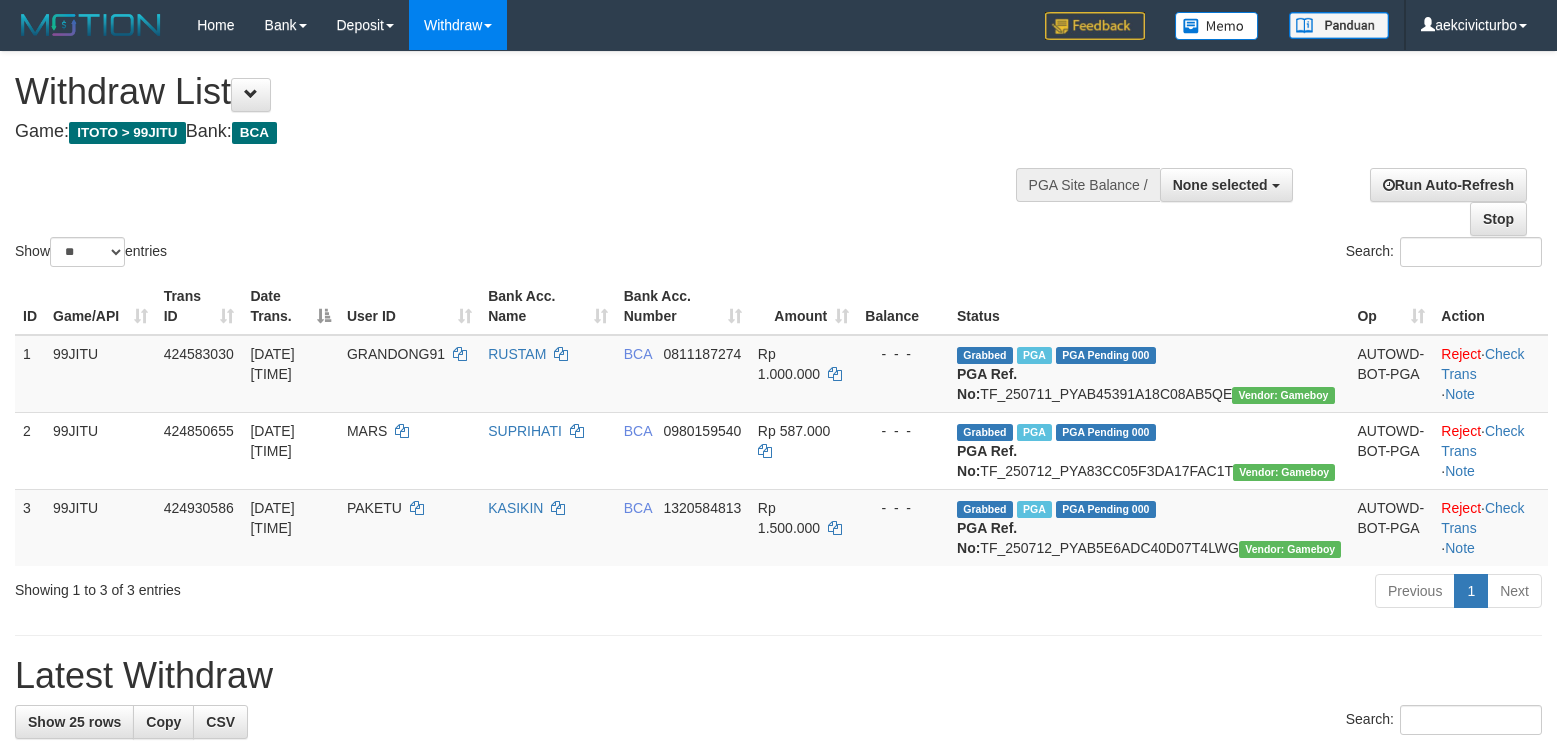 select 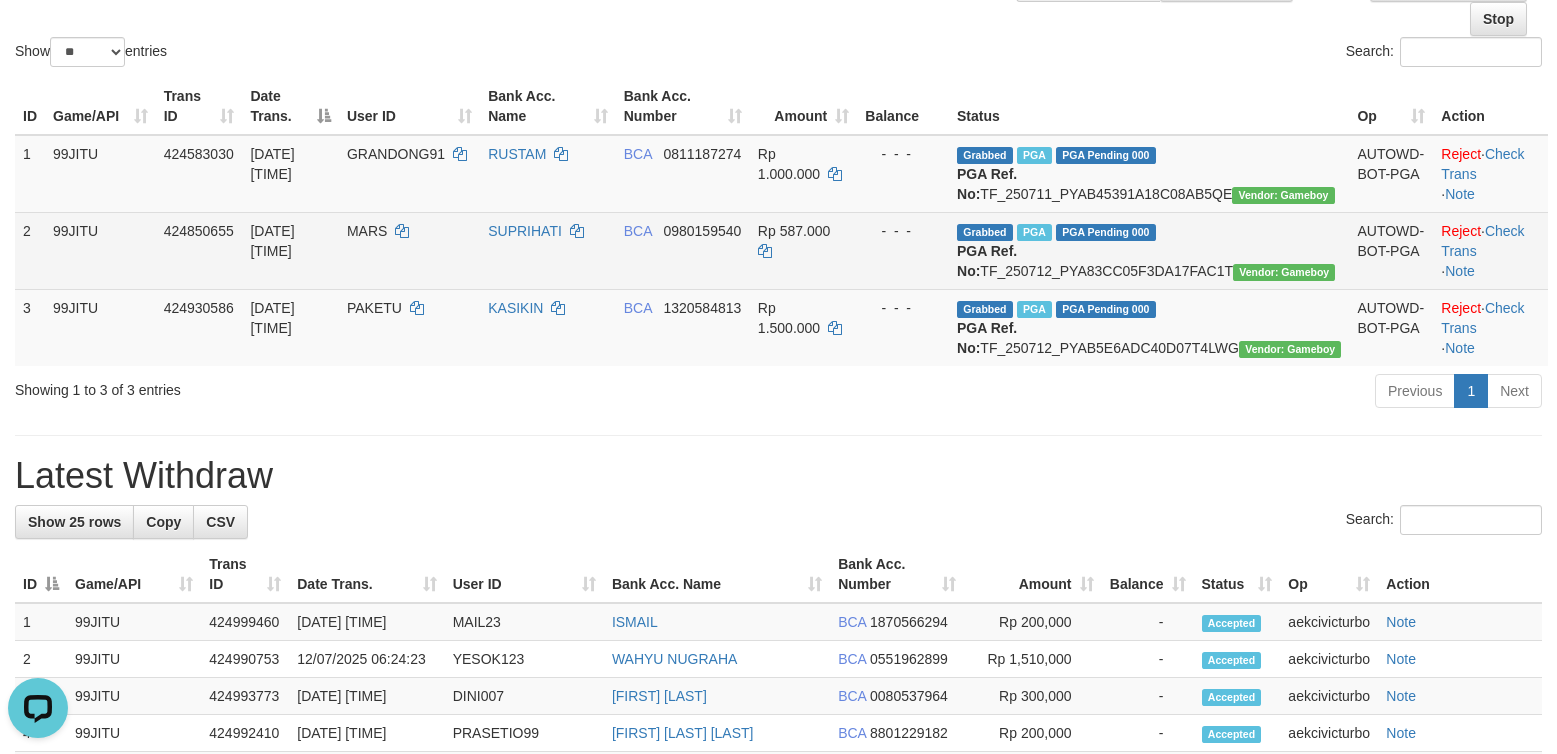 scroll, scrollTop: 0, scrollLeft: 0, axis: both 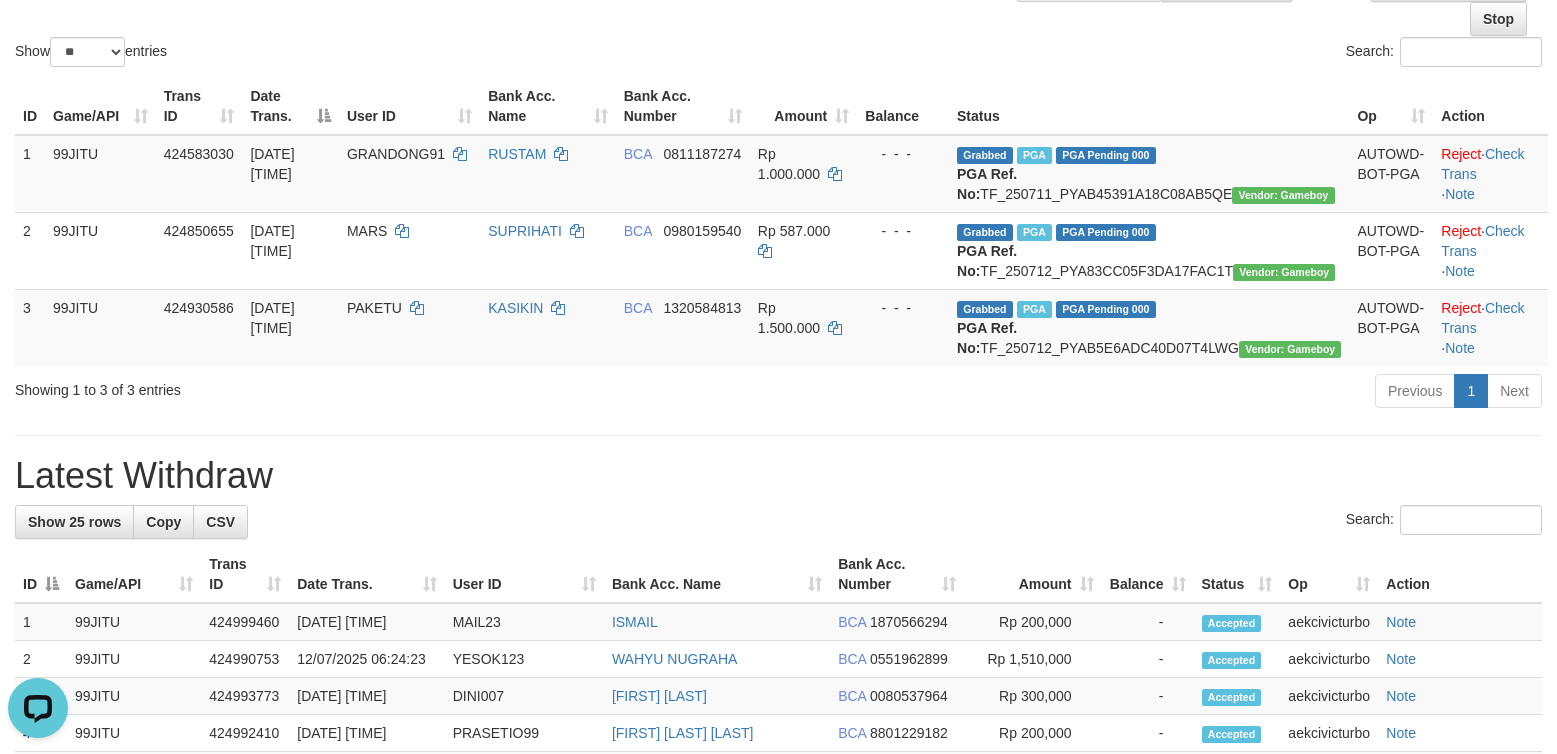 click on "Search:" at bounding box center (1168, 54) 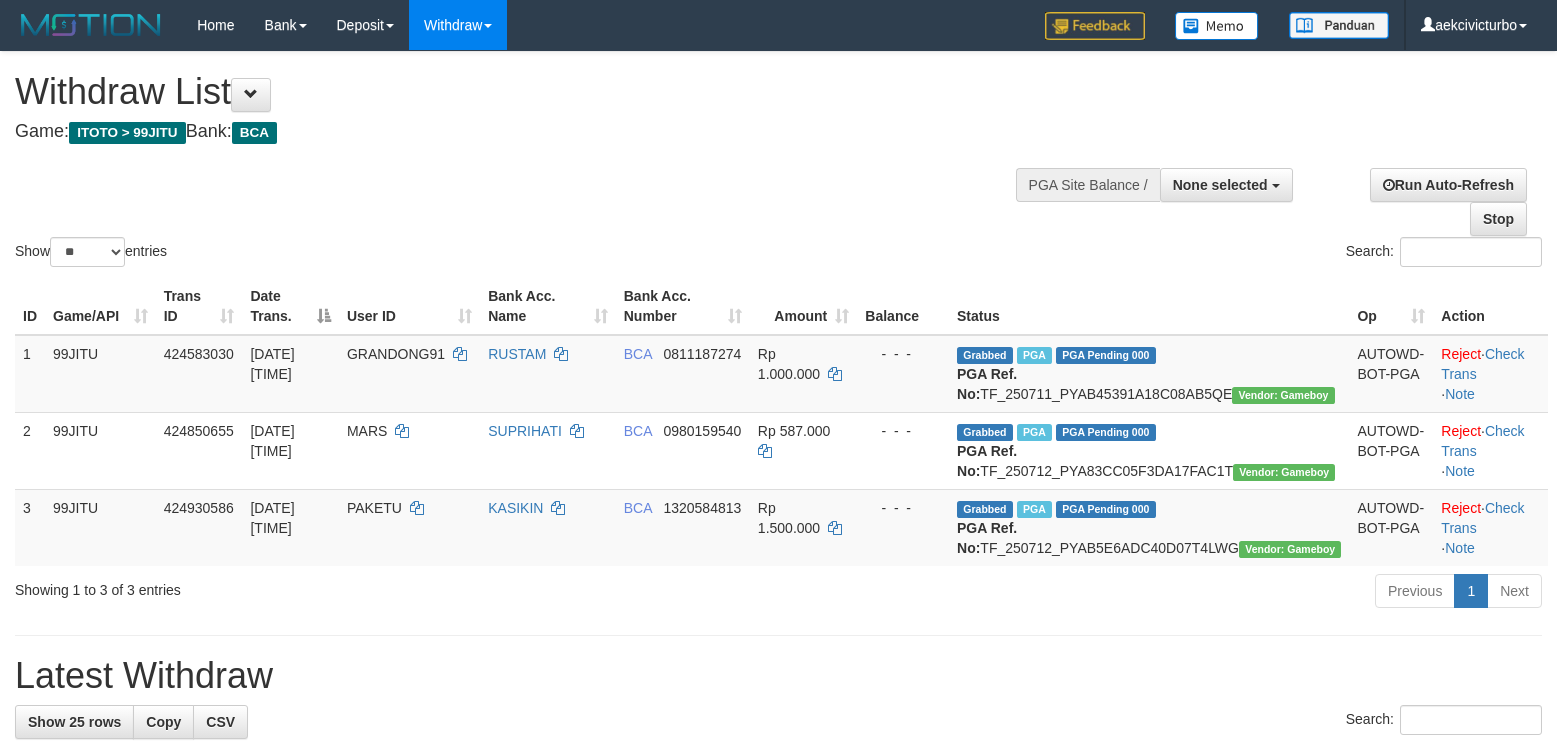select 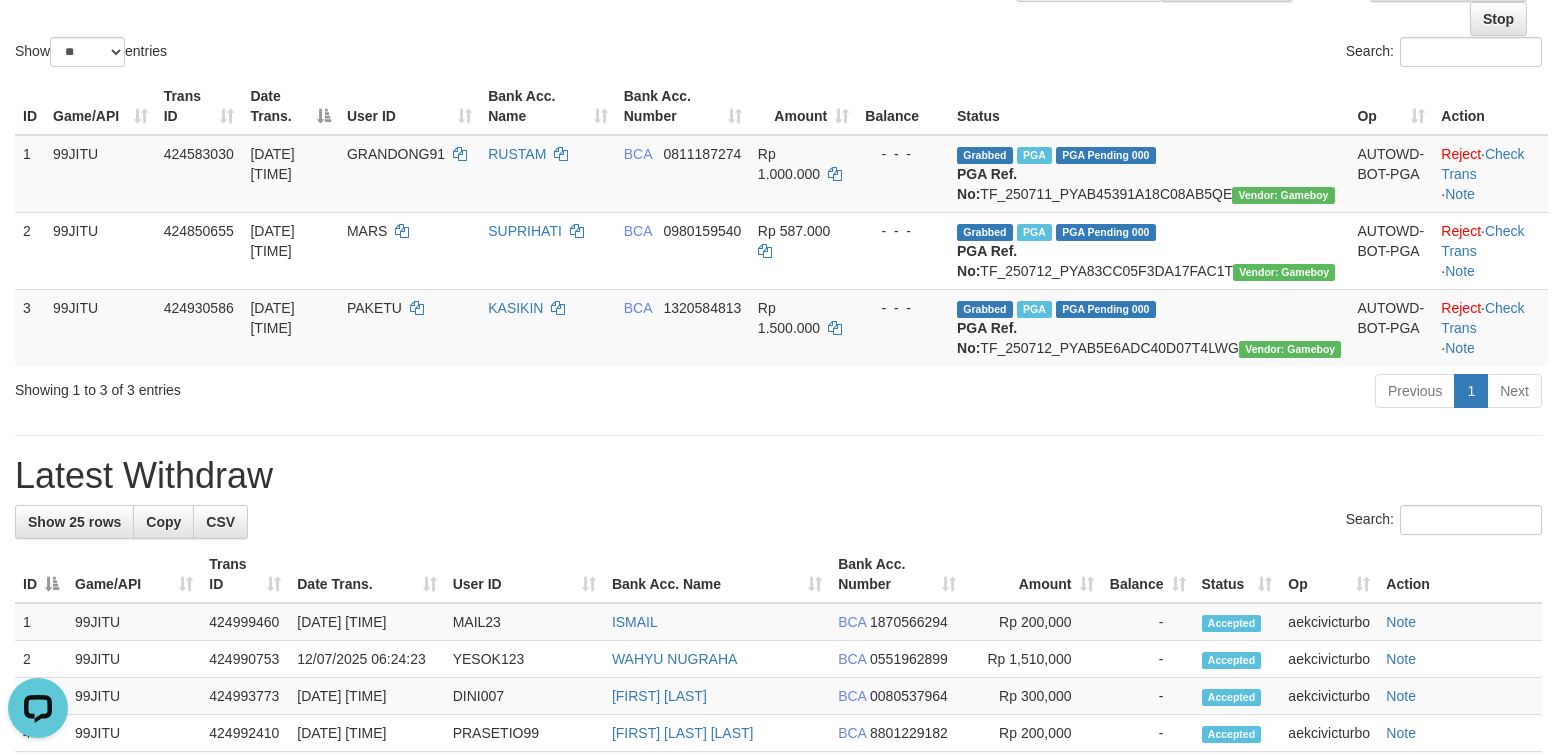 scroll, scrollTop: 0, scrollLeft: 0, axis: both 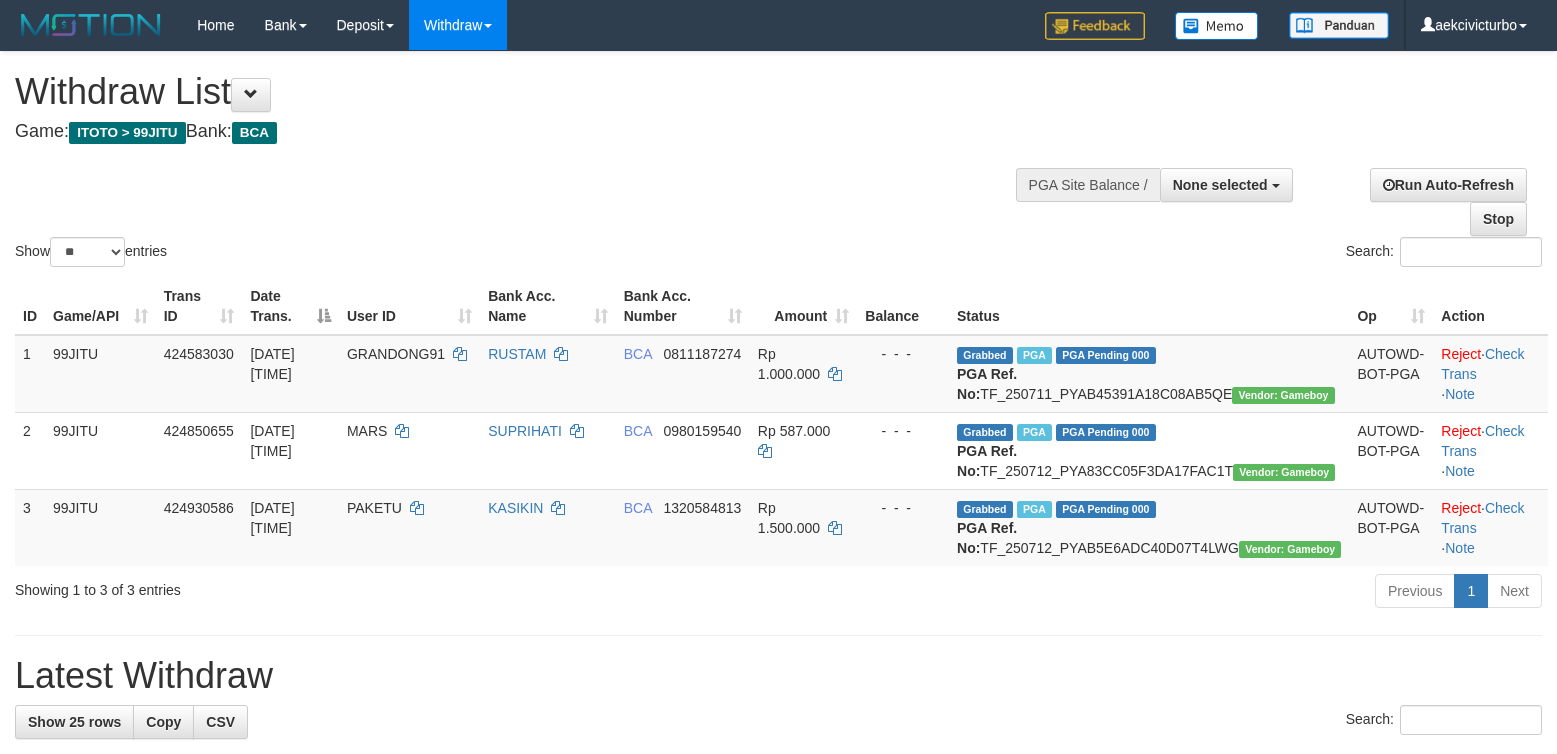select 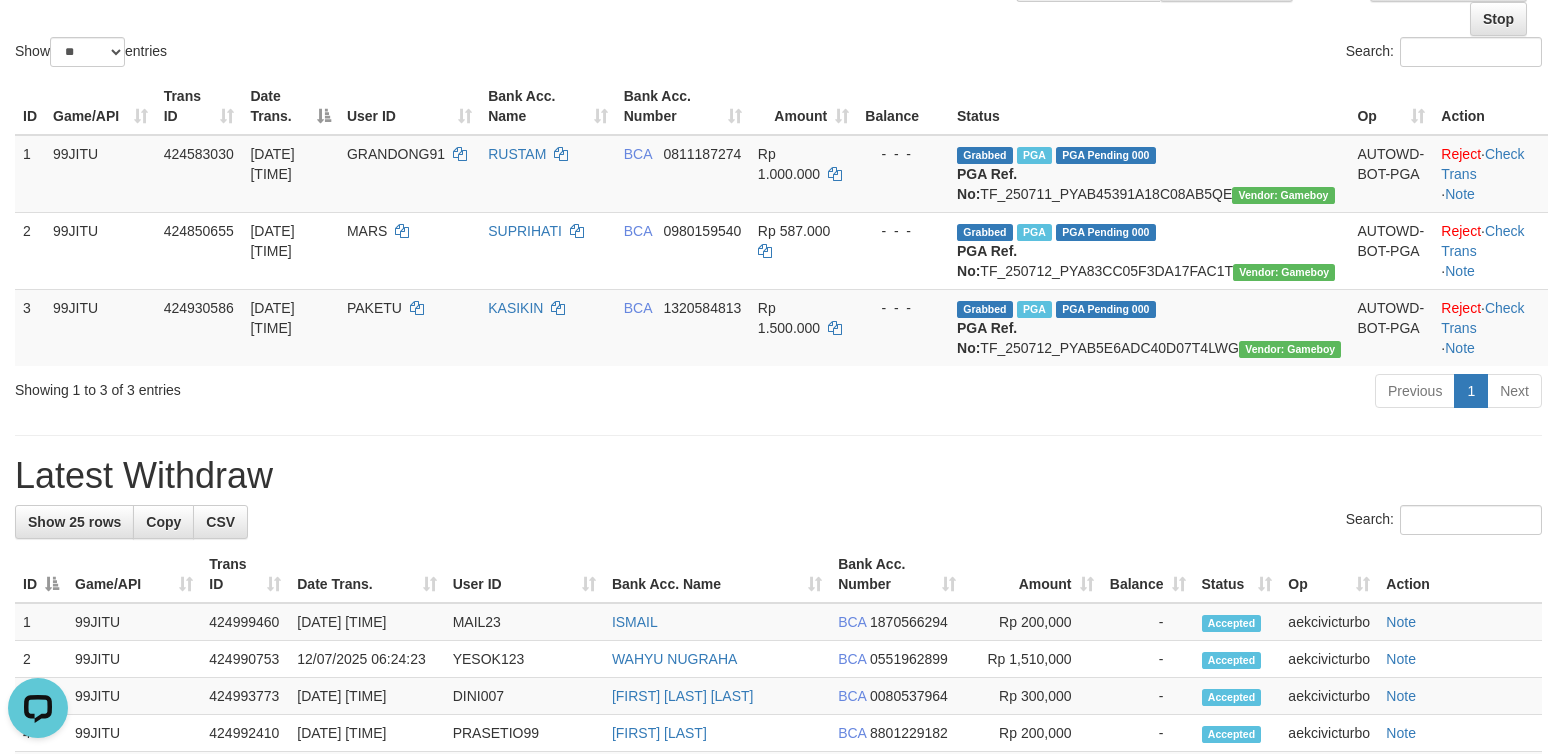scroll, scrollTop: 0, scrollLeft: 0, axis: both 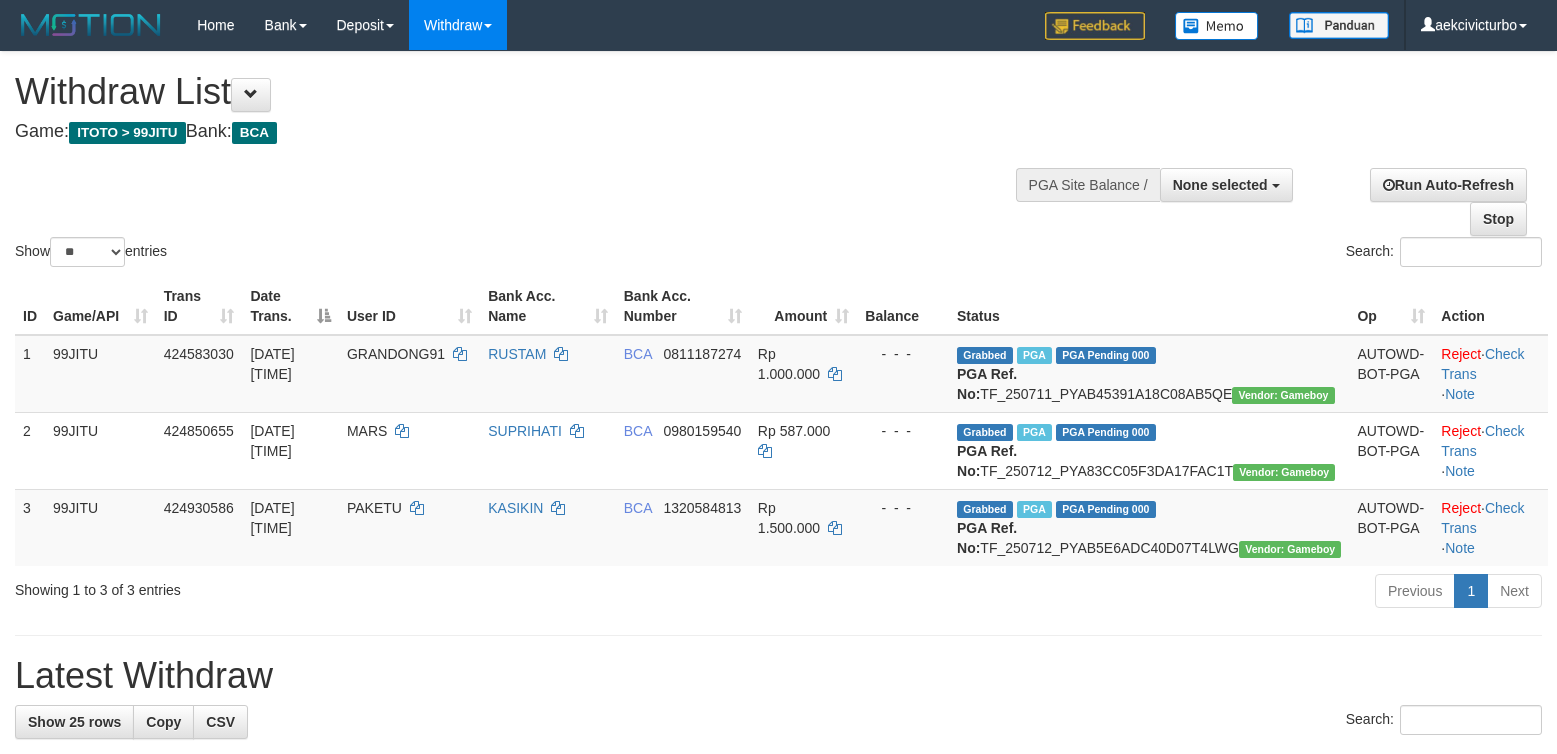 select 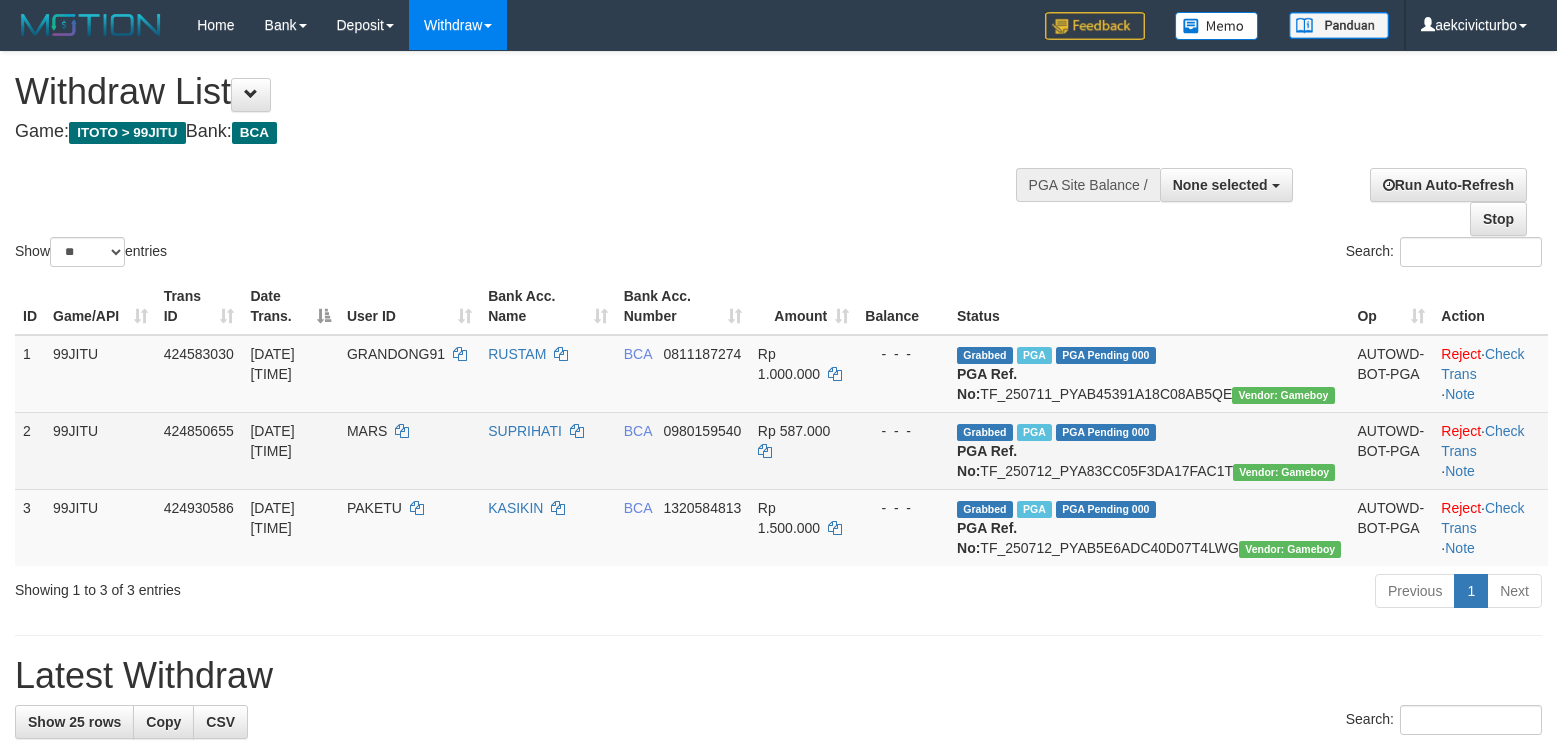 scroll, scrollTop: 200, scrollLeft: 0, axis: vertical 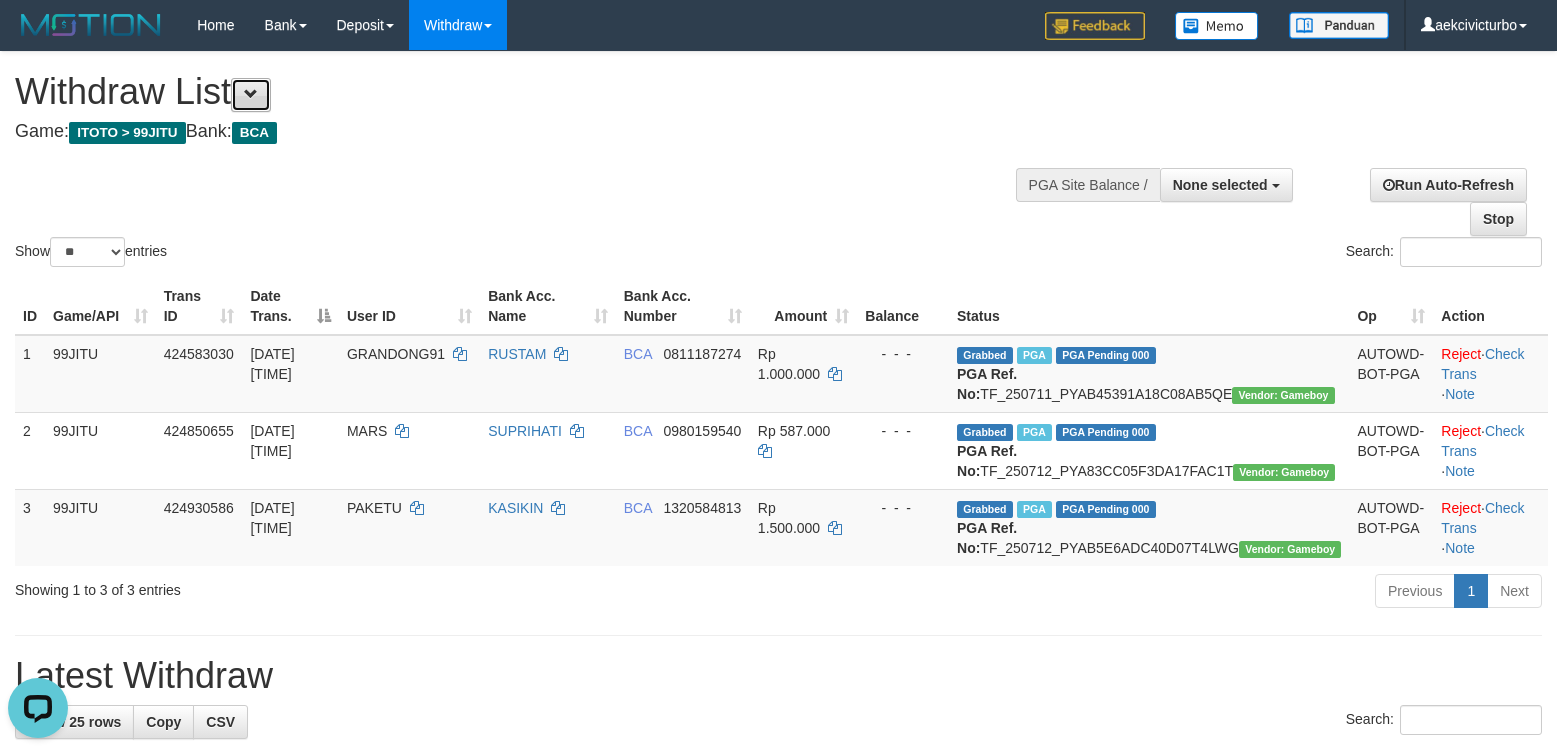 click at bounding box center [251, 94] 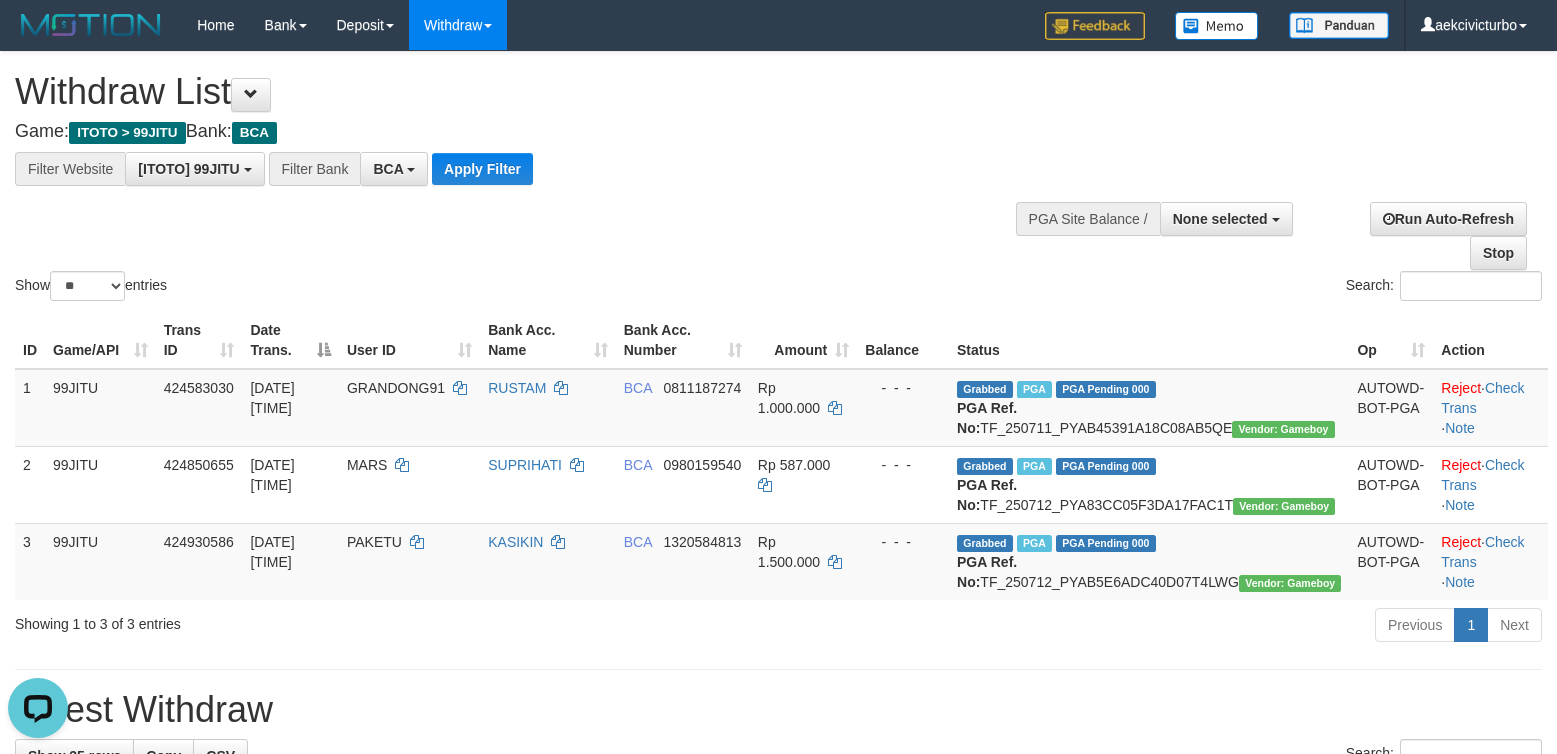 click at bounding box center (778, 186) 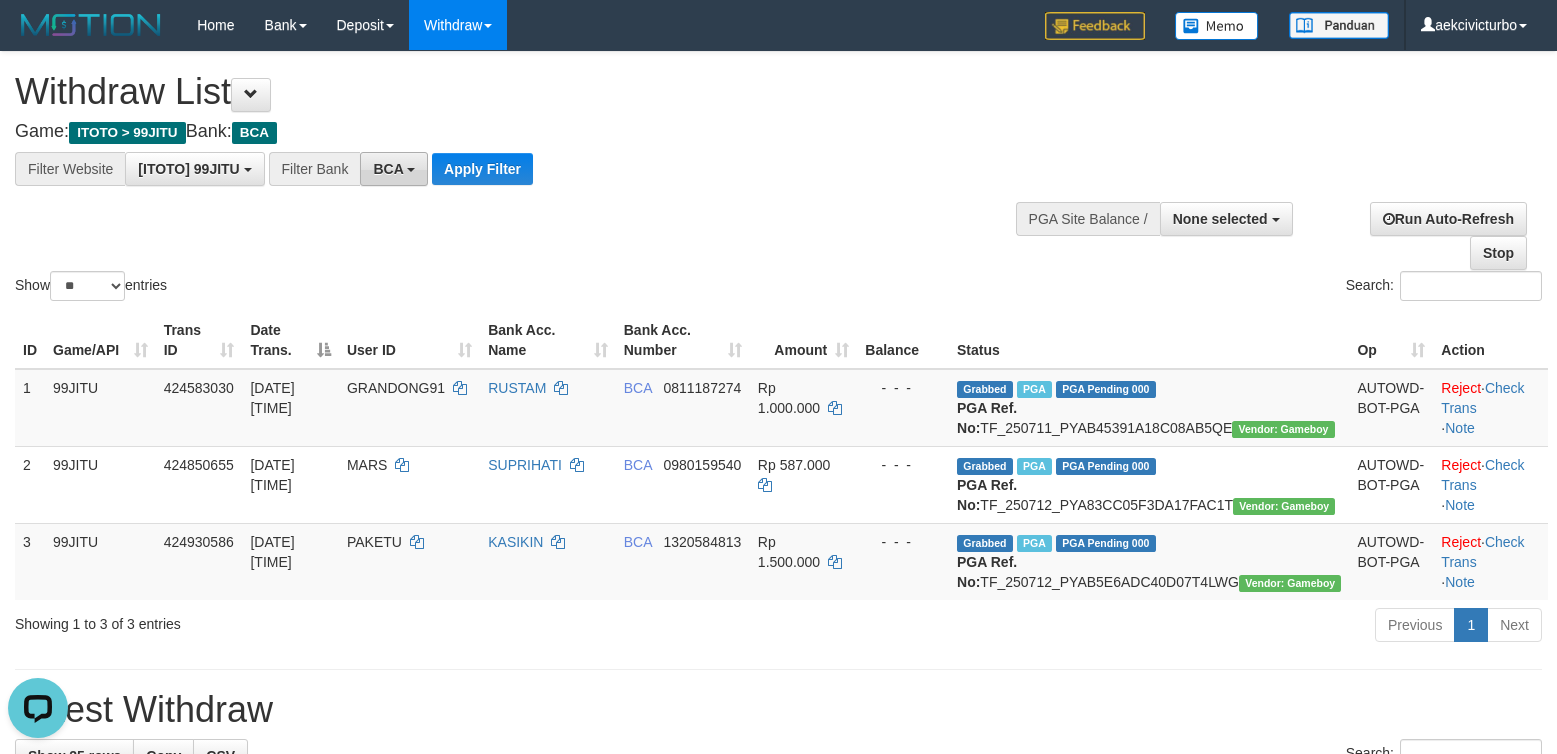 click on "BCA" at bounding box center (388, 169) 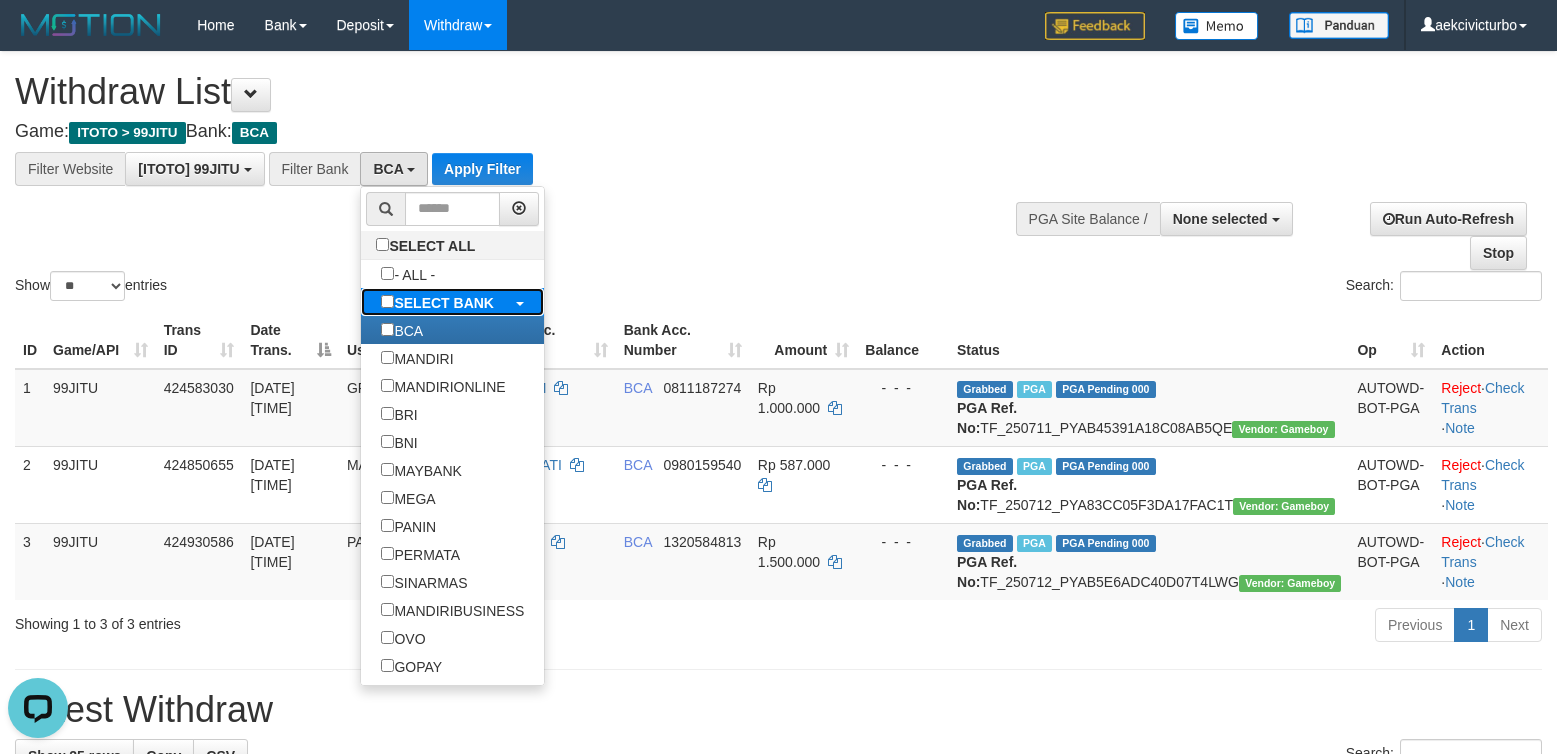 click on "SELECT BANK" at bounding box center (437, 302) 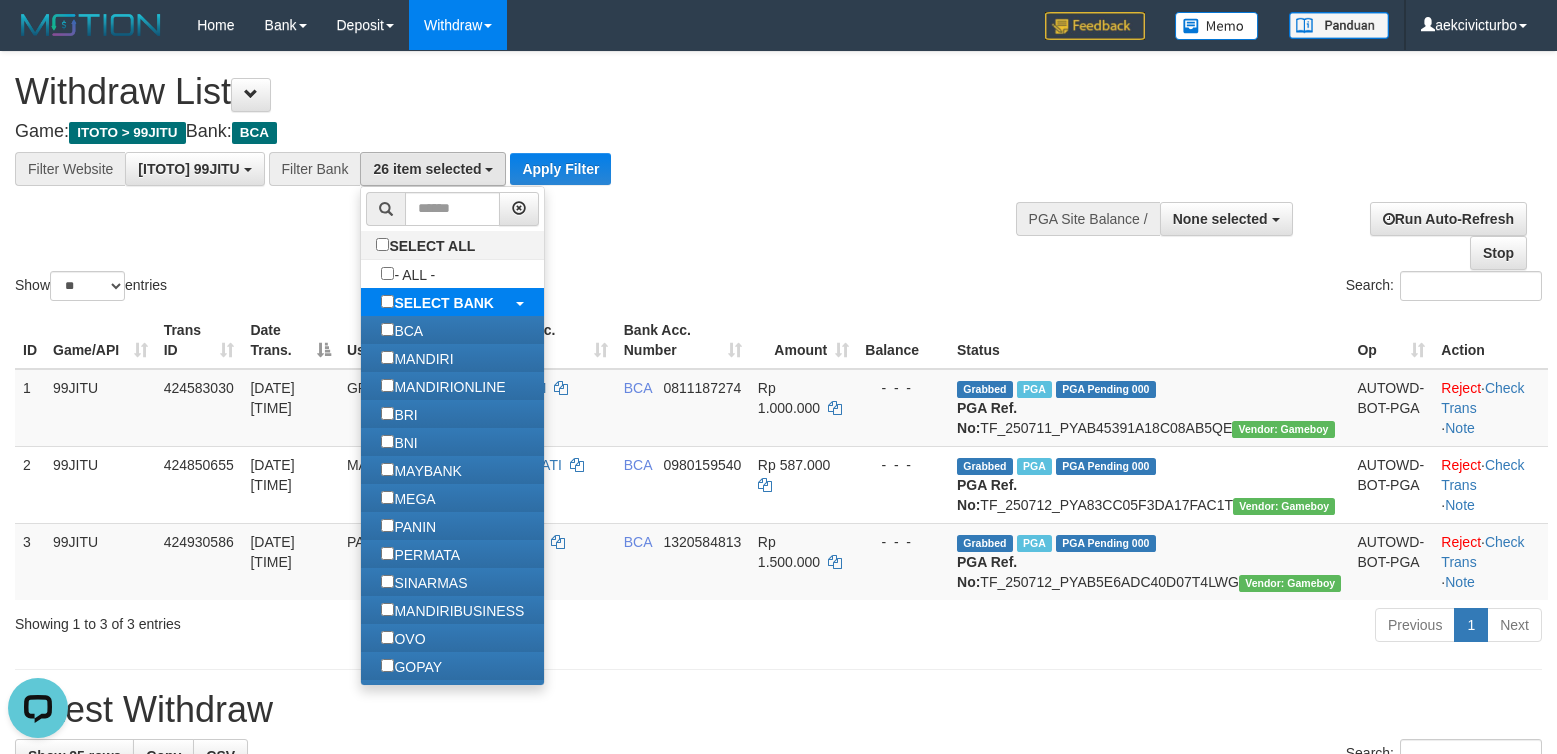 scroll, scrollTop: 35, scrollLeft: 0, axis: vertical 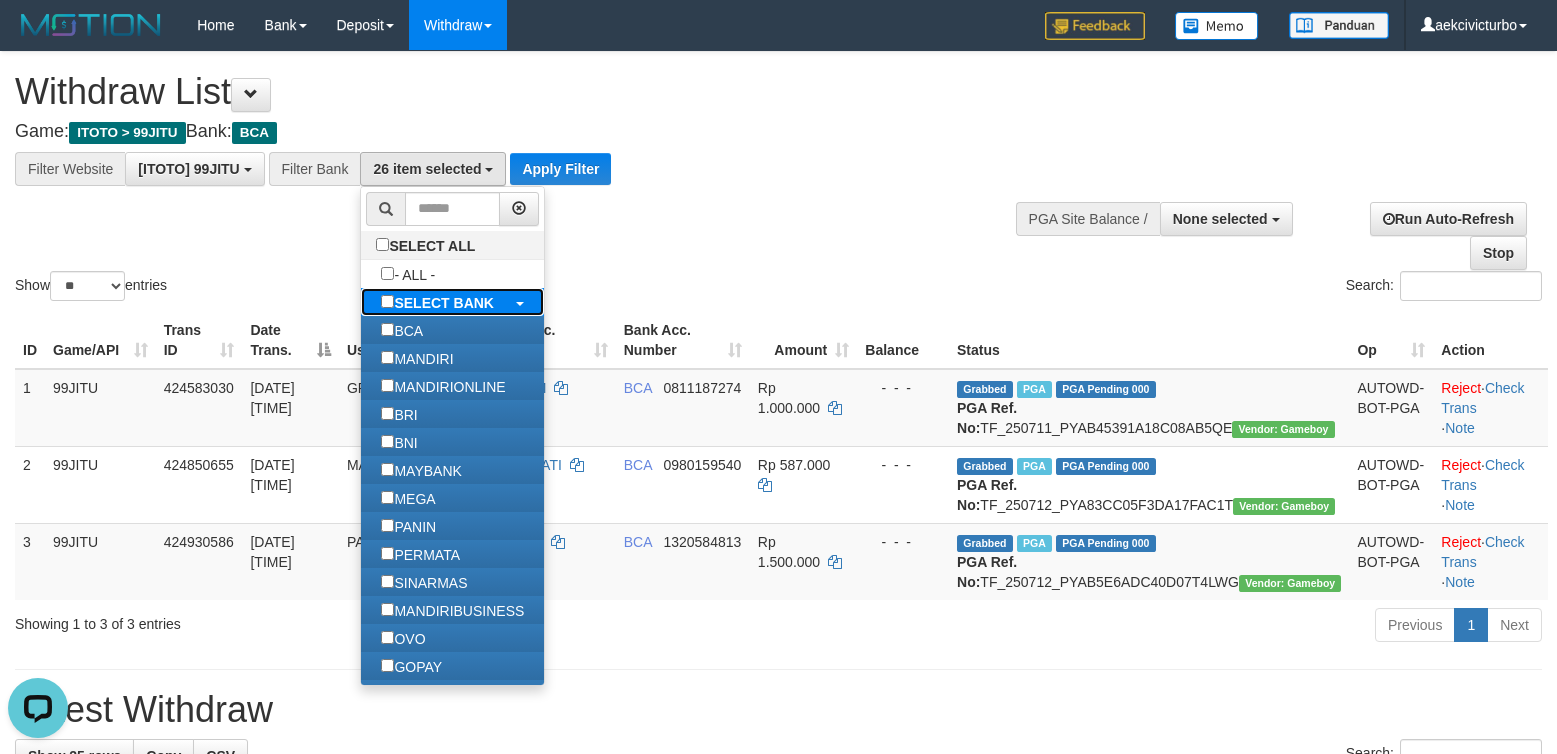 click on "SELECT BANK" at bounding box center [444, 303] 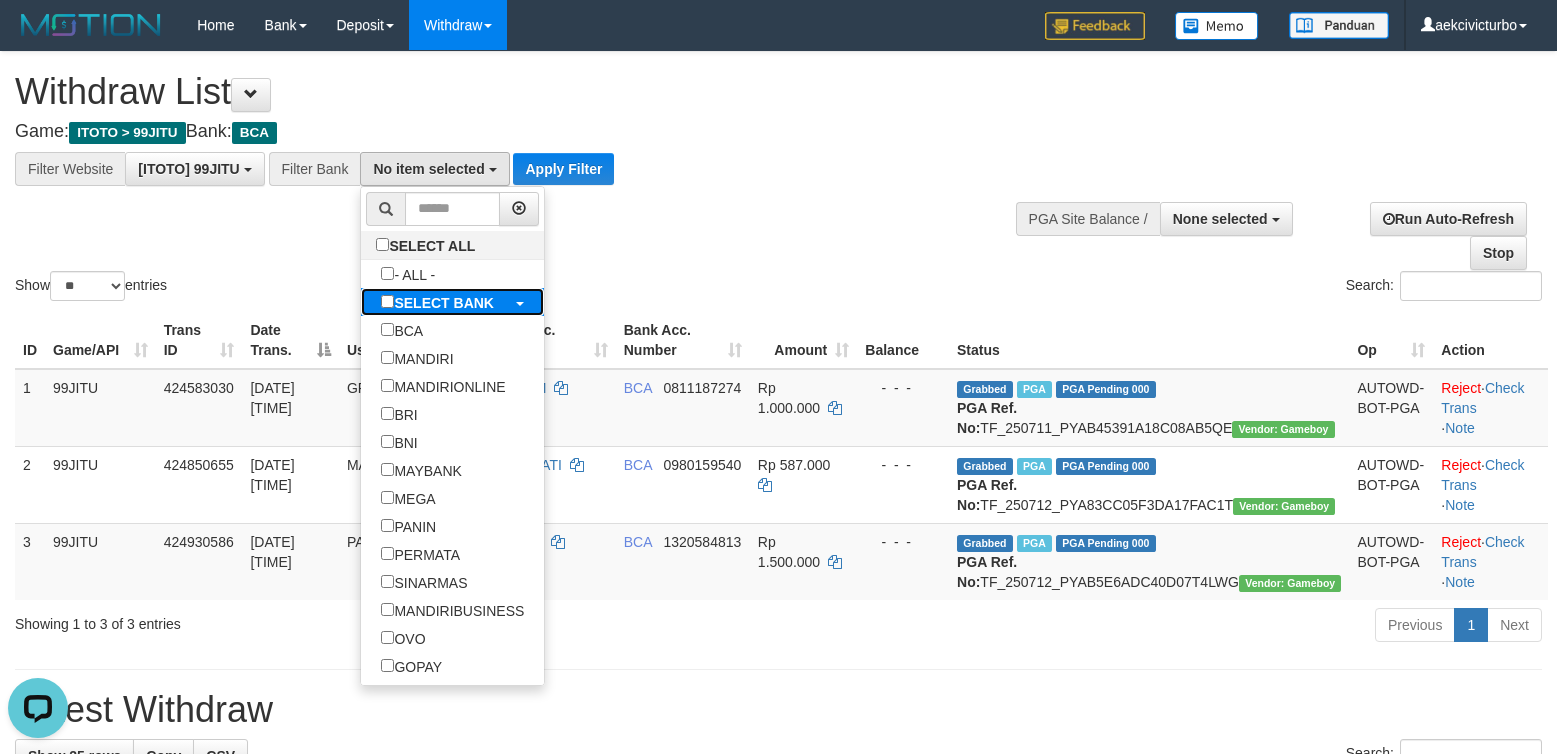 click on "SELECT BANK" at bounding box center [444, 303] 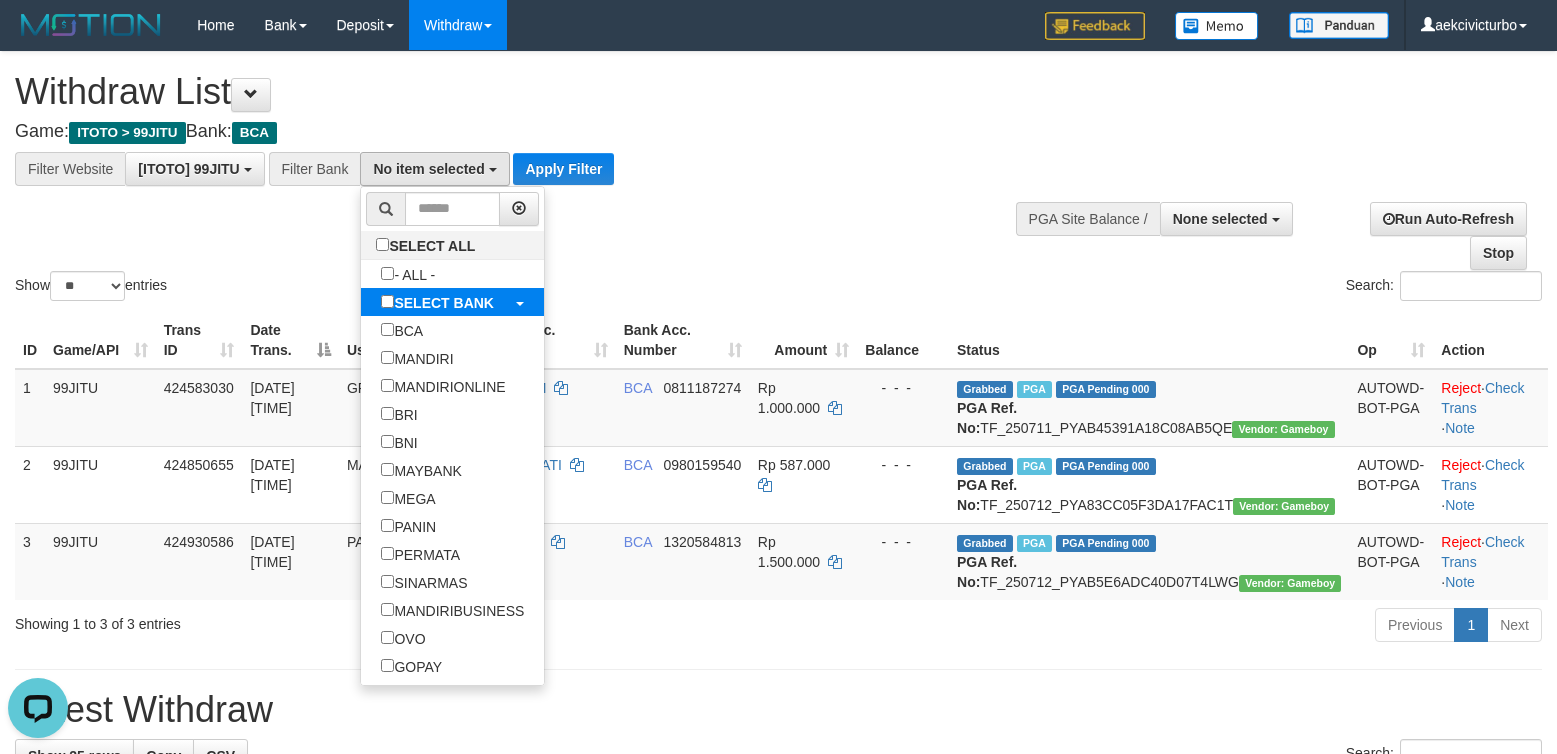 select on "***" 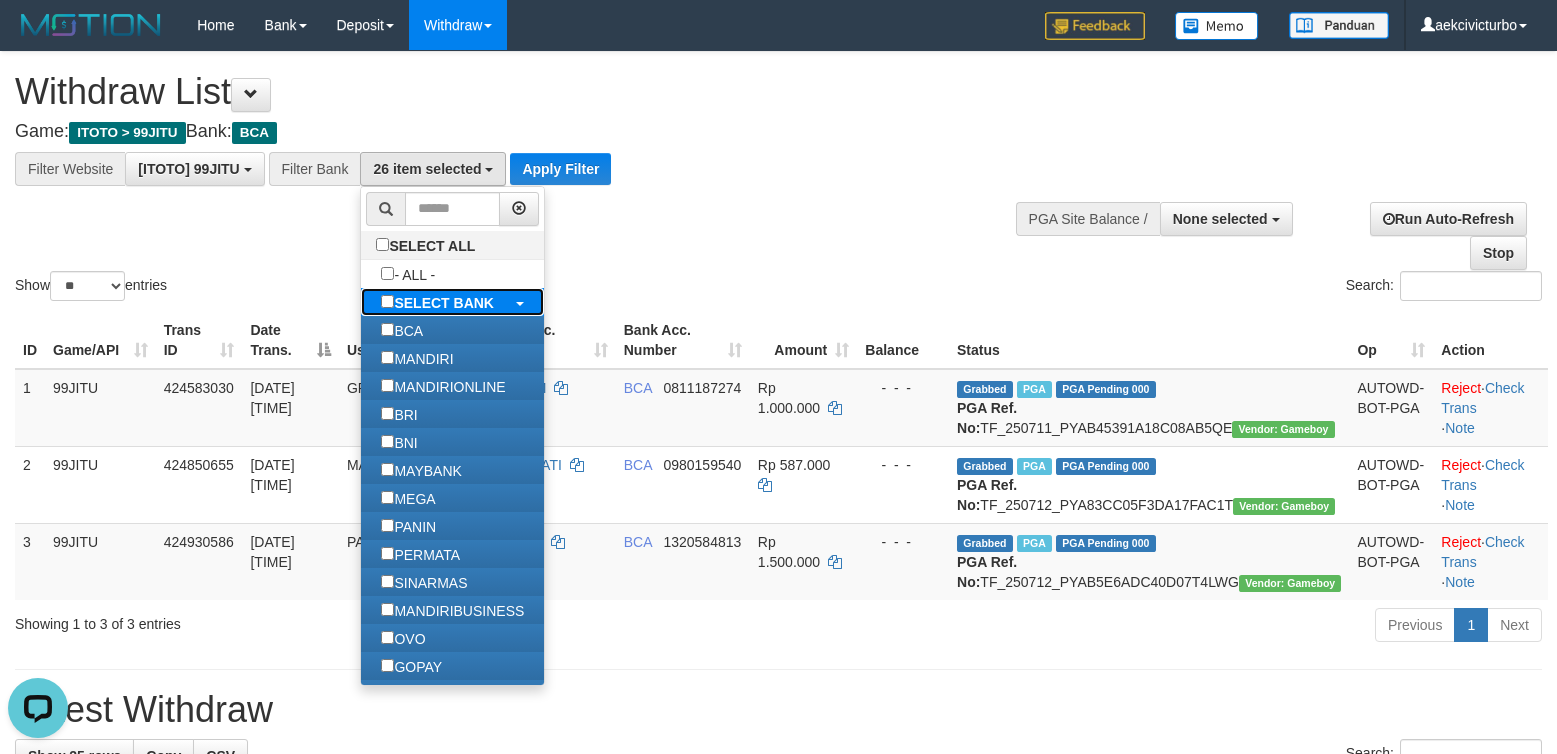 click on "SELECT BANK" at bounding box center [444, 303] 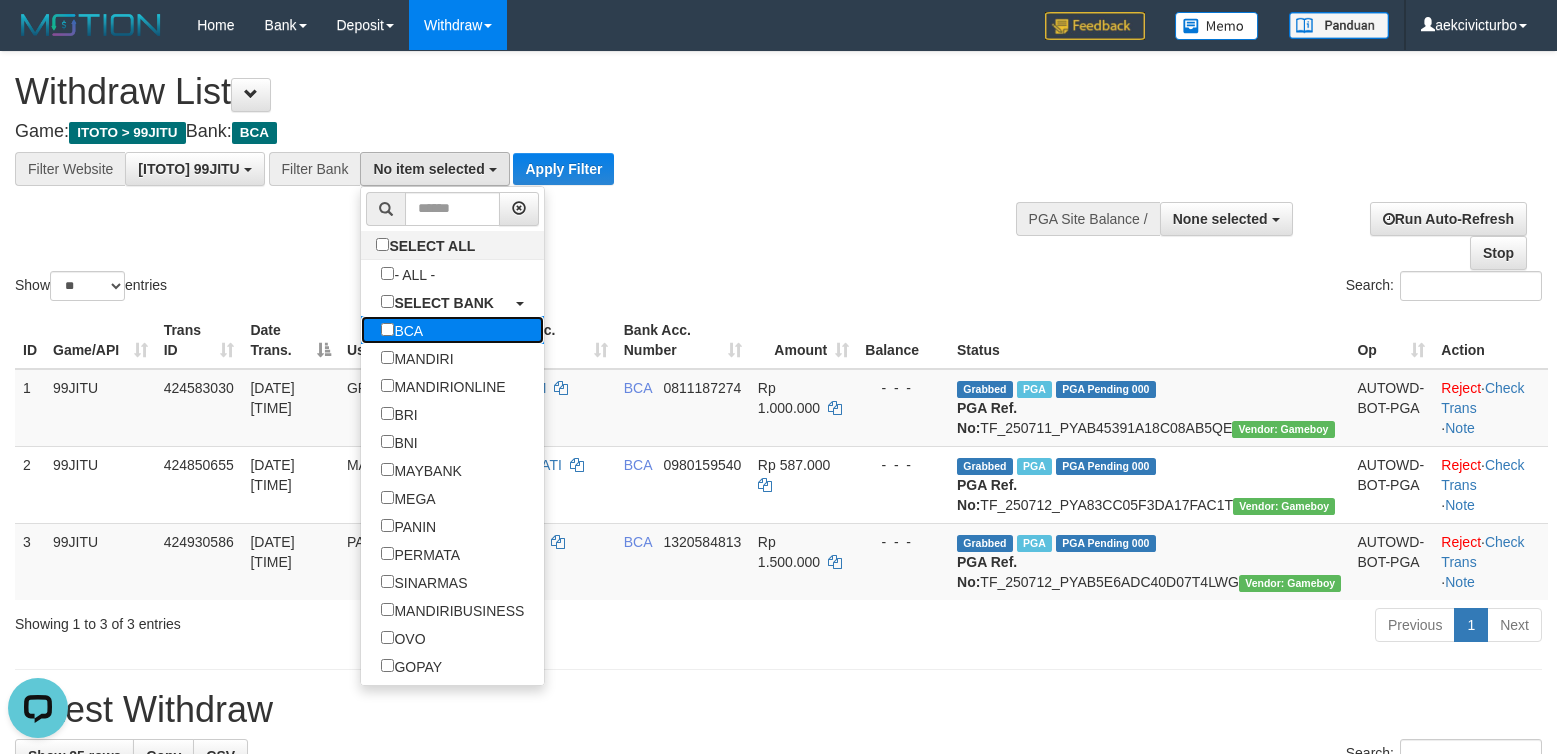 click on "BCA" at bounding box center [402, 330] 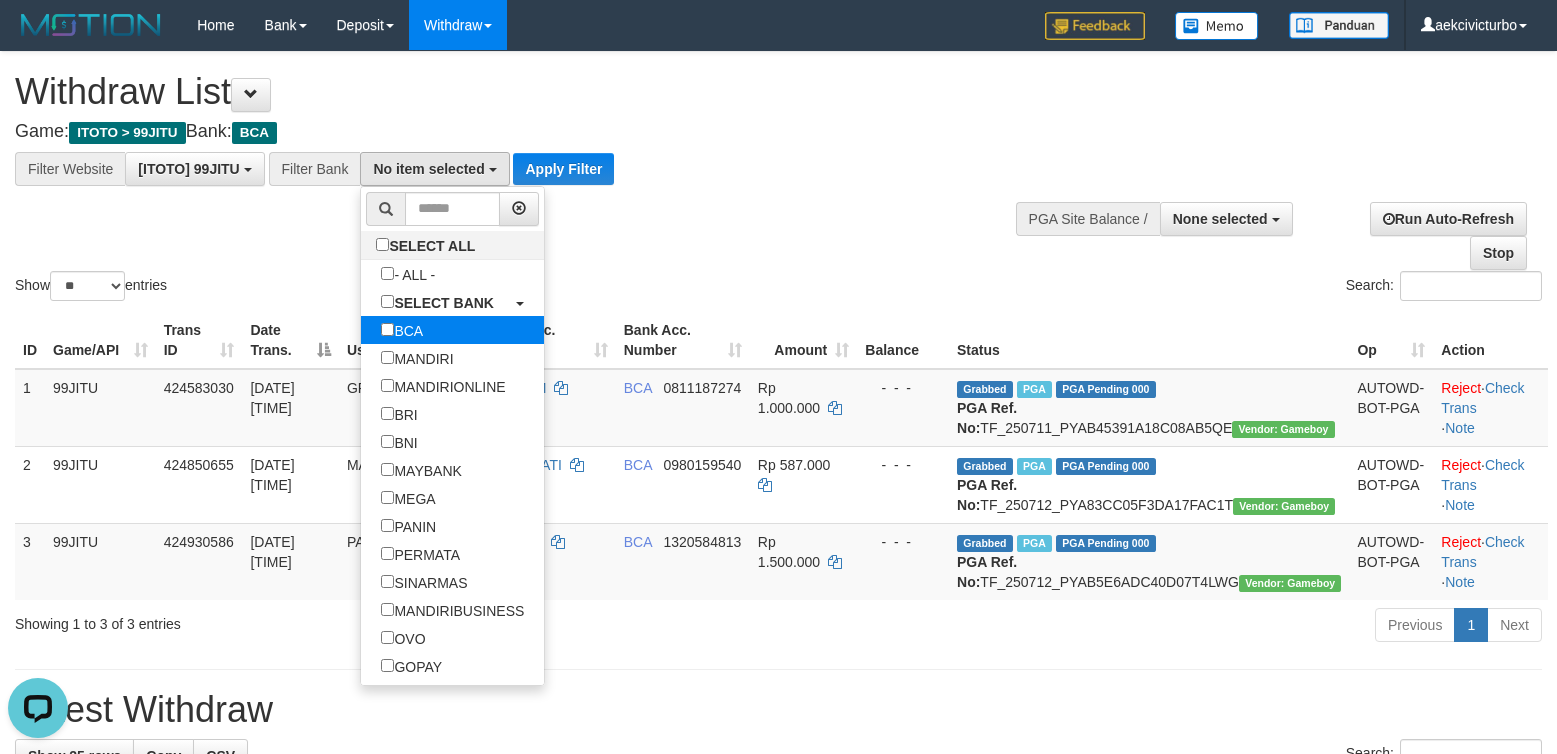 select on "***" 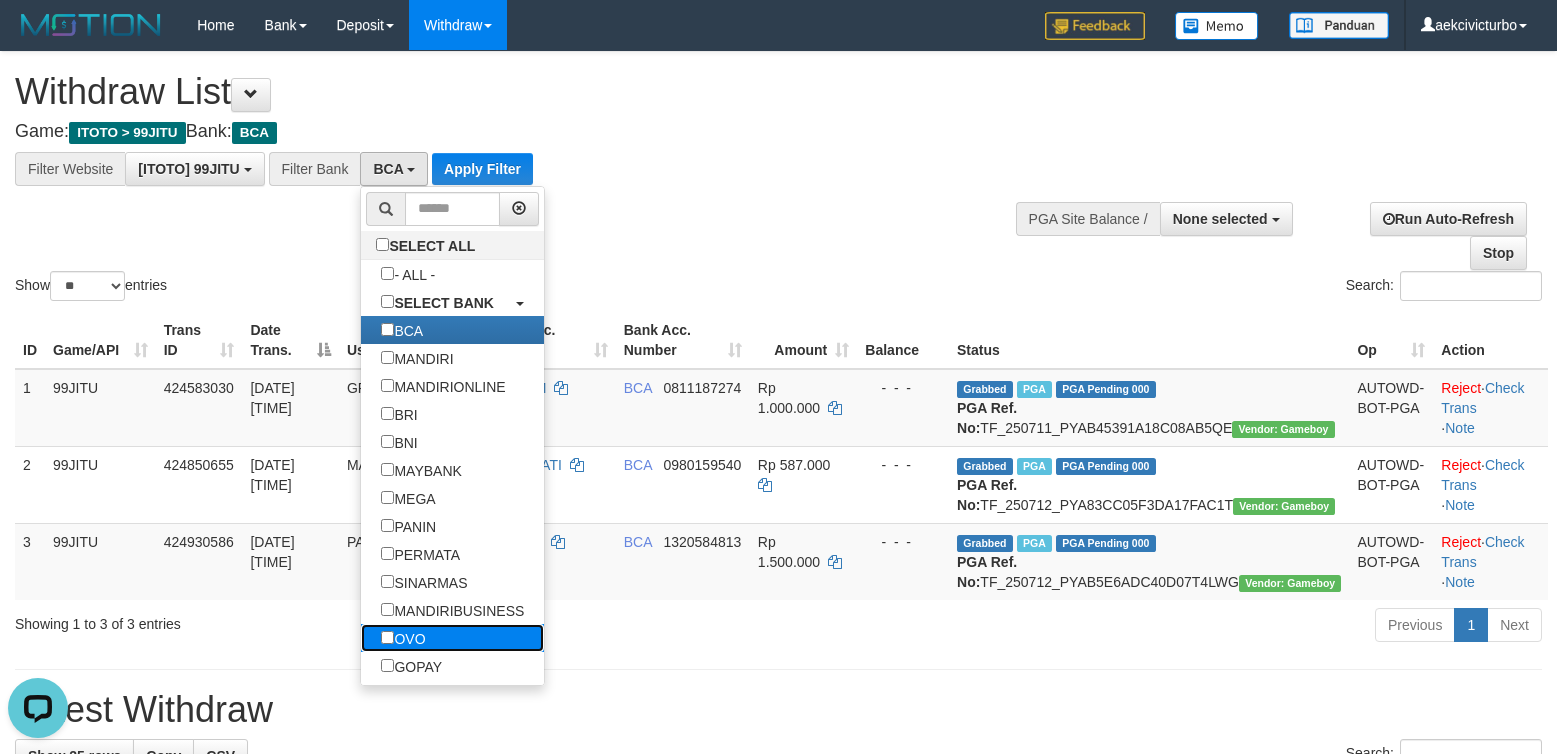 click on "OVO" at bounding box center [403, 638] 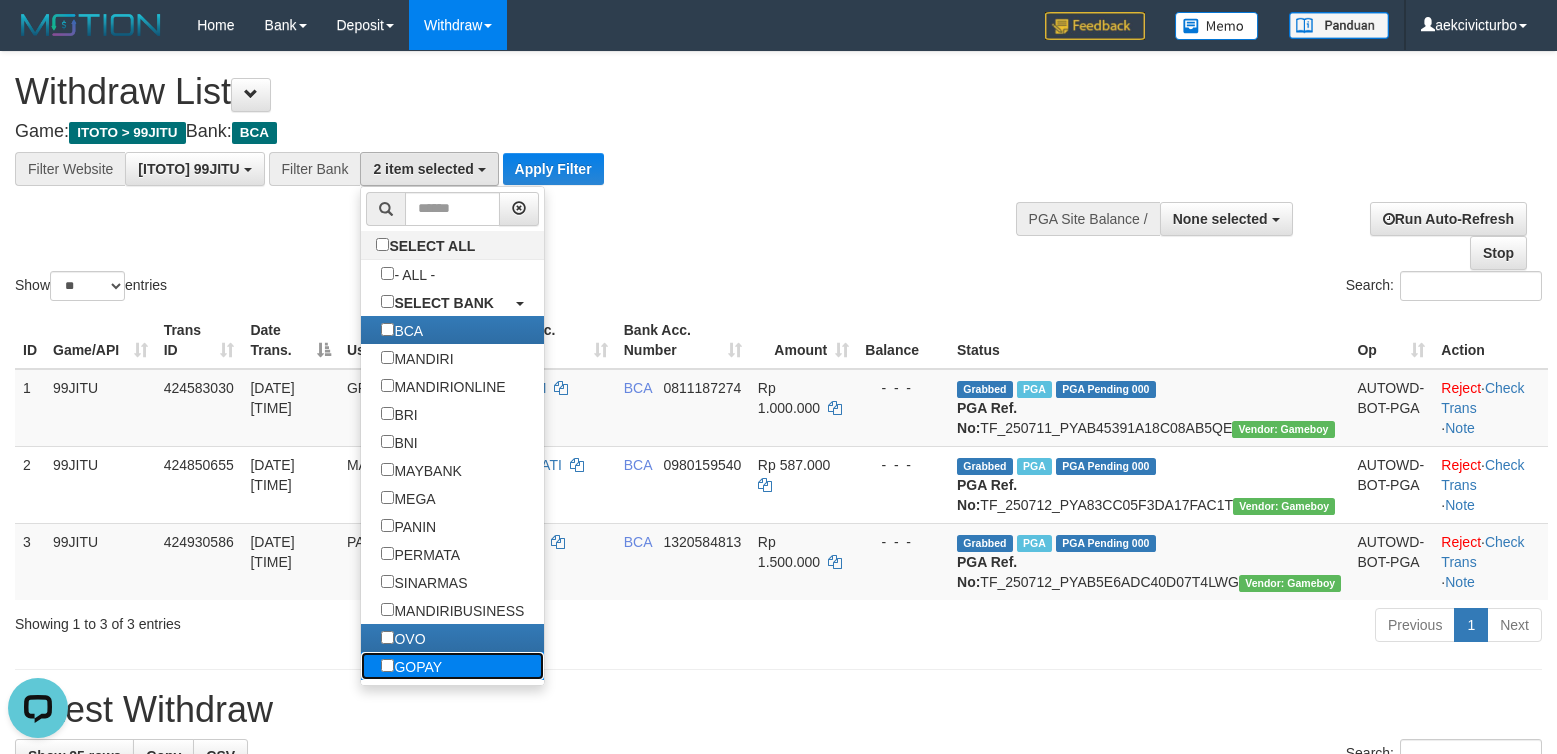 click on "GOPAY" at bounding box center [411, 666] 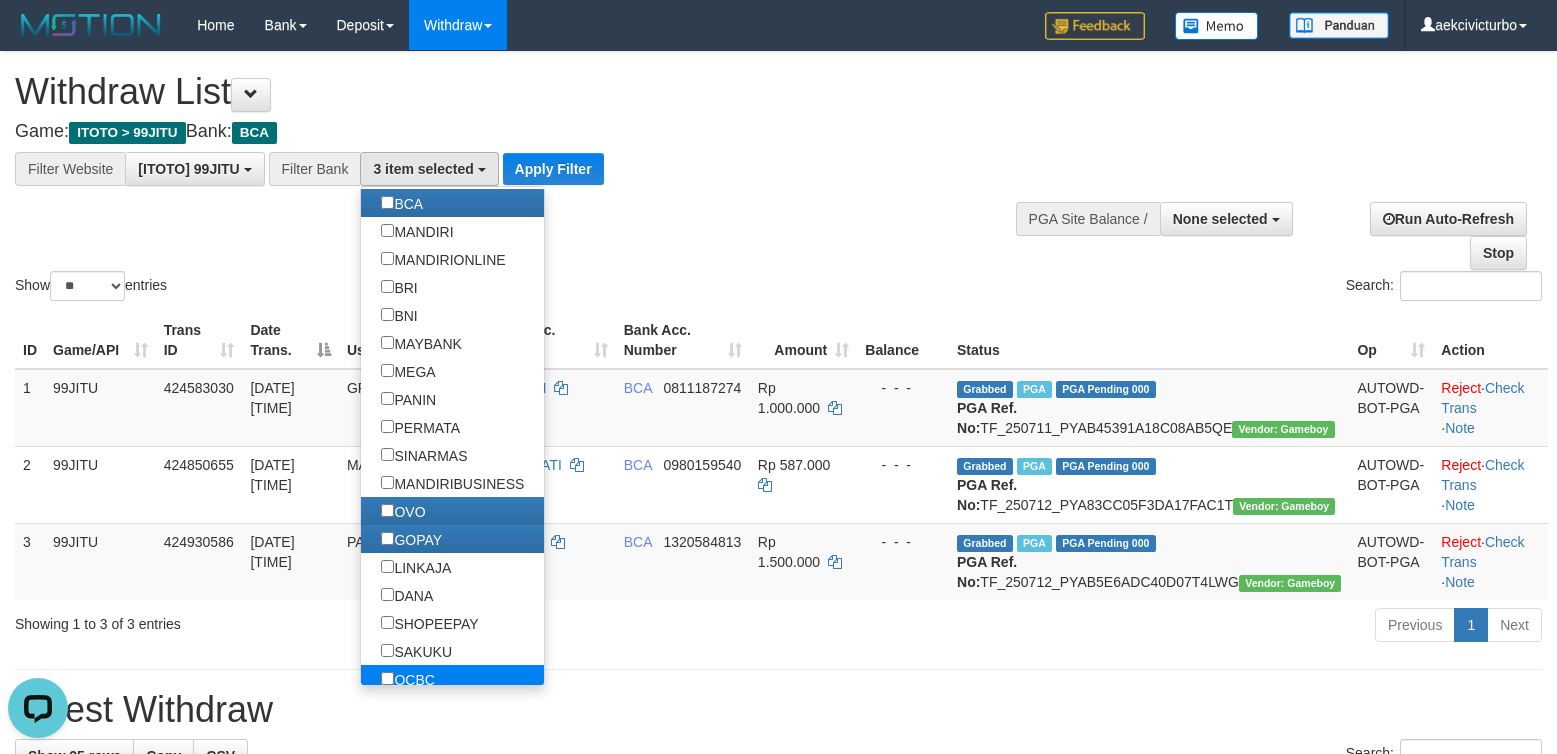 scroll, scrollTop: 200, scrollLeft: 0, axis: vertical 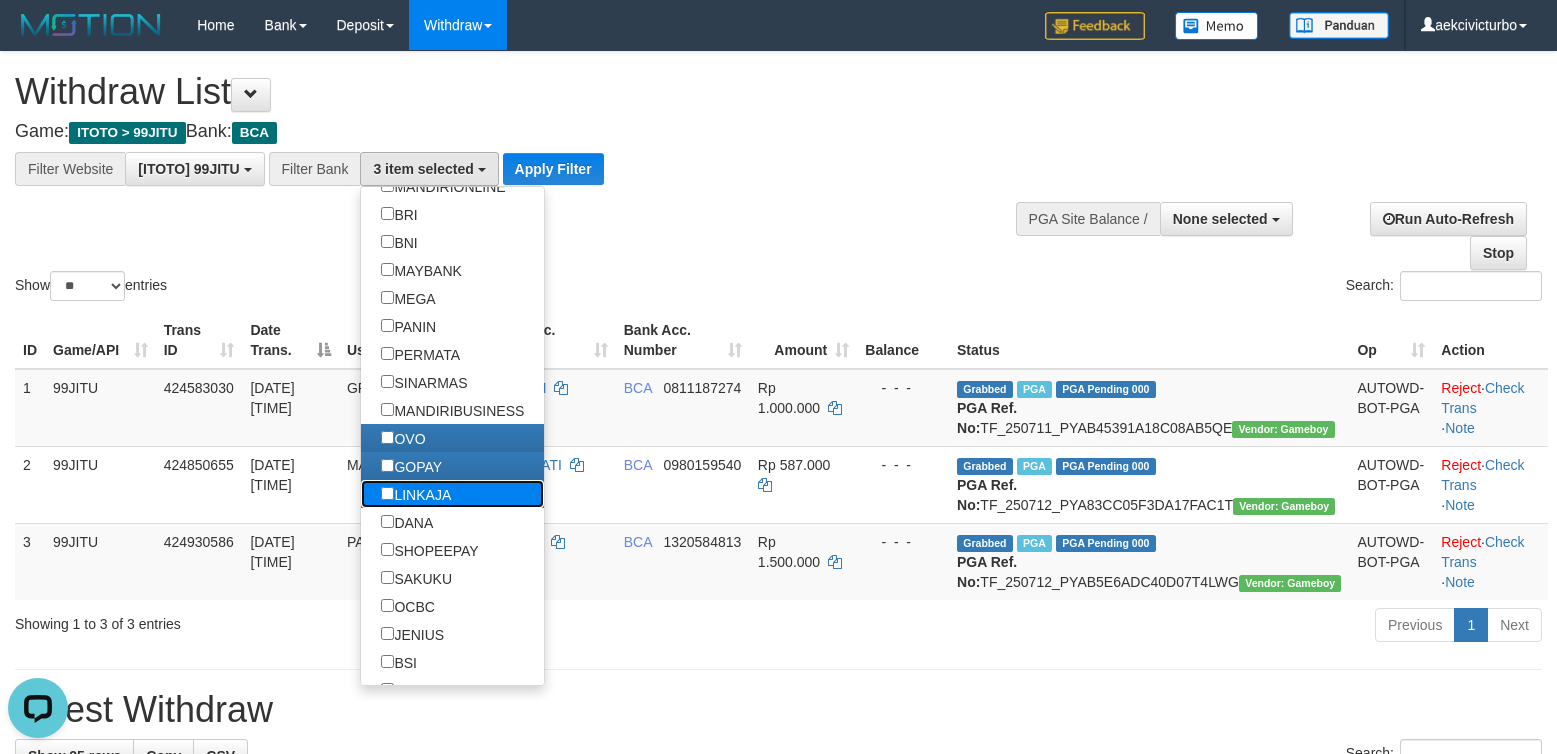 click on "LINKAJA" at bounding box center (416, 494) 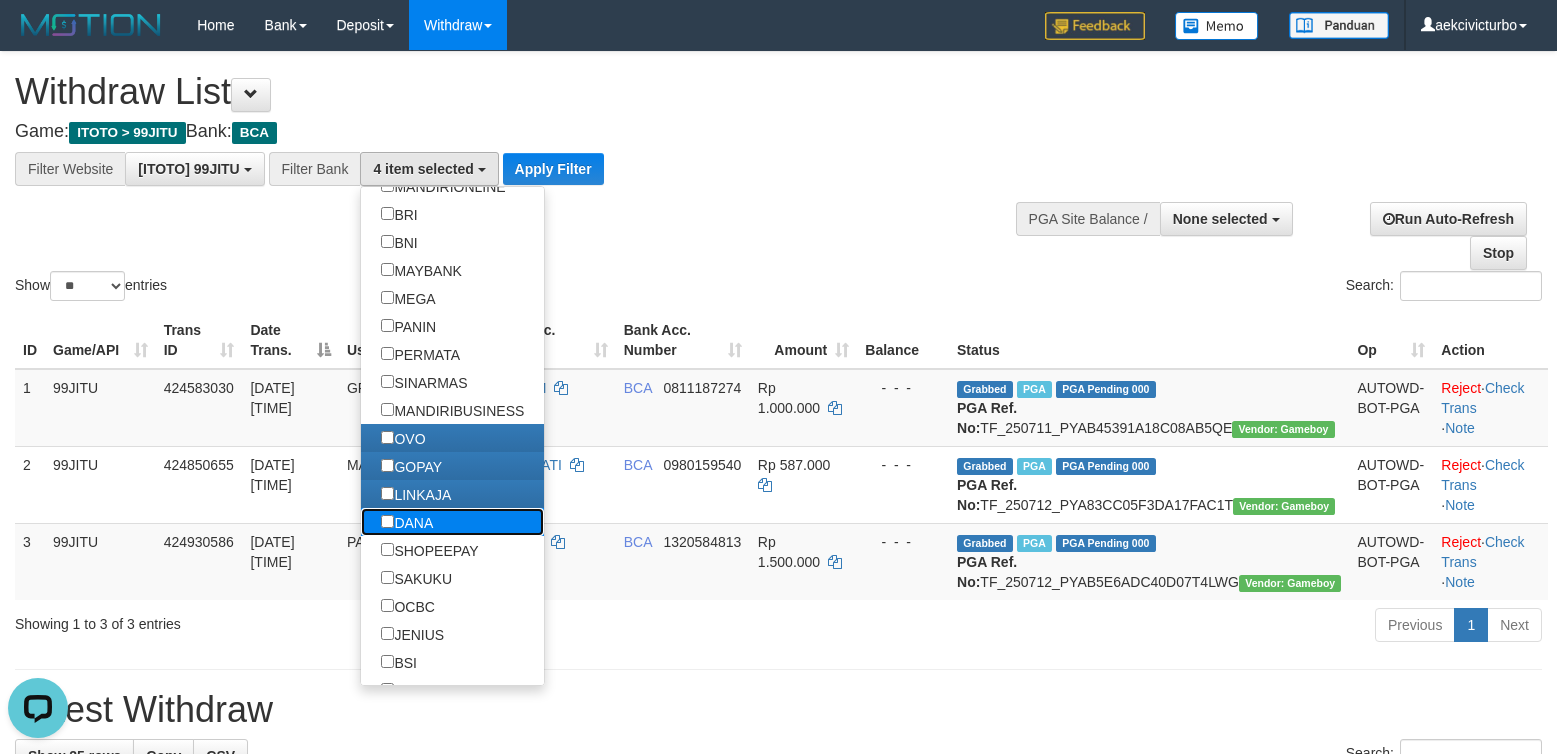 click on "DANA" at bounding box center [407, 522] 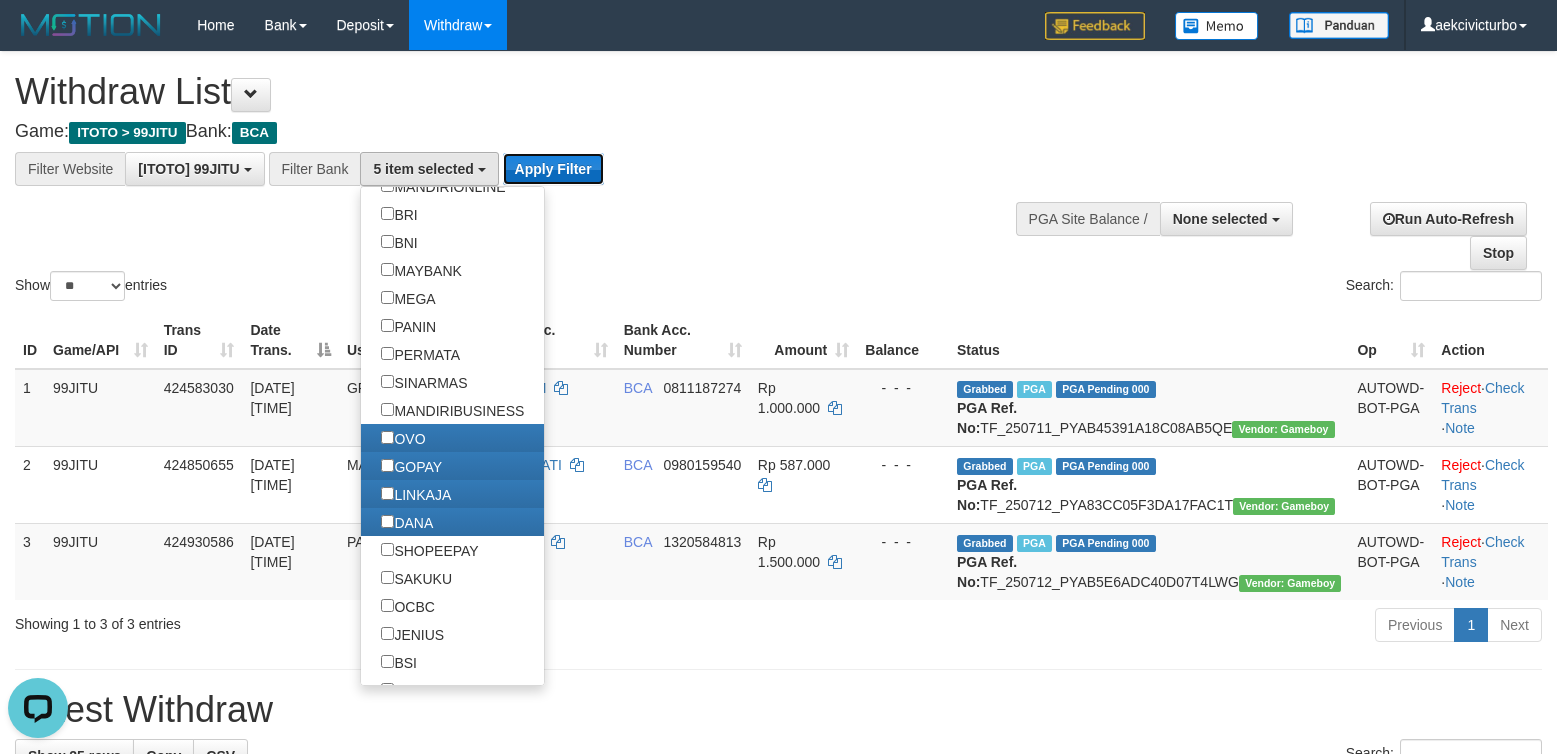 click on "Apply Filter" at bounding box center (553, 169) 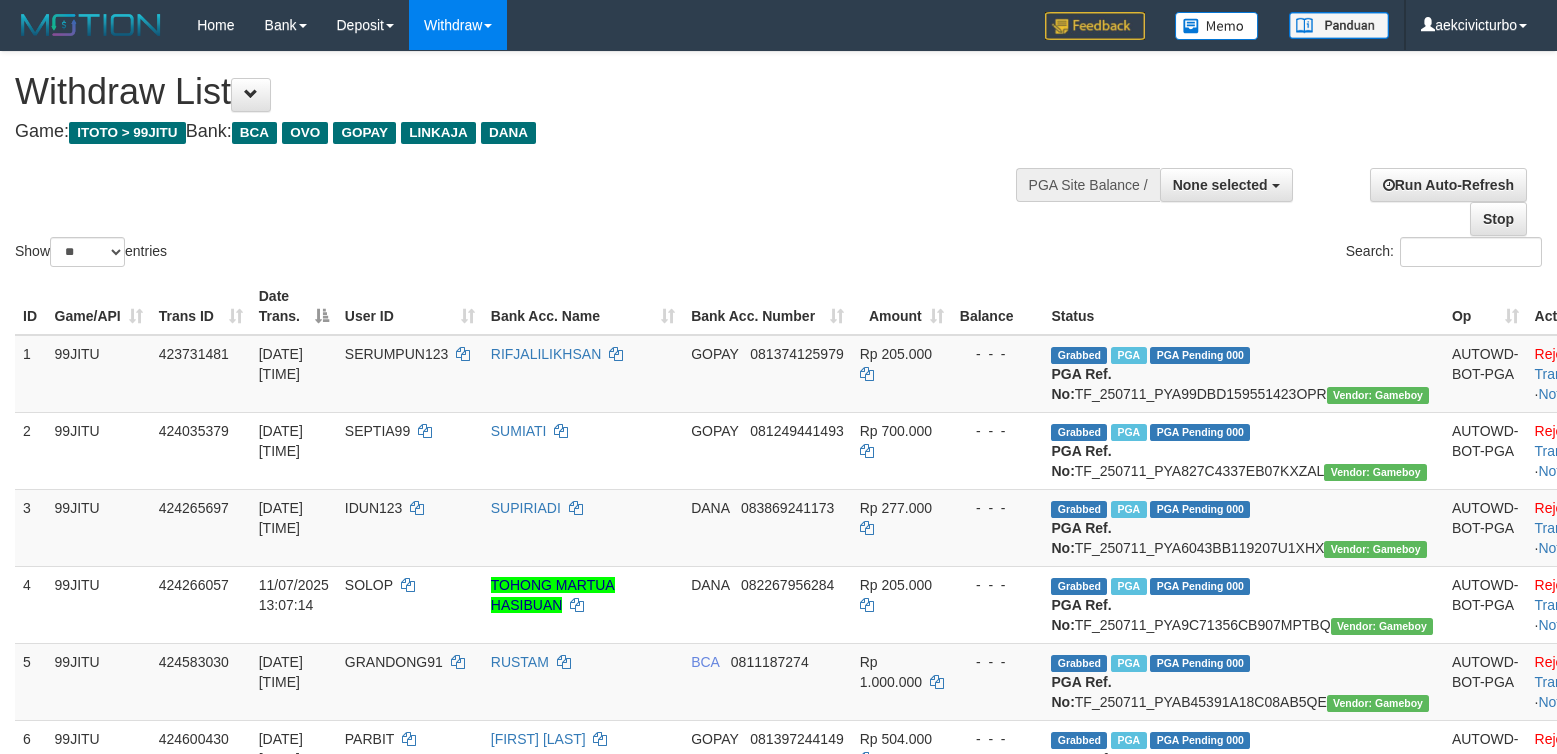 select 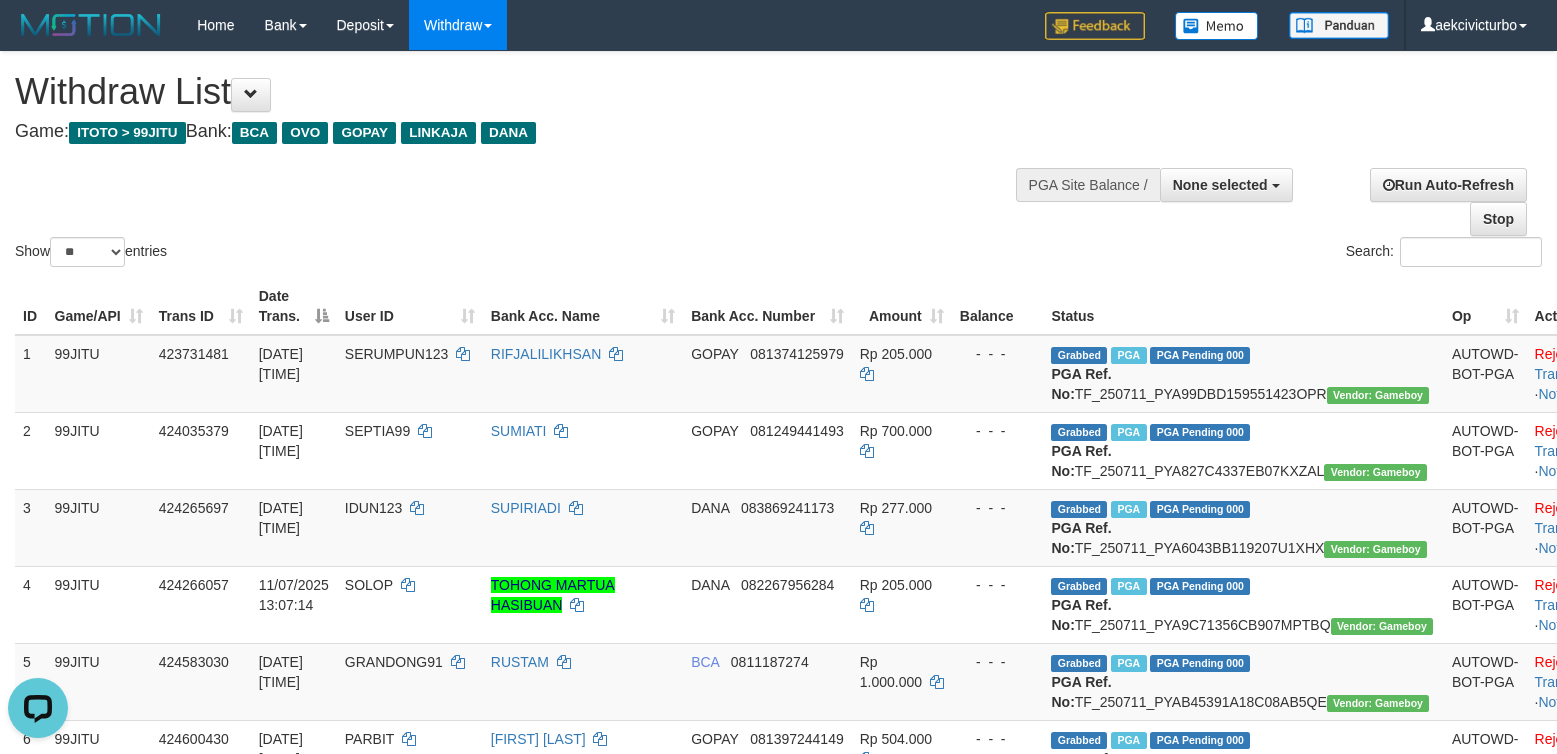 scroll, scrollTop: 0, scrollLeft: 0, axis: both 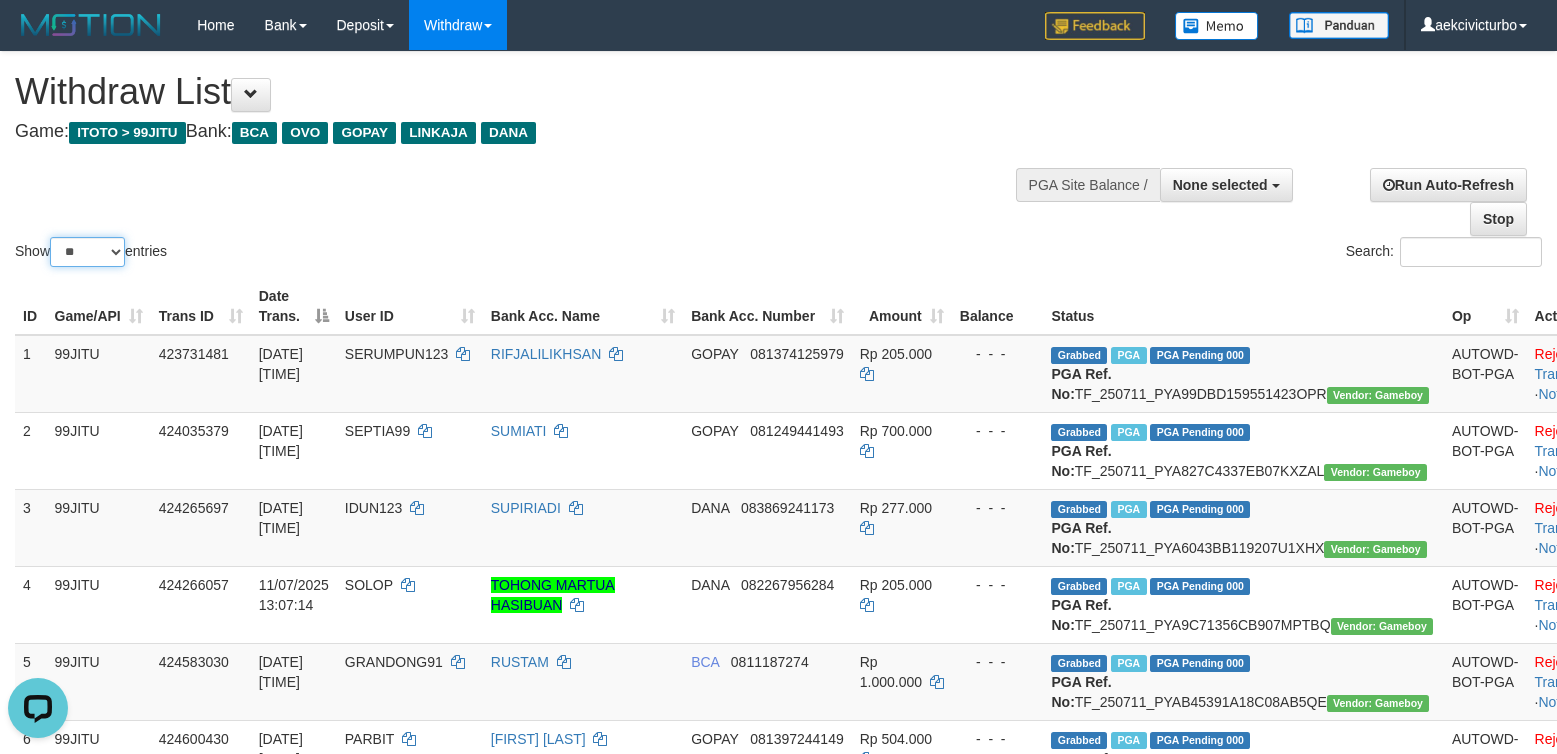 click on "** ** ** ***" at bounding box center [87, 252] 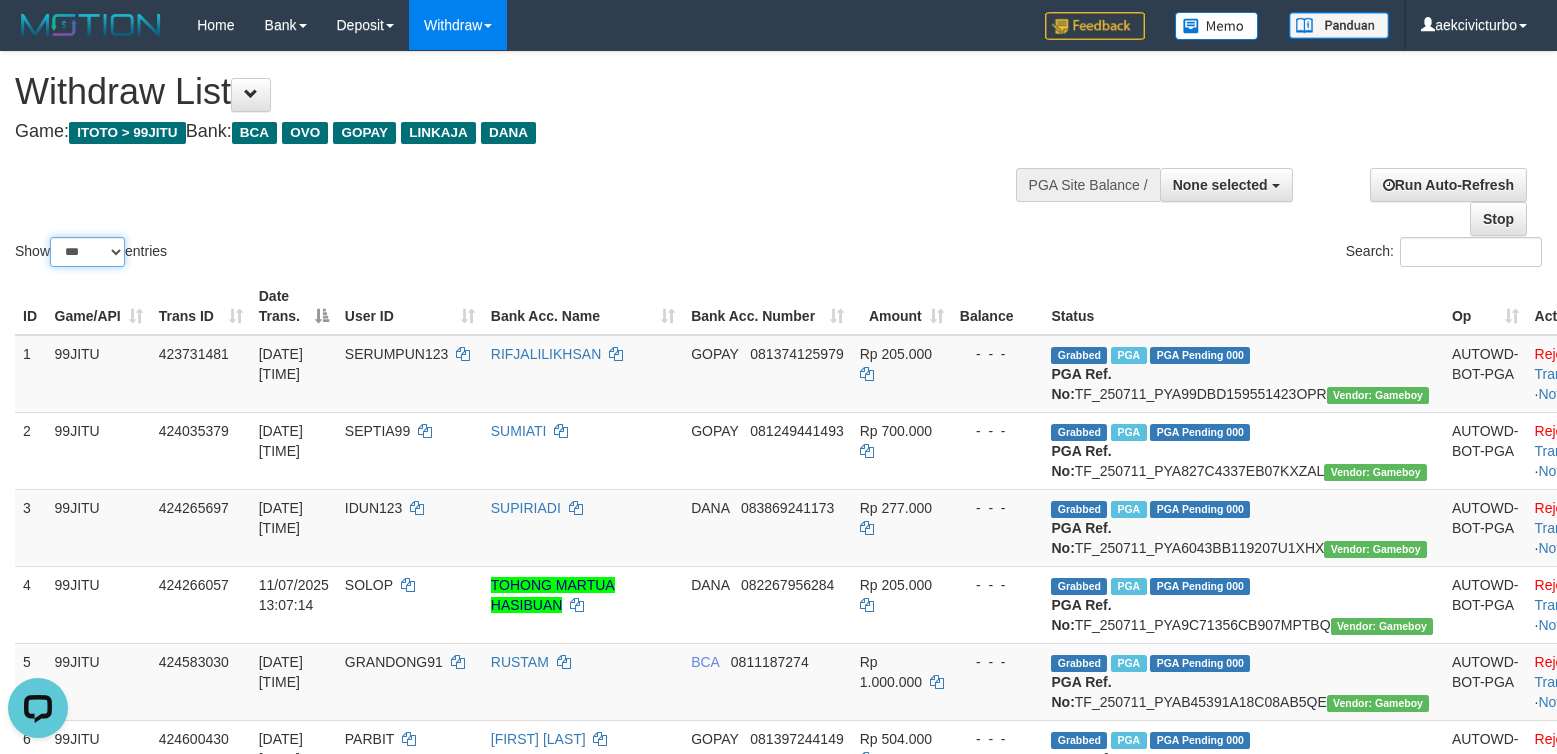 click on "** ** ** ***" at bounding box center [87, 252] 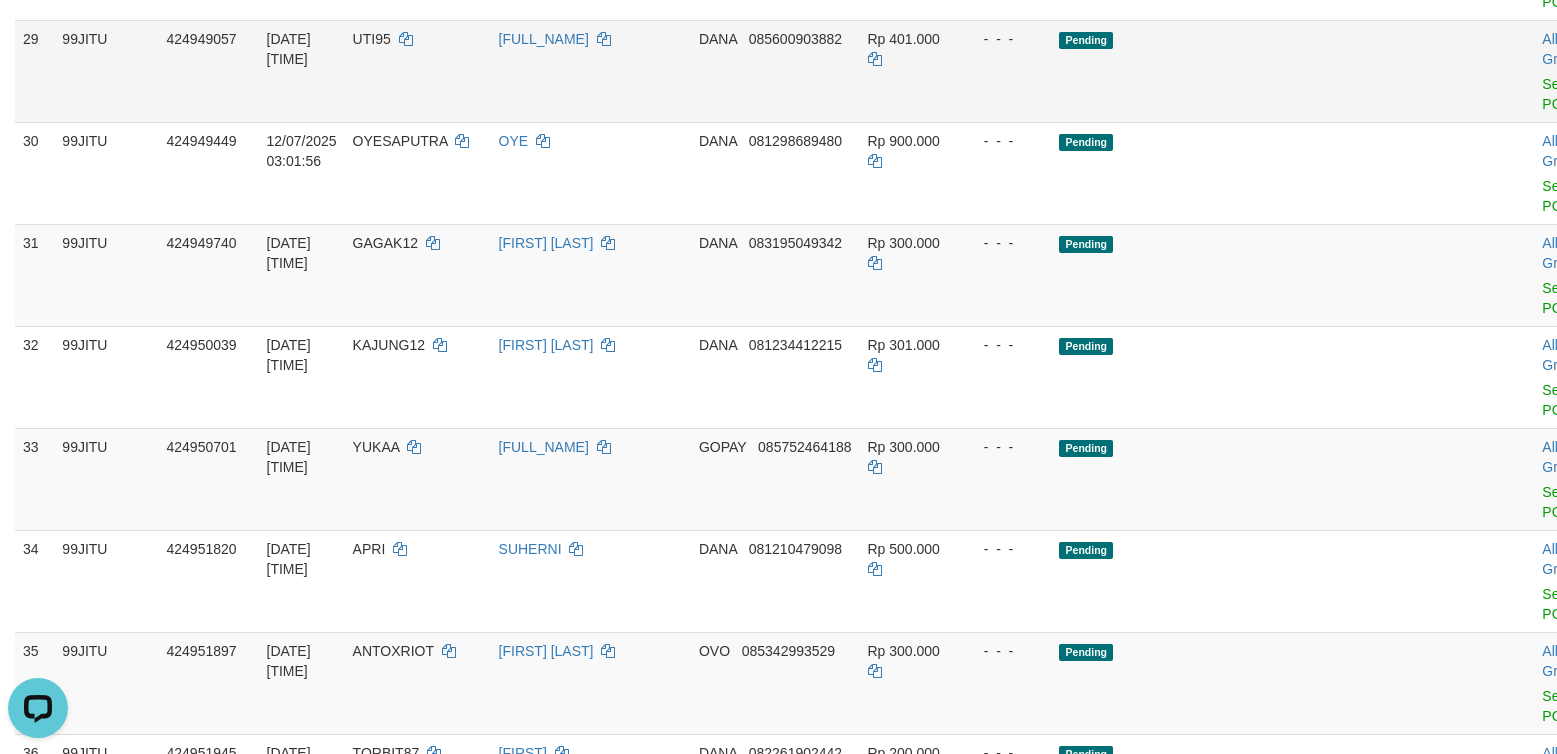 scroll, scrollTop: 2400, scrollLeft: 0, axis: vertical 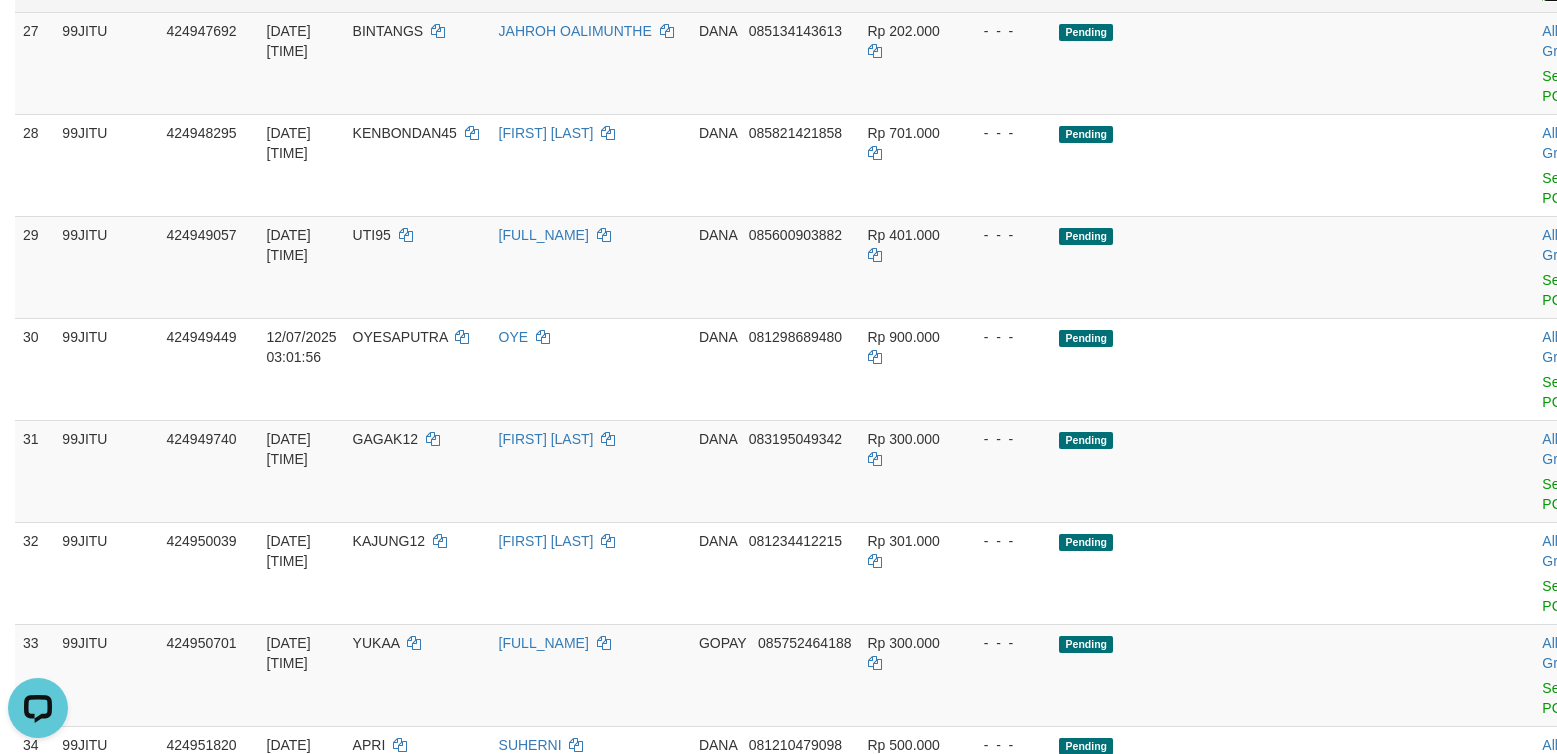 click on "Send PGA" at bounding box center [1558, -16] 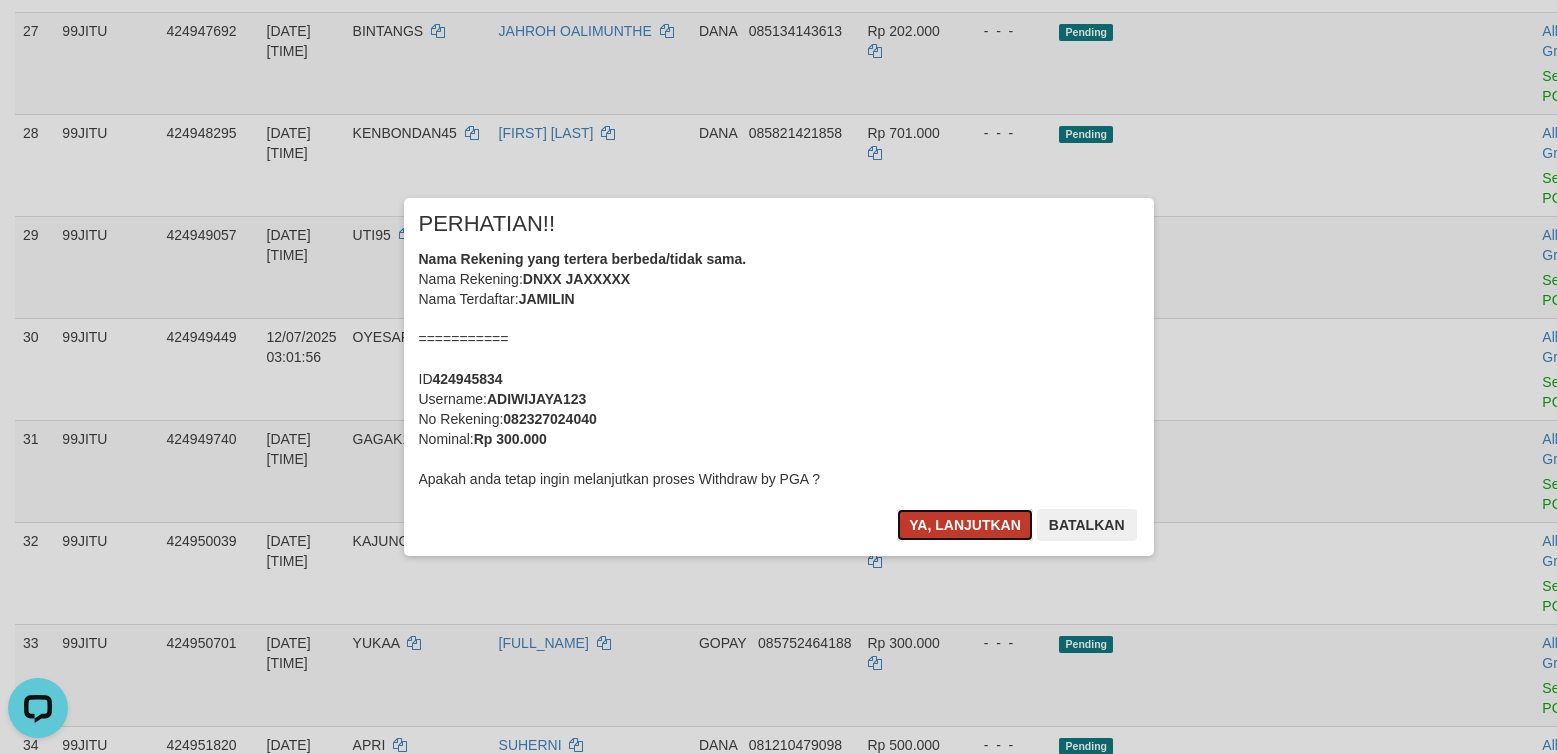 click on "Ya, lanjutkan" at bounding box center [965, 525] 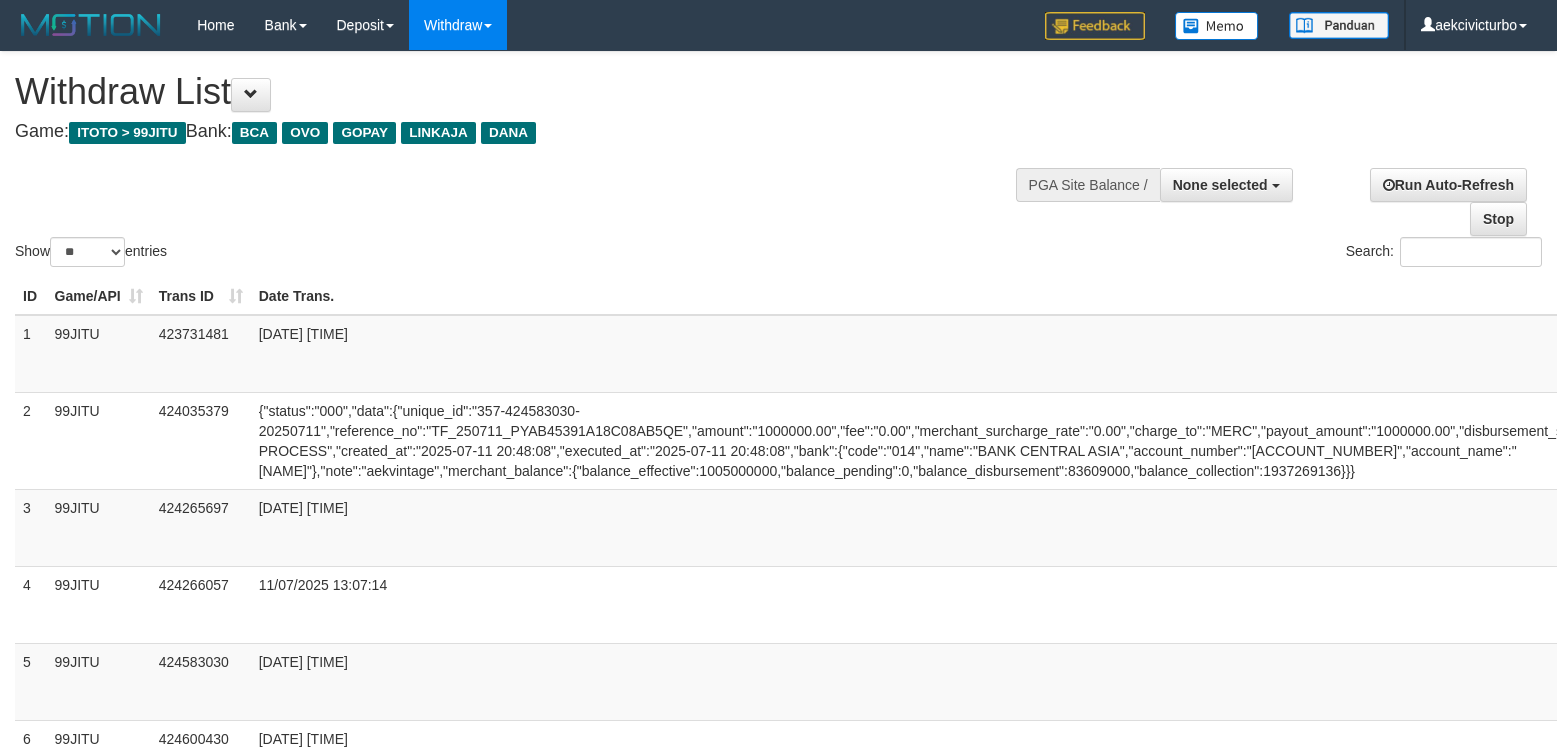 select 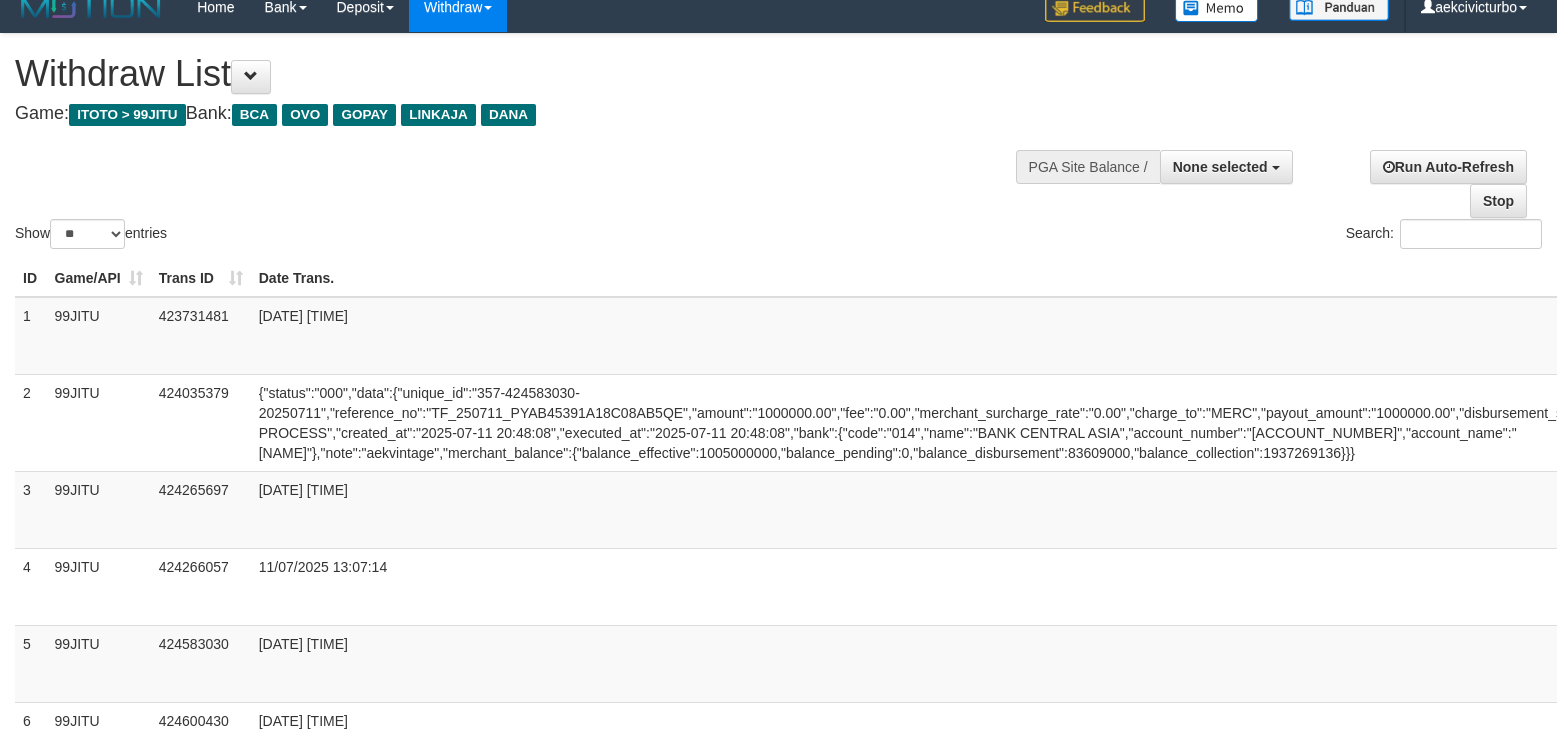 scroll, scrollTop: 0, scrollLeft: 0, axis: both 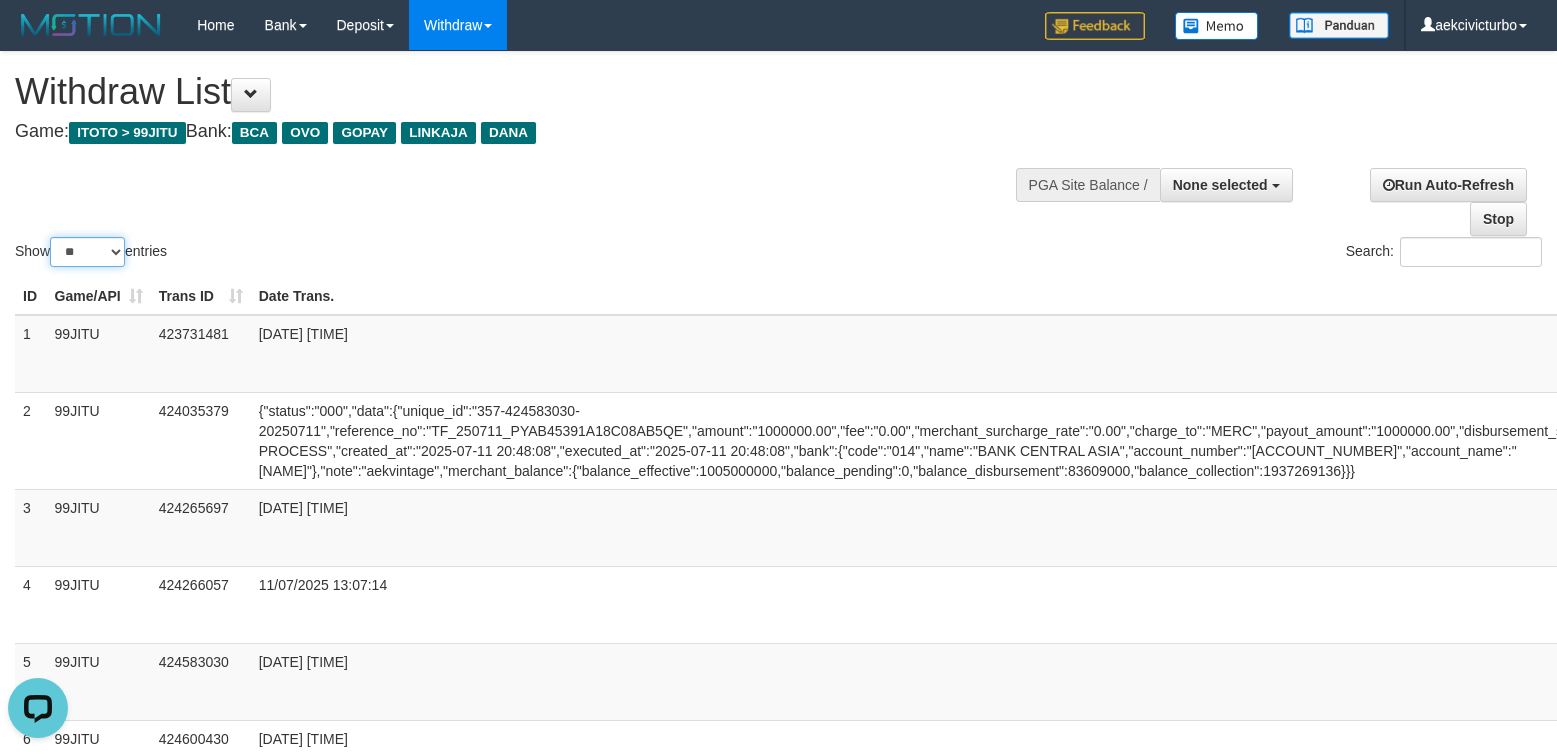 click on "** ** ** ***" at bounding box center [87, 252] 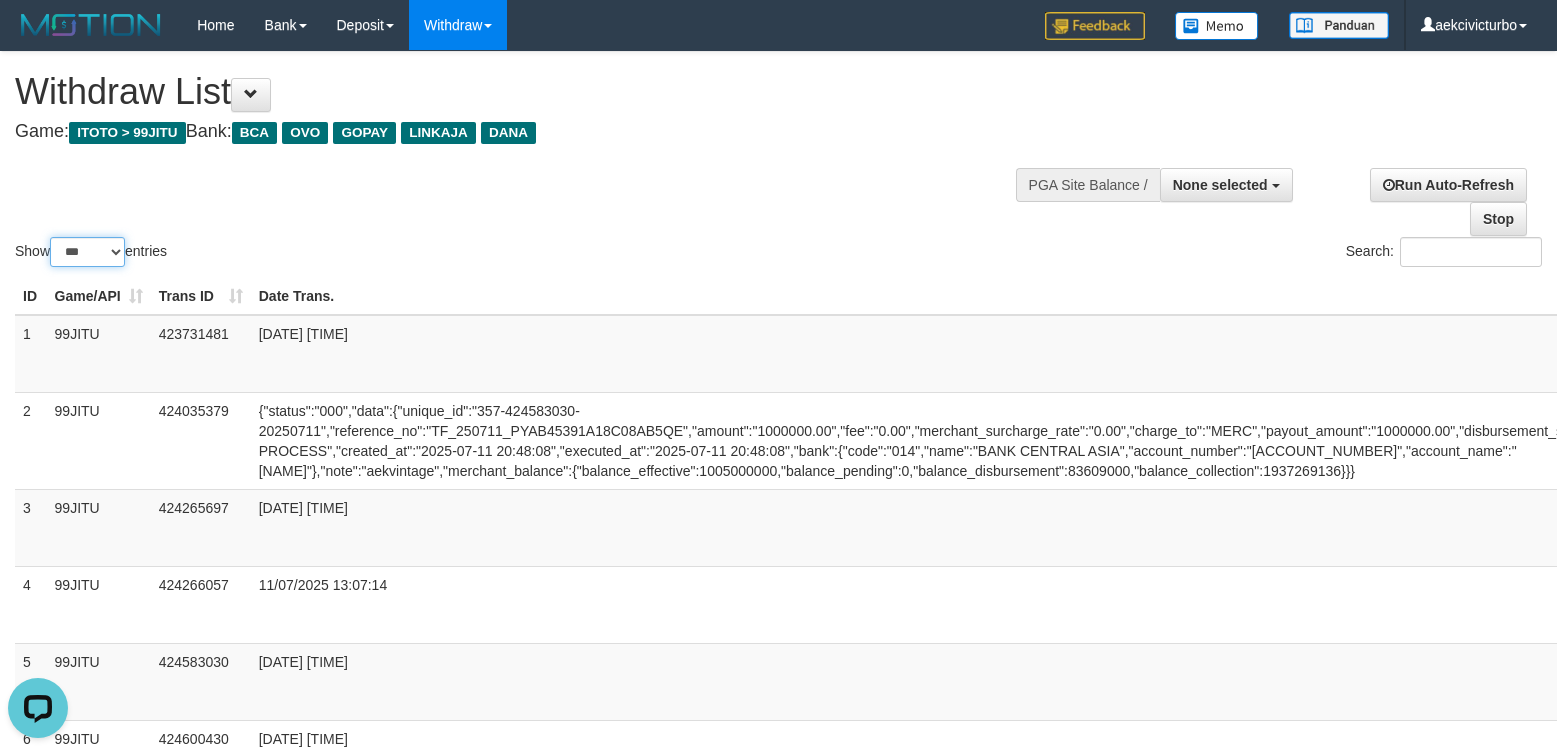 click on "** ** ** ***" at bounding box center [87, 252] 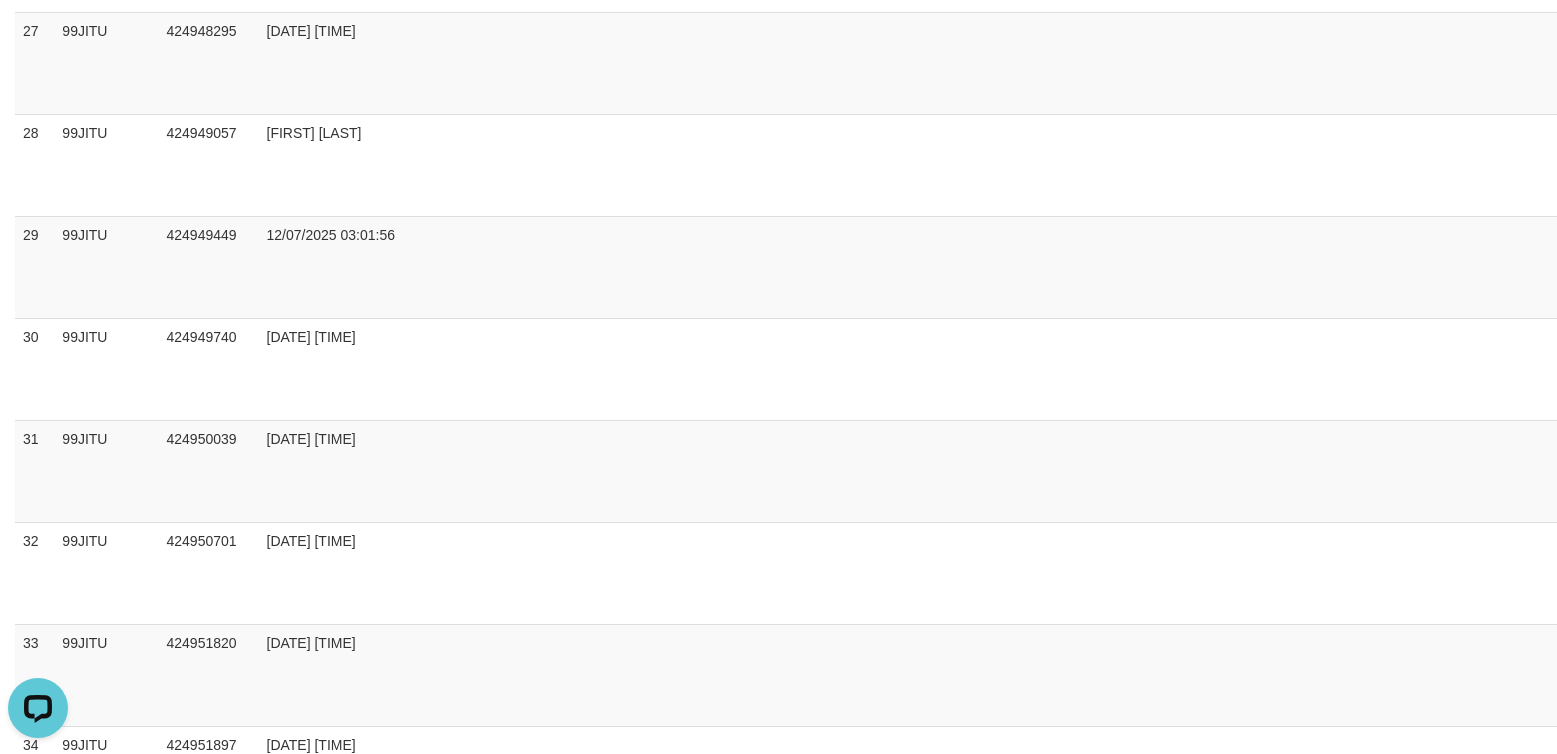 scroll, scrollTop: 2600, scrollLeft: 0, axis: vertical 